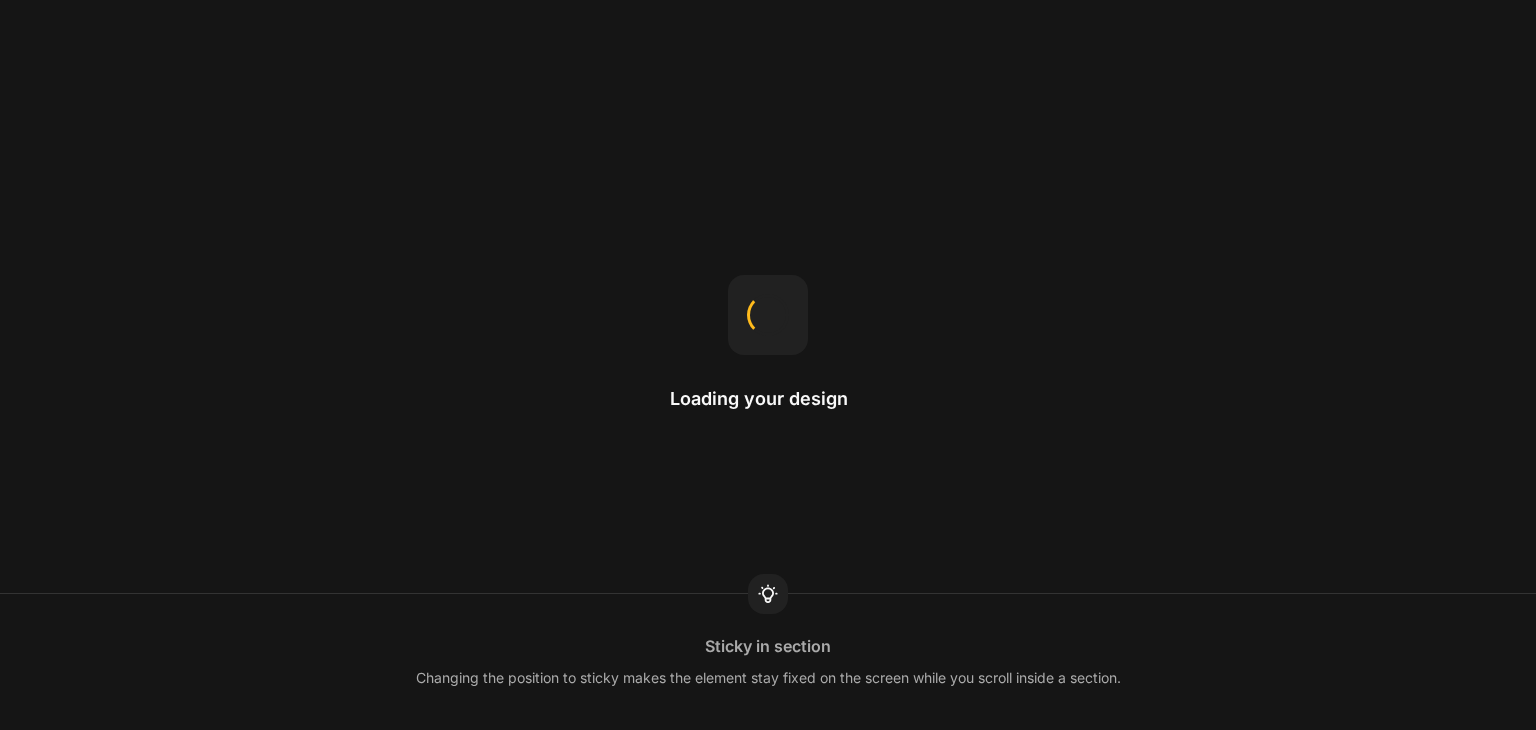 scroll, scrollTop: 0, scrollLeft: 0, axis: both 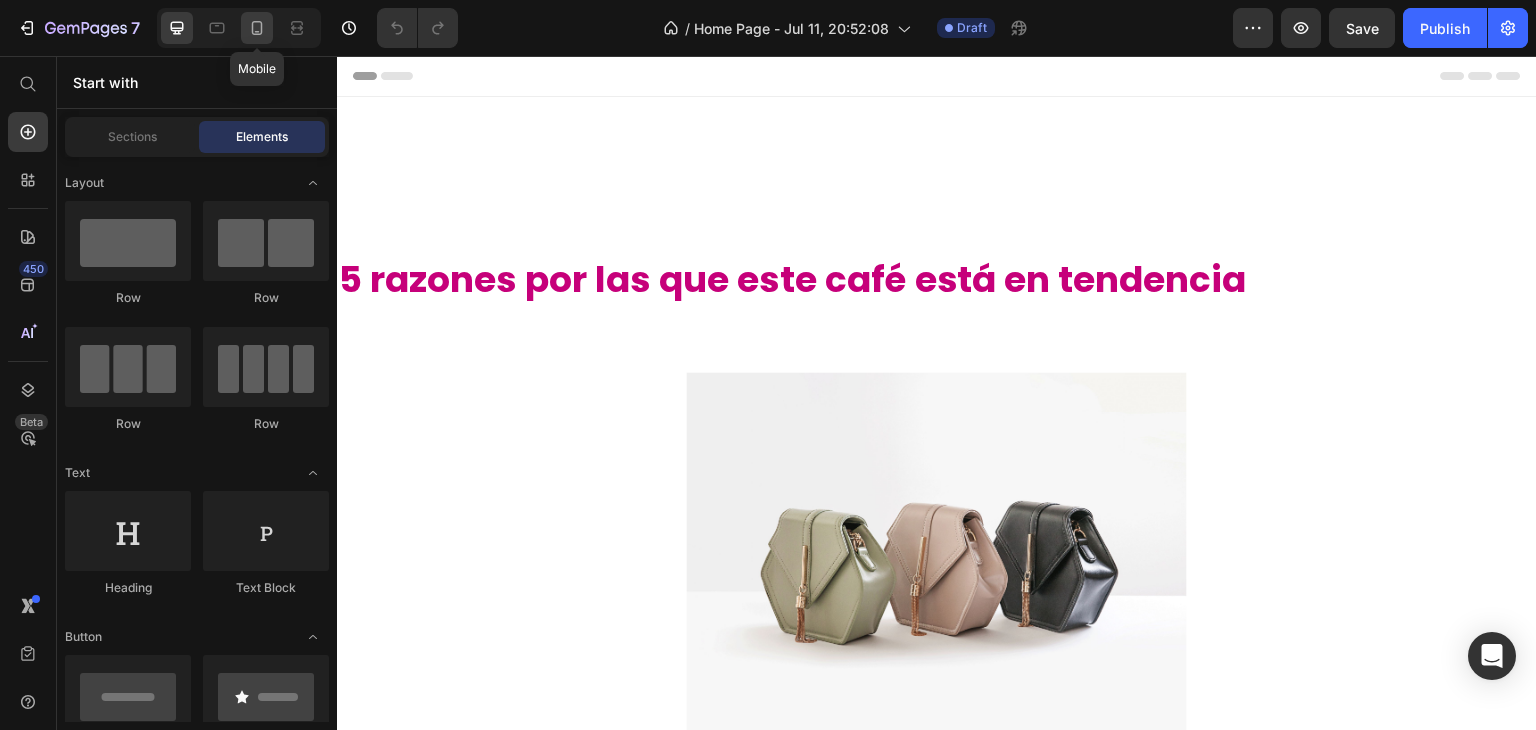 click 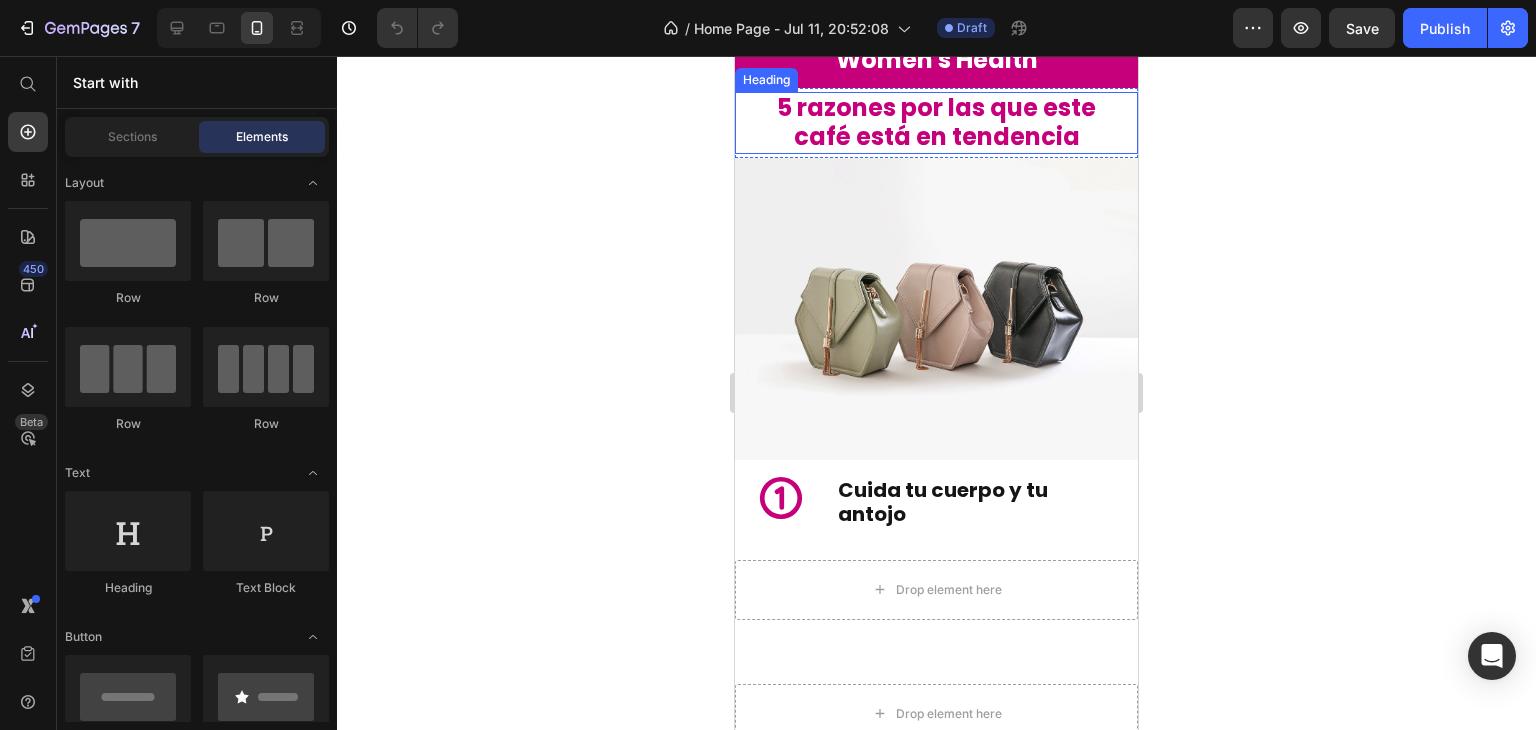 scroll, scrollTop: 100, scrollLeft: 0, axis: vertical 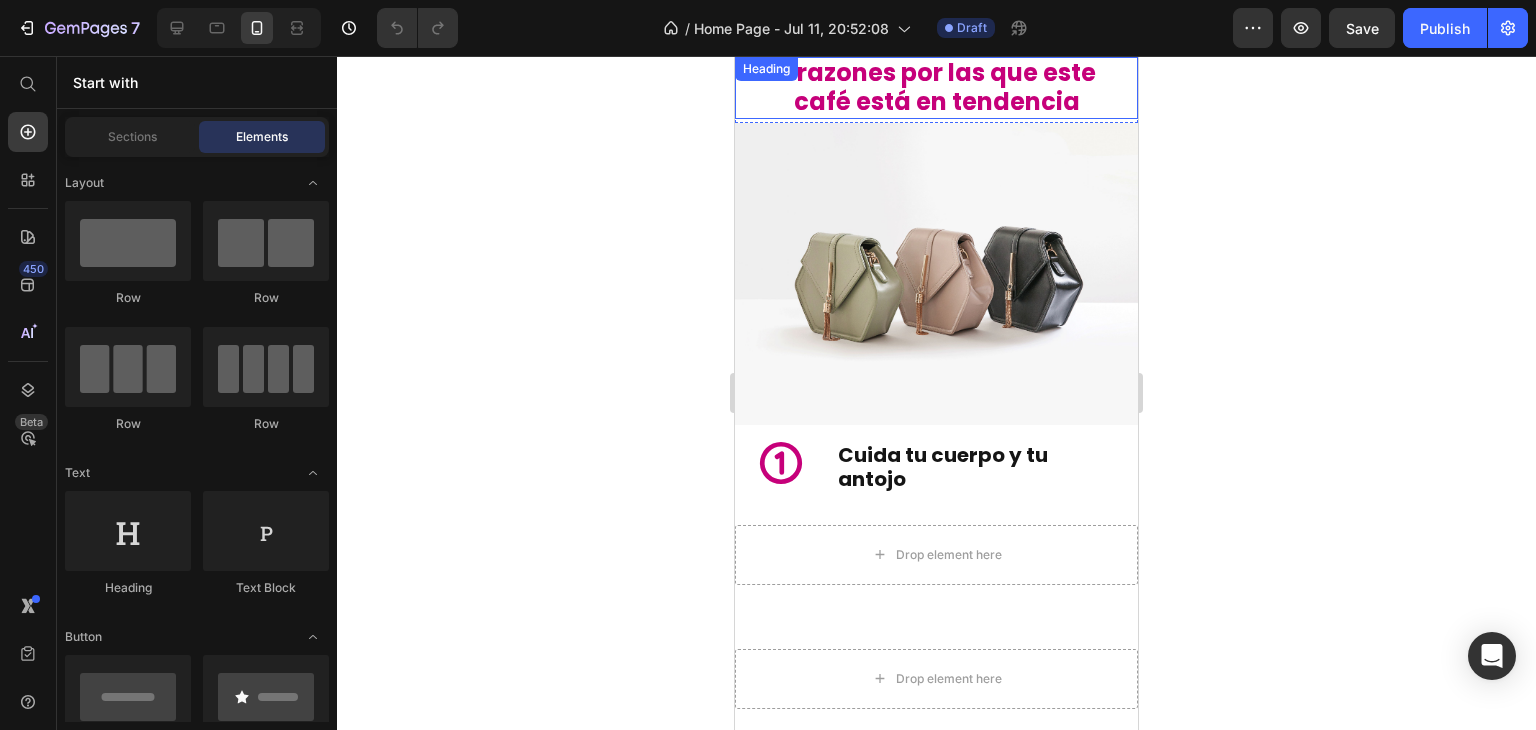 click on "5 razones por las que este café está en tendencia" at bounding box center [936, 88] 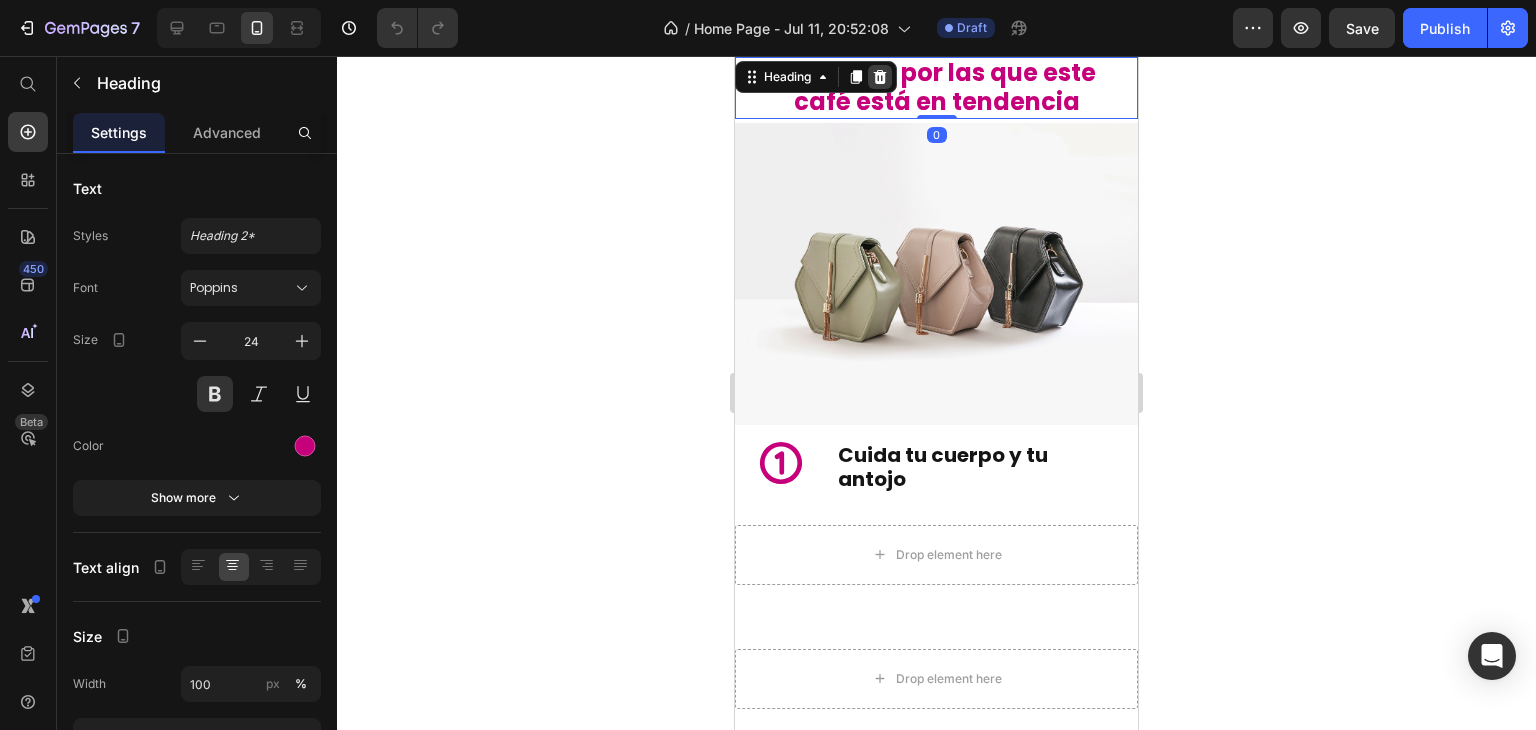 click at bounding box center (880, 77) 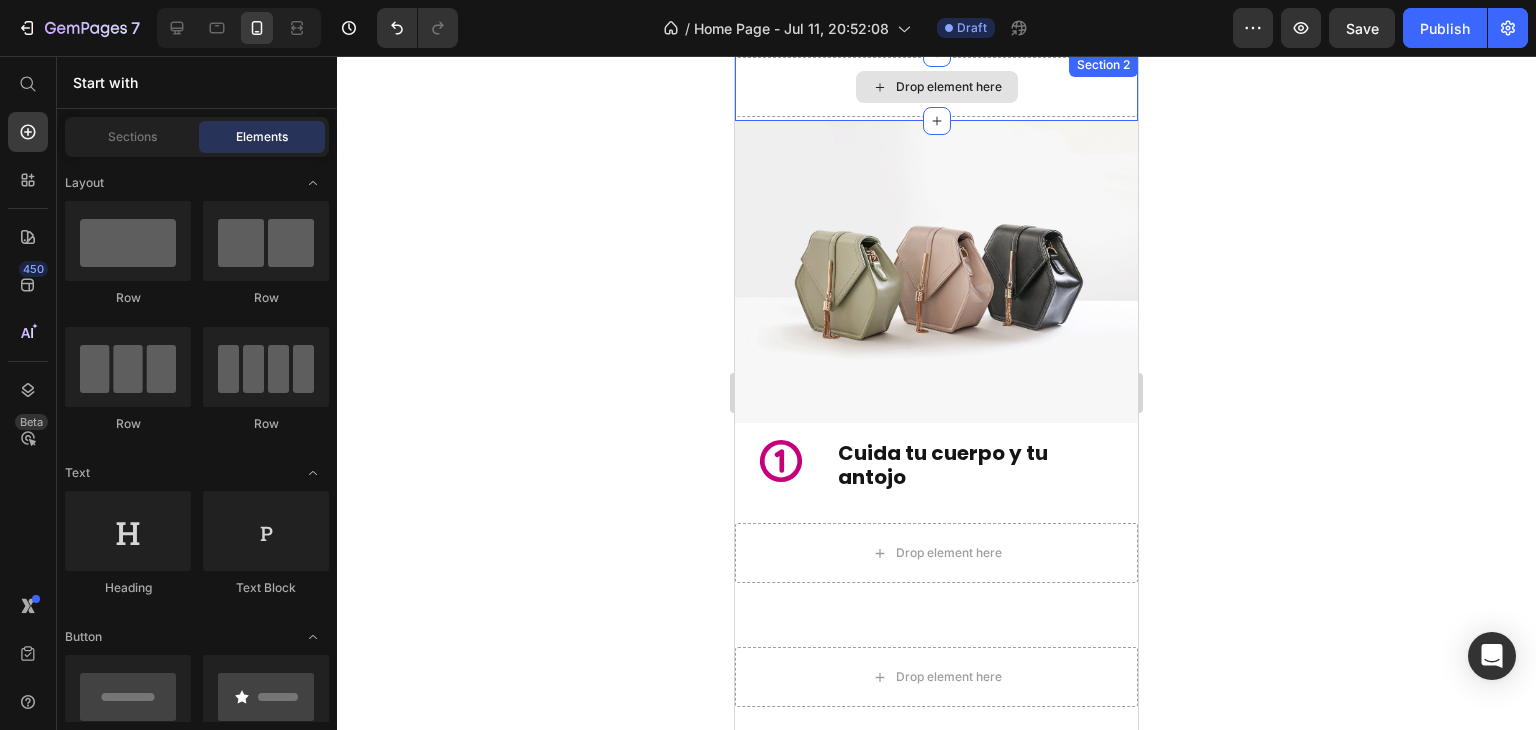click on "Drop element here" at bounding box center [936, 87] 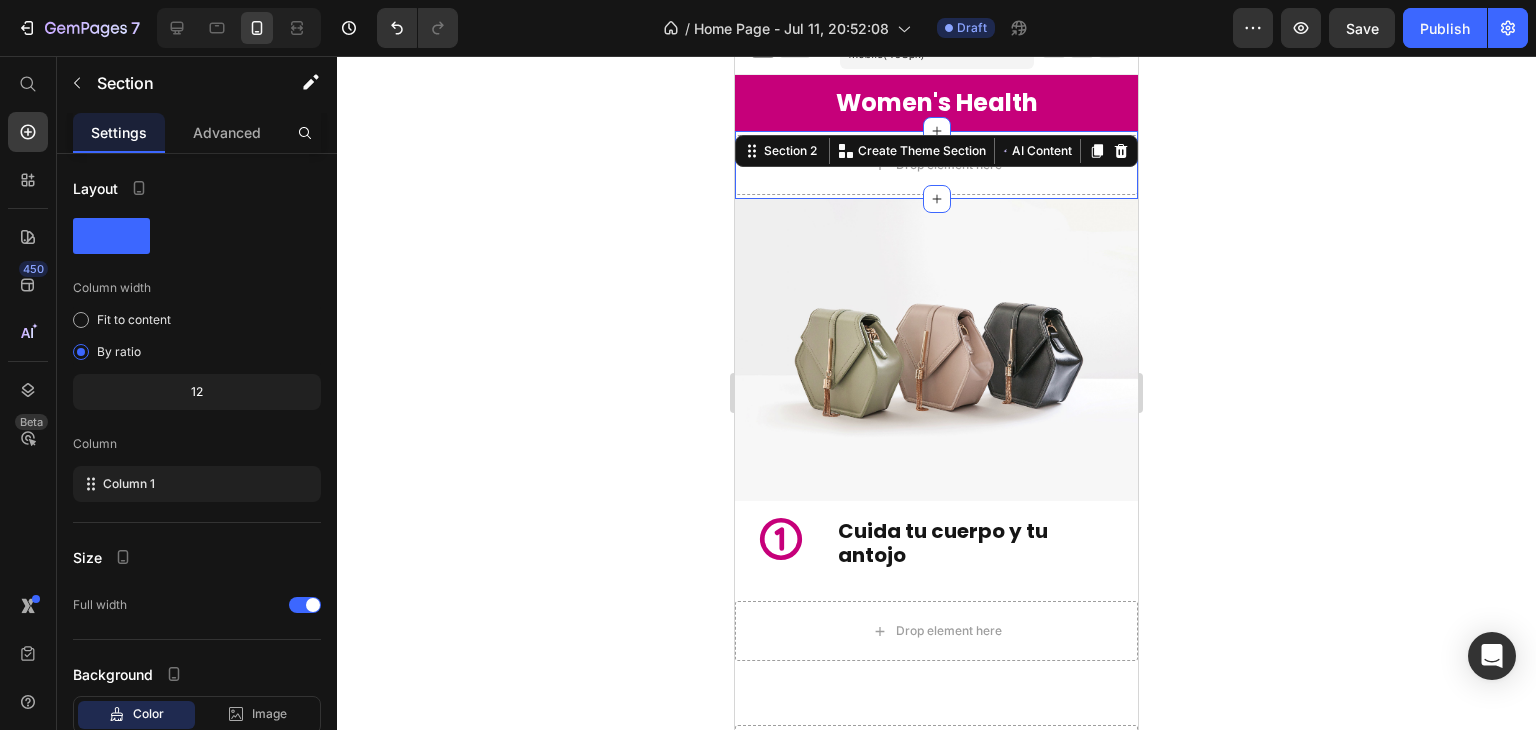 scroll, scrollTop: 0, scrollLeft: 0, axis: both 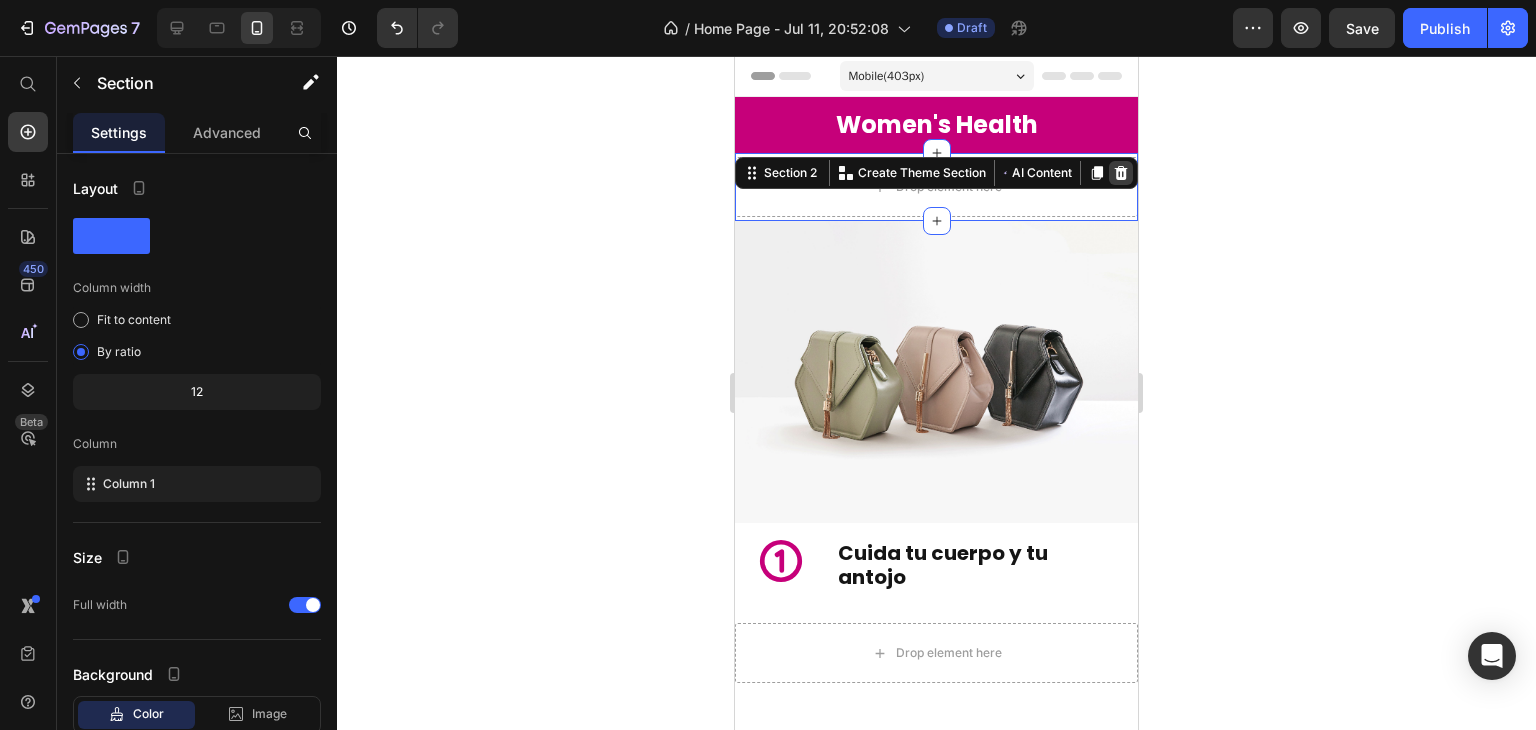 click 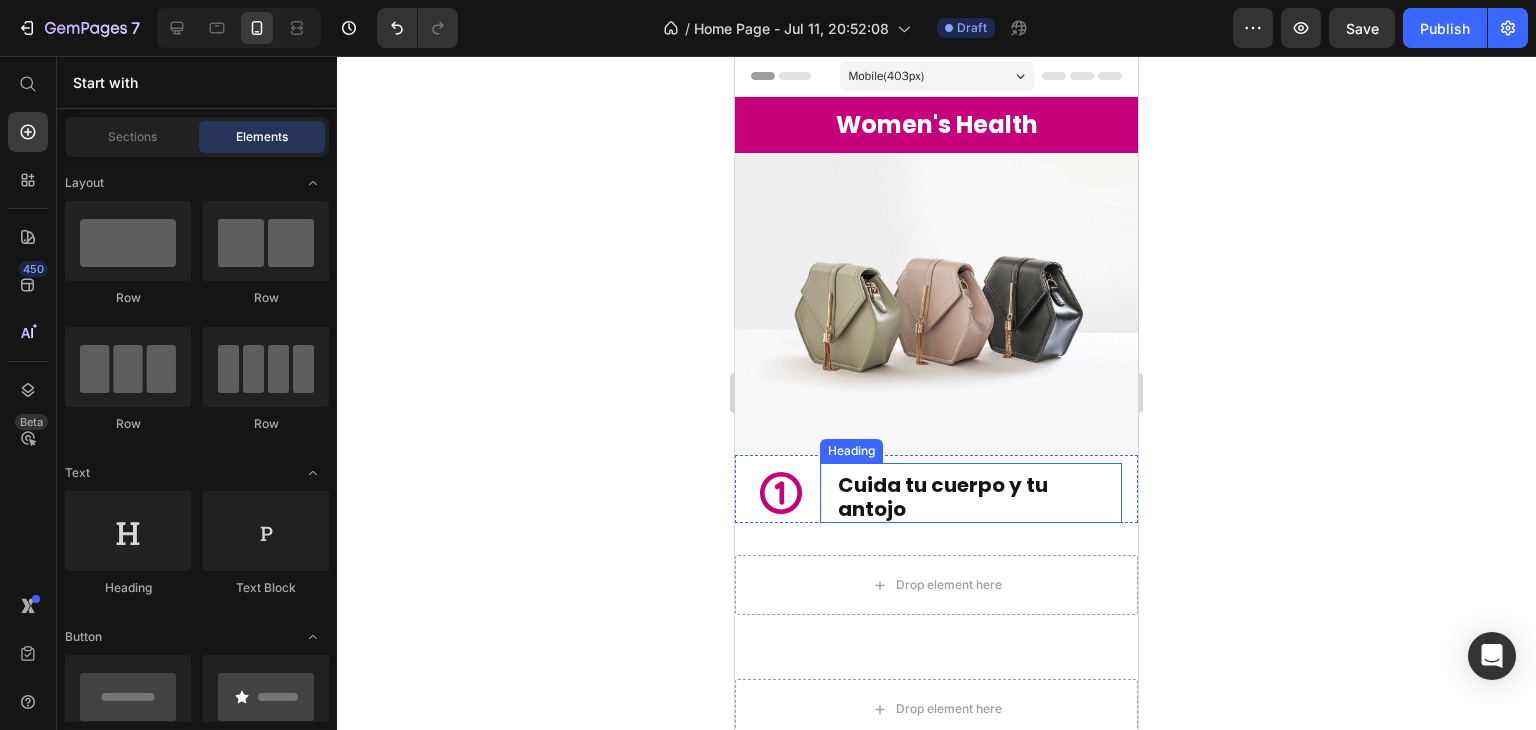 click on "Cuida tu cuerpo y tu antojo" at bounding box center (971, 497) 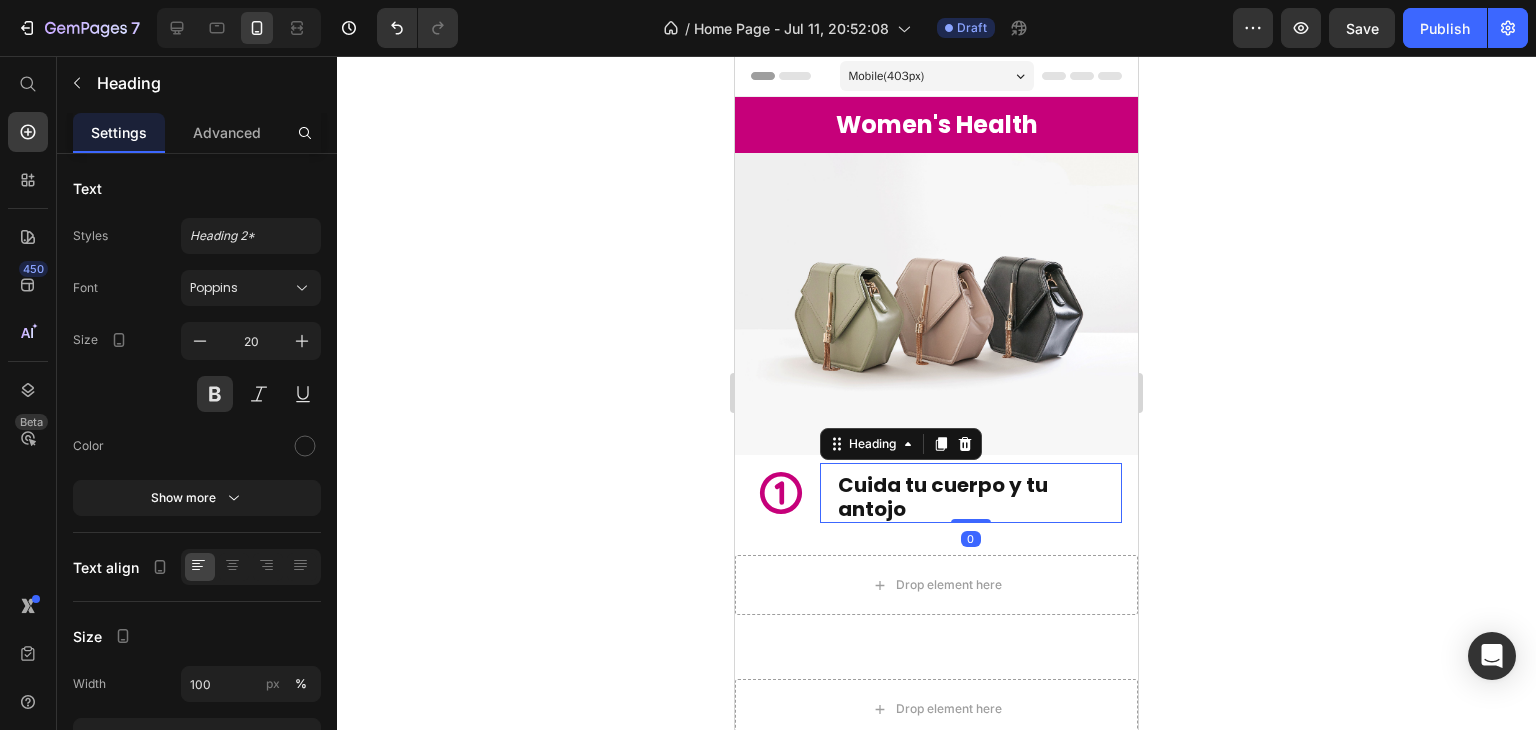 click on "Icon Cuida tu cuerpo y tu antojo Heading   0 Row" at bounding box center [936, 489] 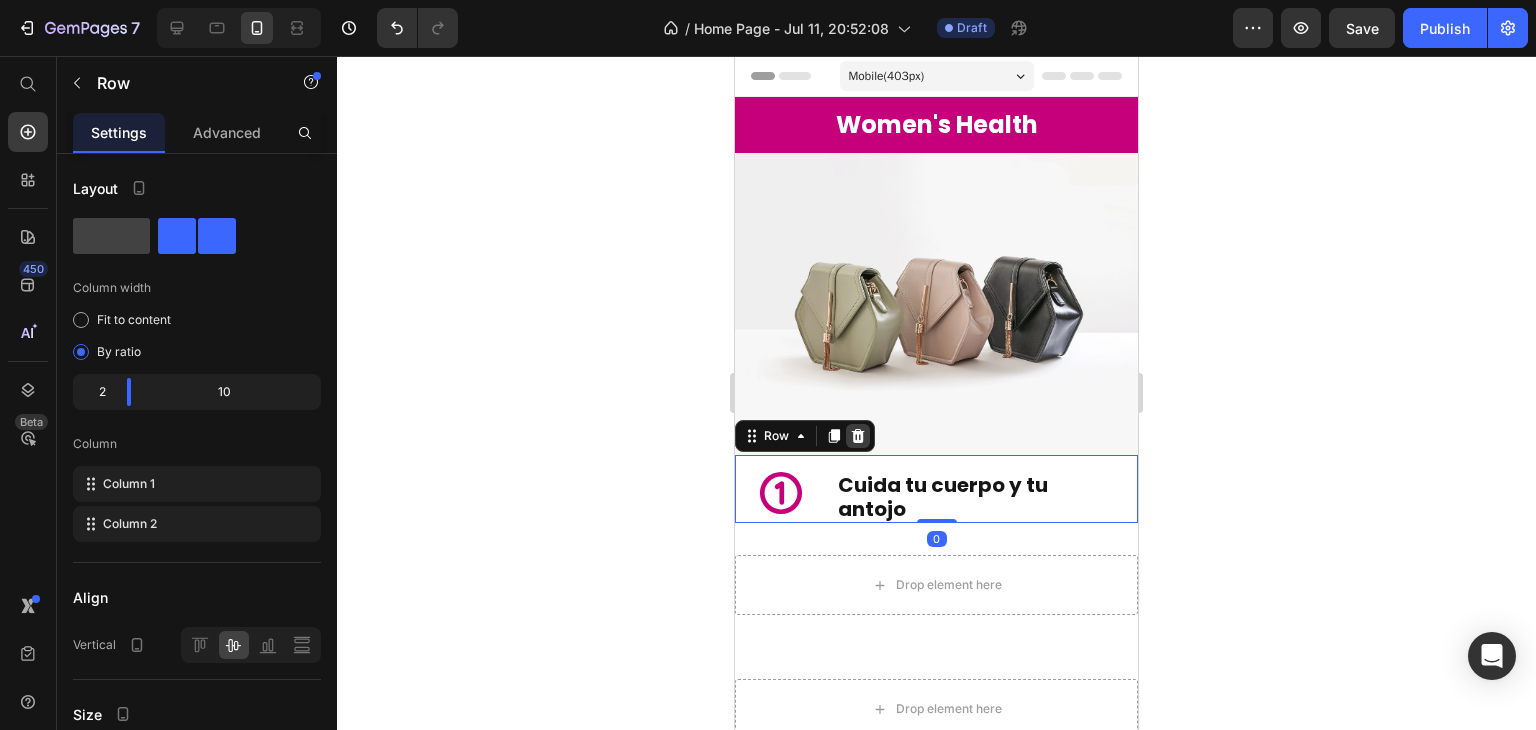 click 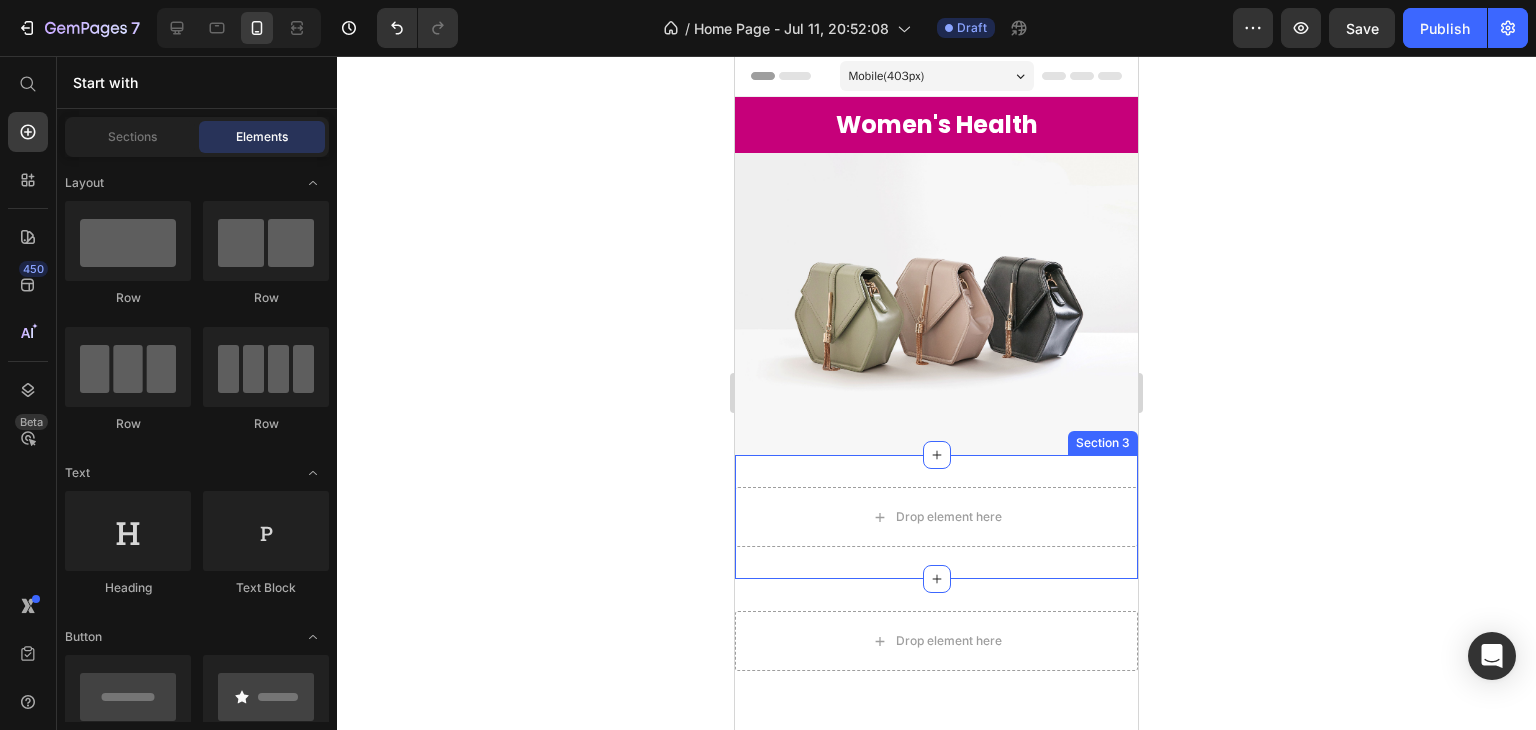 click on "Drop element here Section 3" at bounding box center [936, 517] 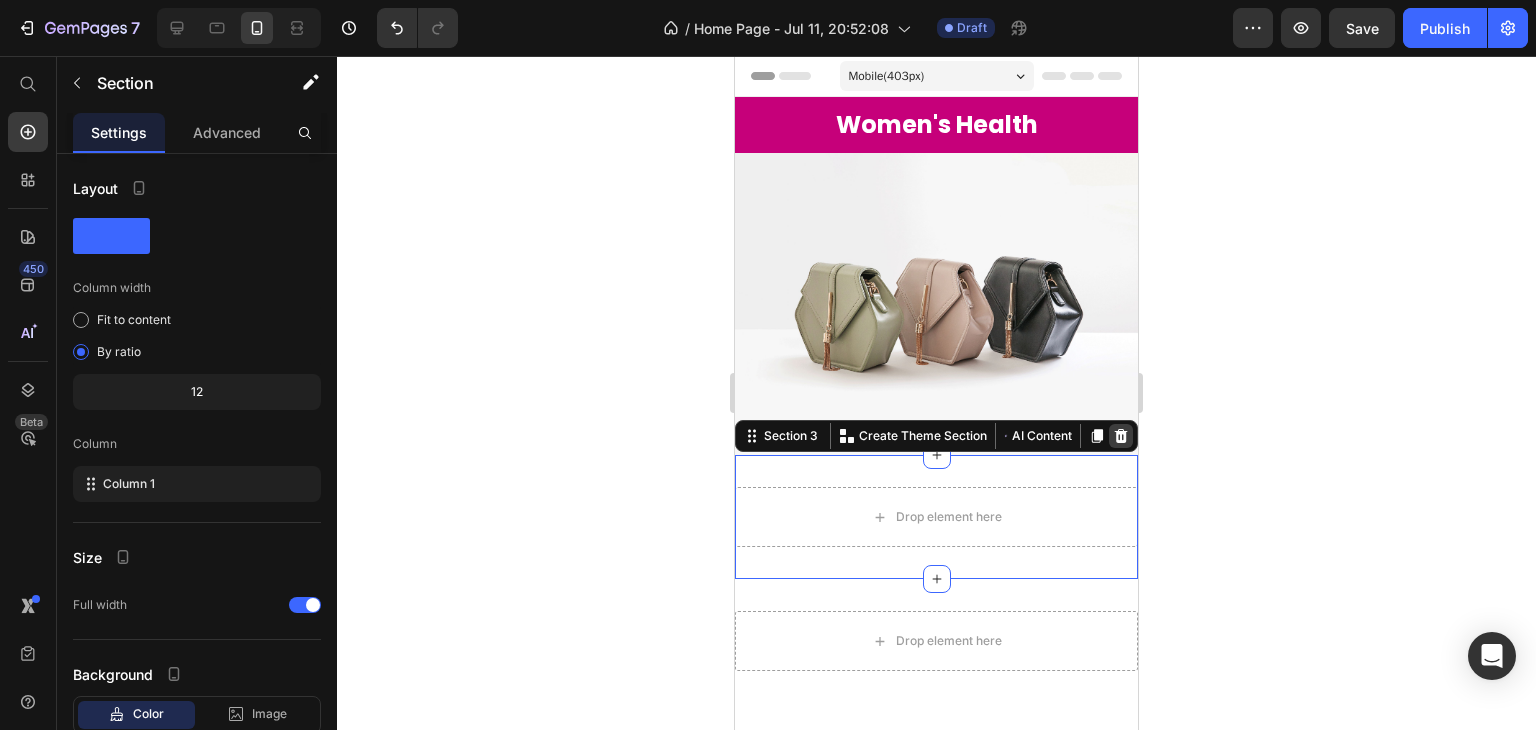 click 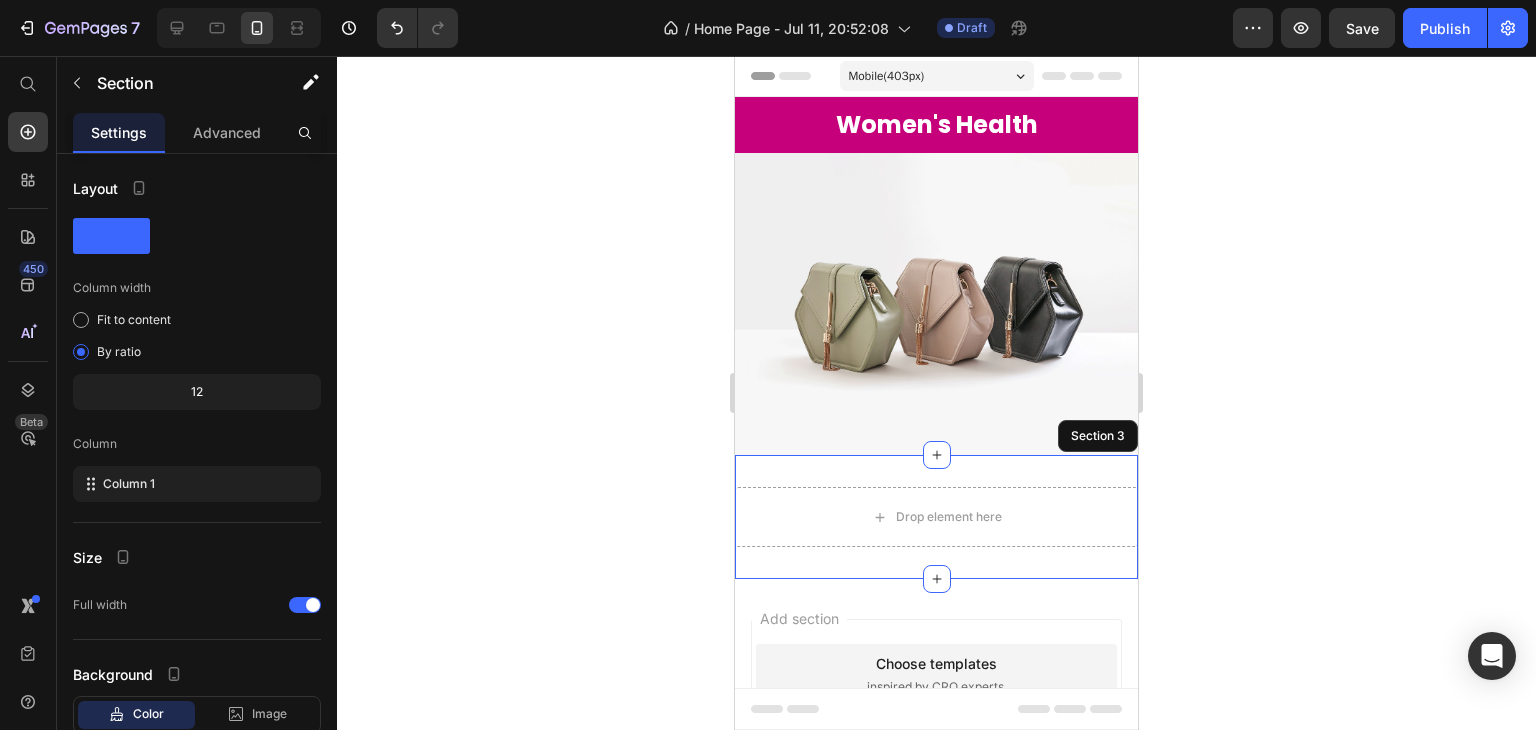 click on "Drop element here Section 3" at bounding box center (936, 517) 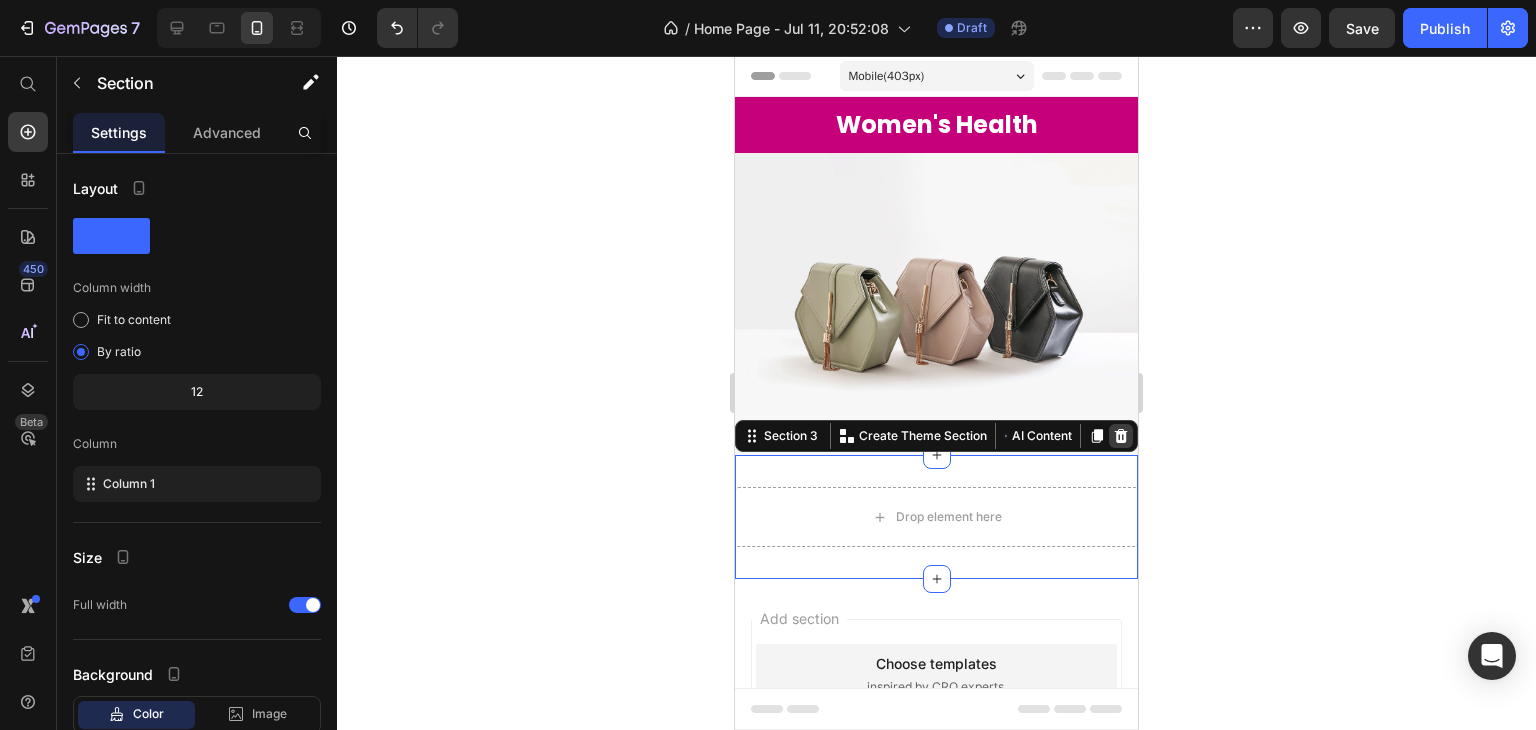 click 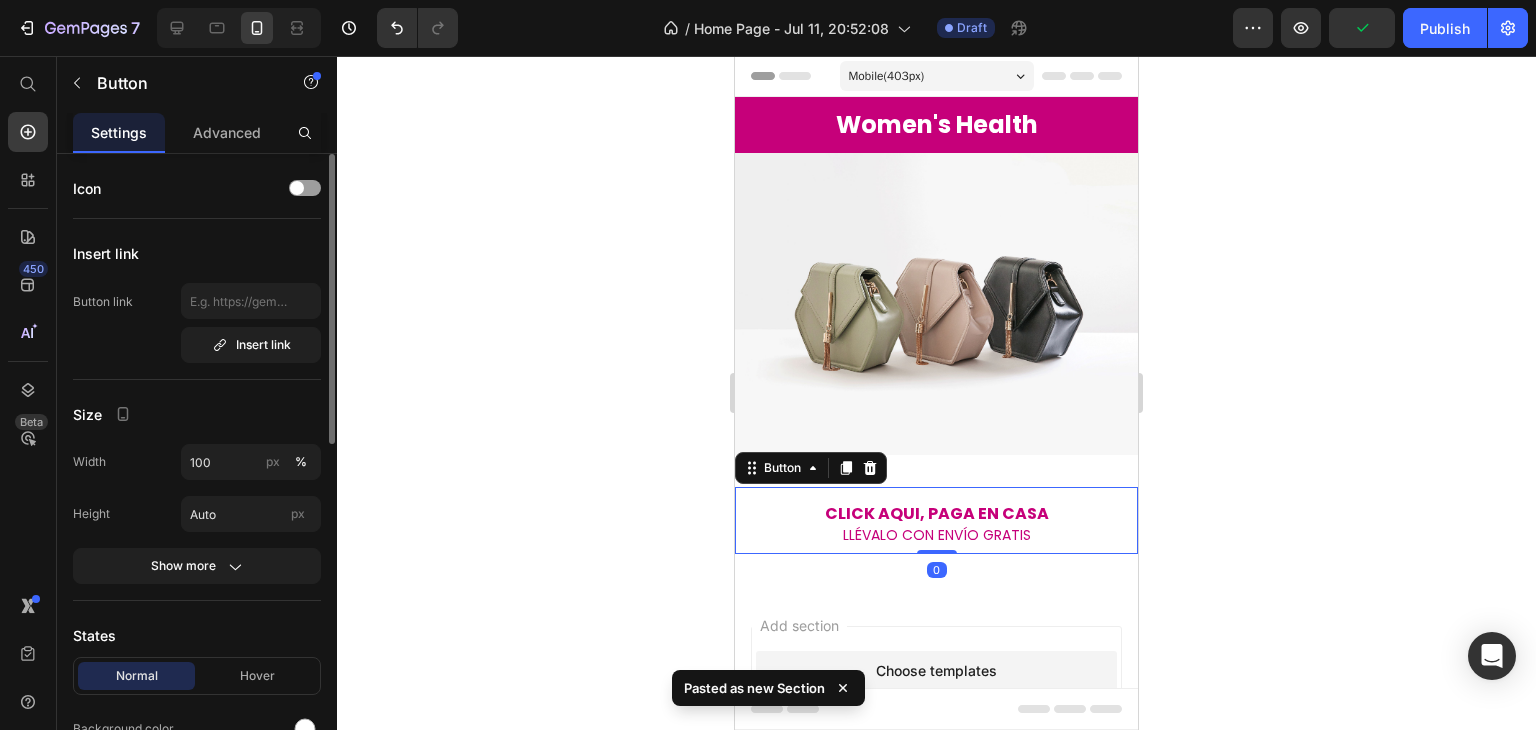 scroll, scrollTop: 300, scrollLeft: 0, axis: vertical 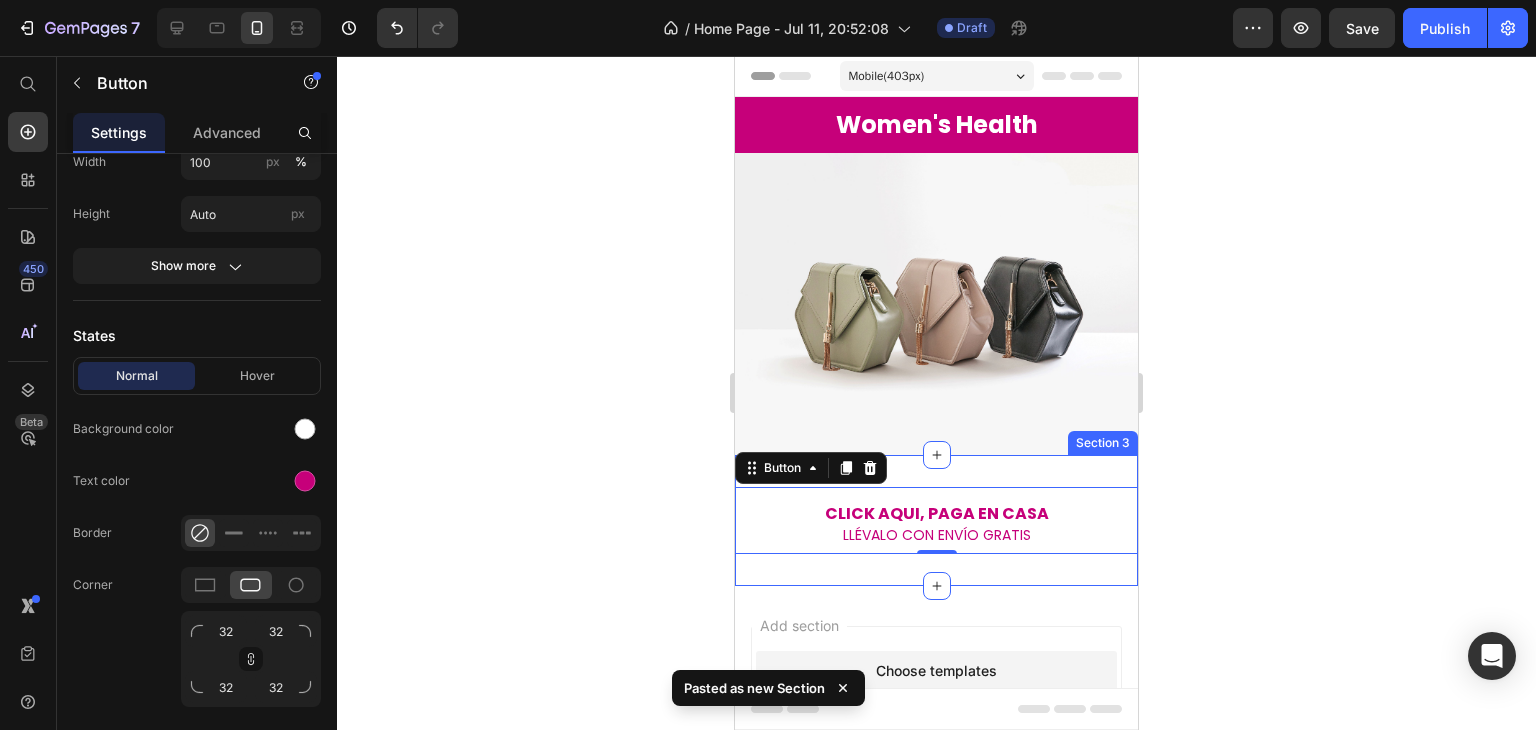 click on "CLICK AQUI, PAGA EN CASA LLÉVALO CON ENVÍO GRATIS   Button   0 Section 3" at bounding box center [936, 520] 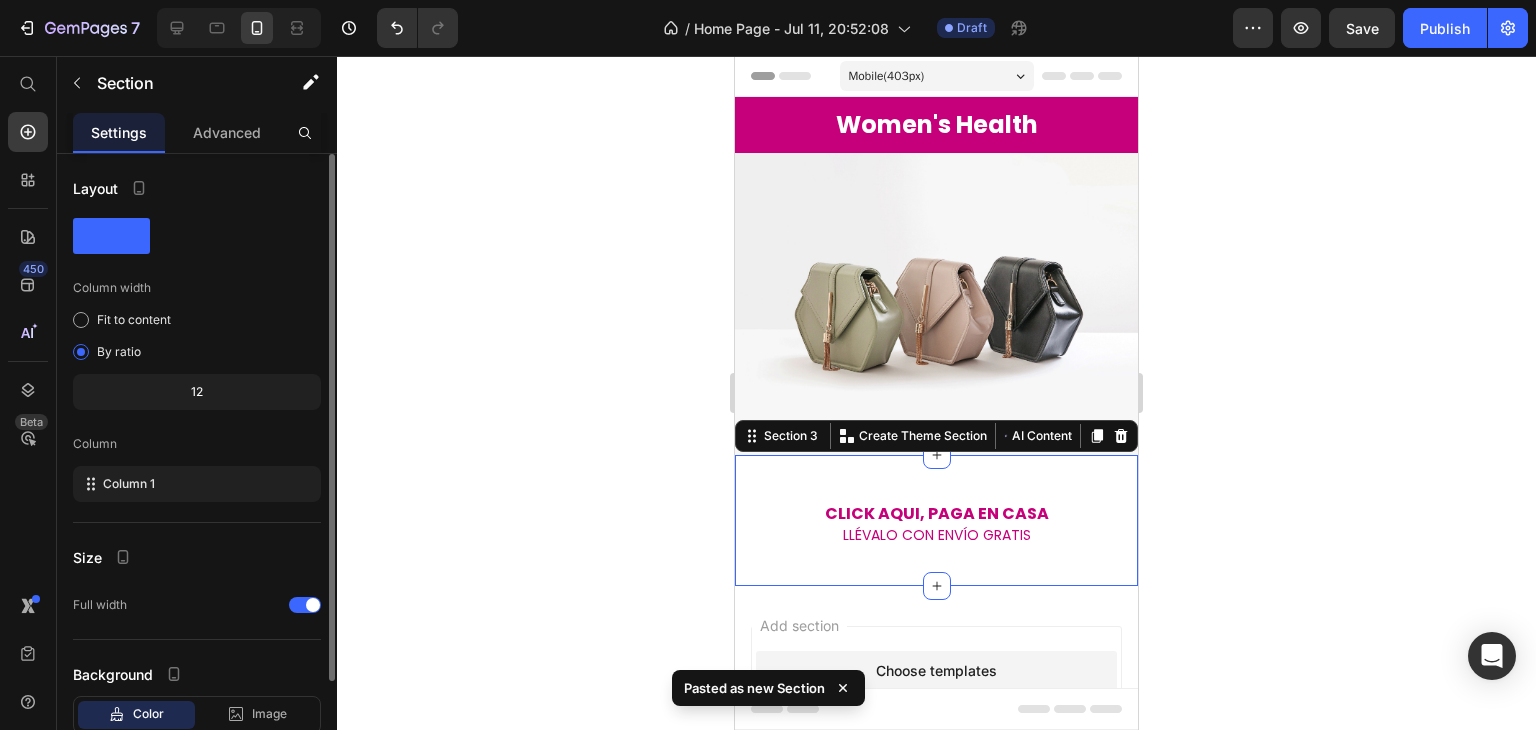 scroll, scrollTop: 129, scrollLeft: 0, axis: vertical 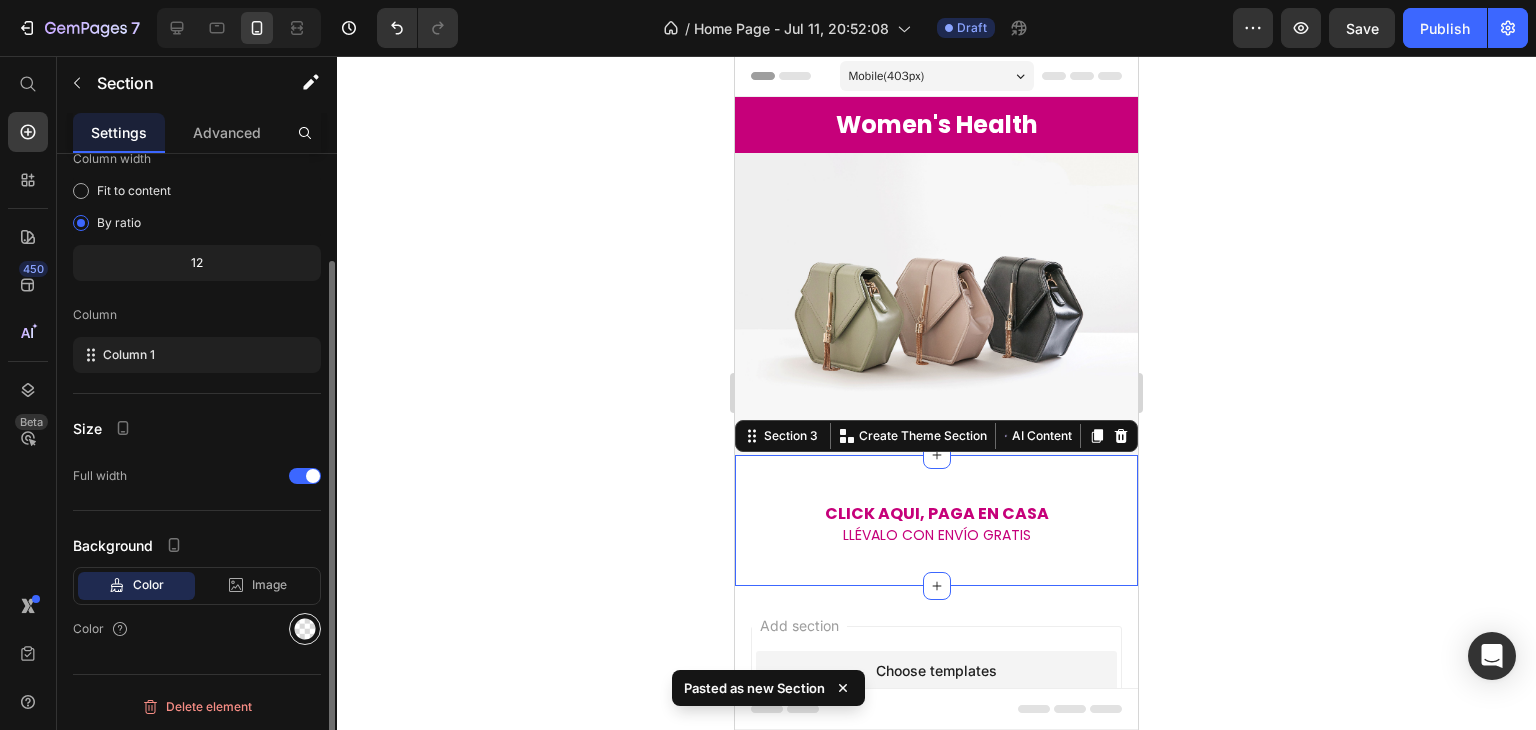 click 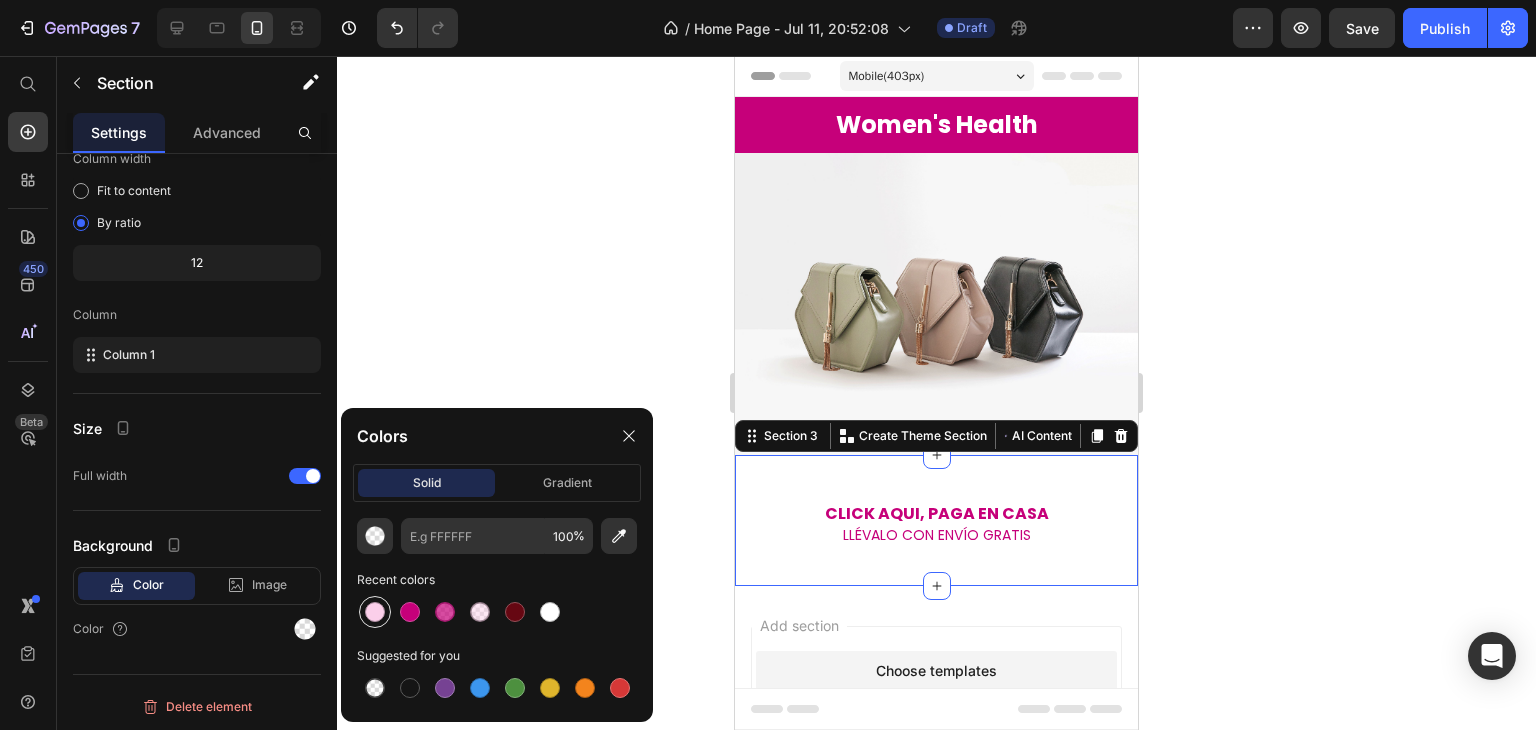 click at bounding box center (375, 612) 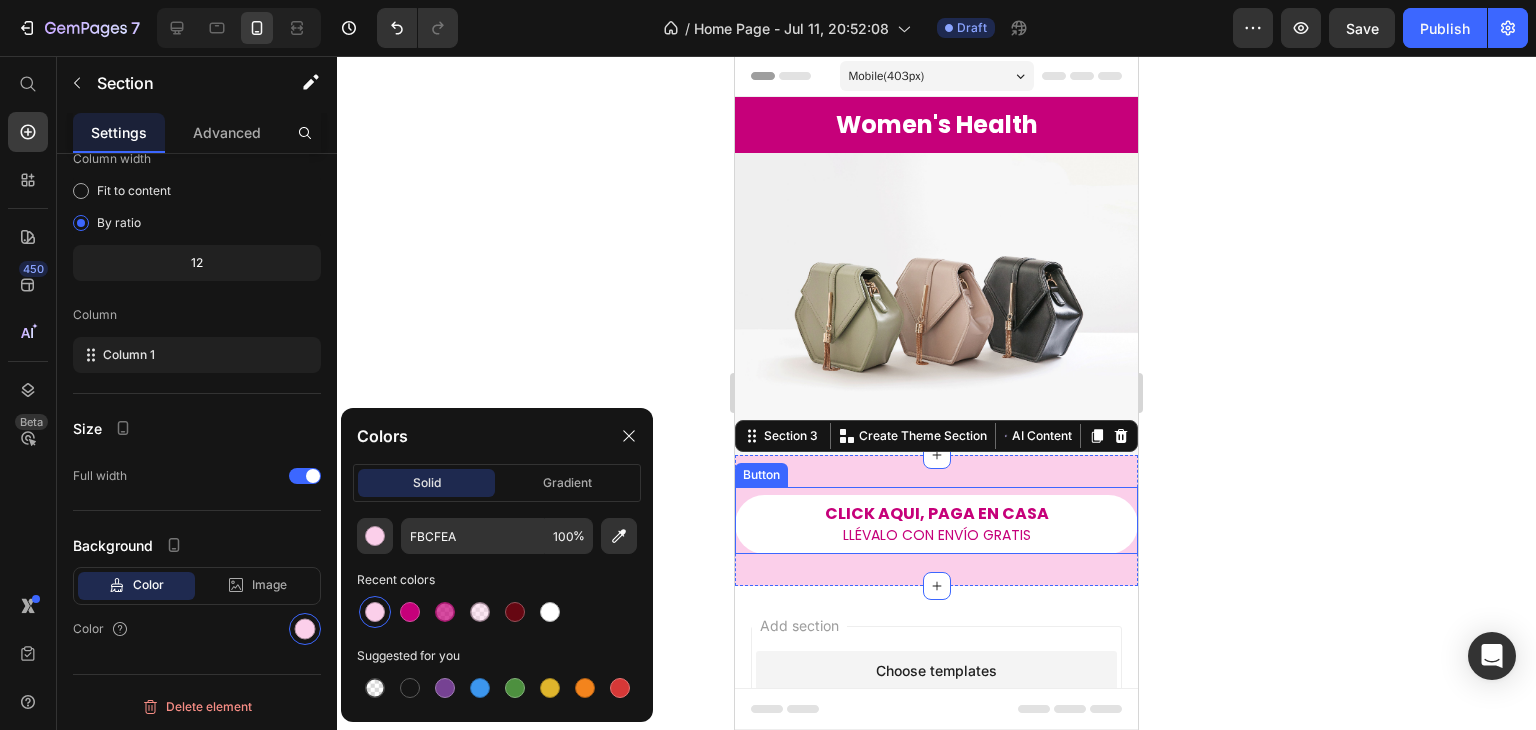 click on "CLICK AQUI, PAGA EN CASA LLÉVALO CON ENVÍO GRATIS" at bounding box center [936, 524] 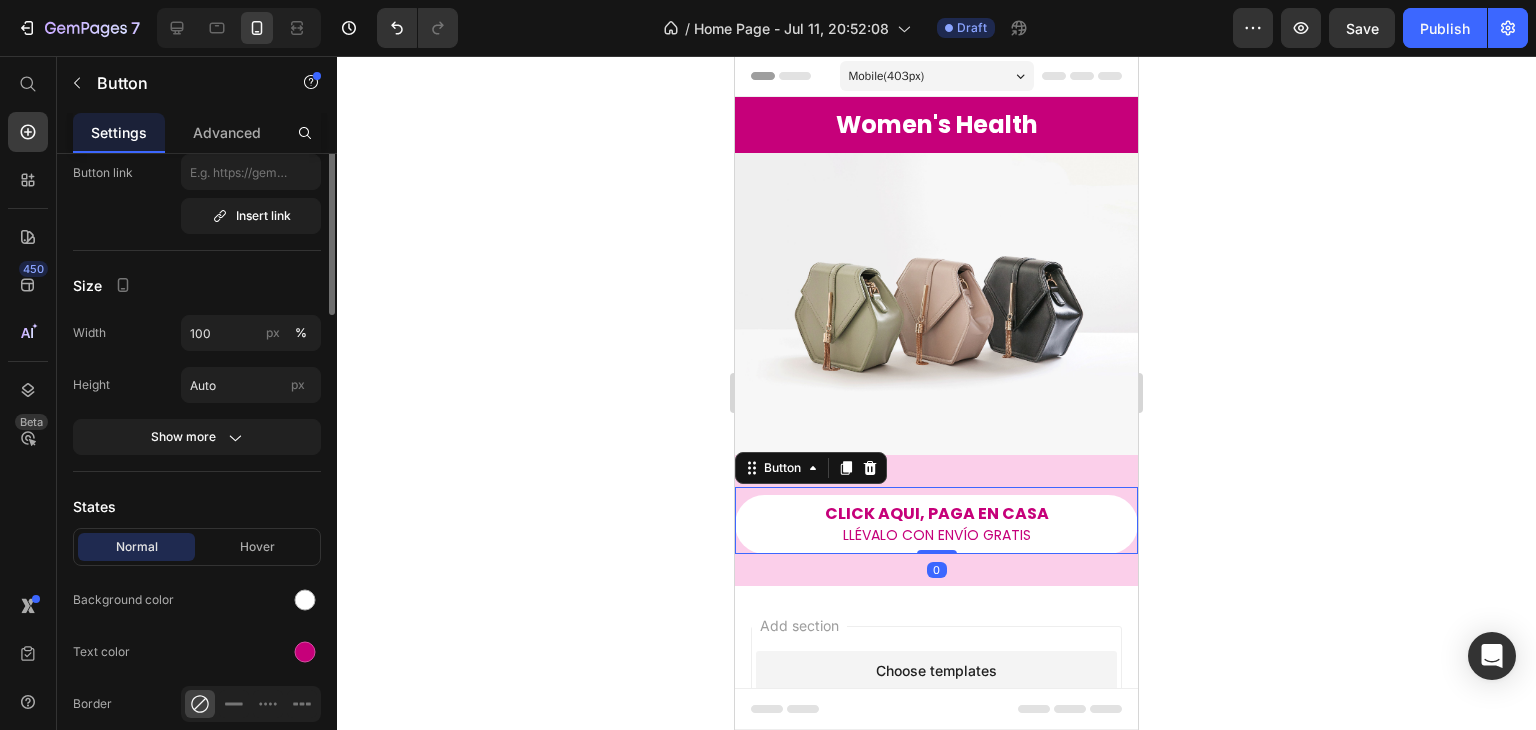 scroll, scrollTop: 0, scrollLeft: 0, axis: both 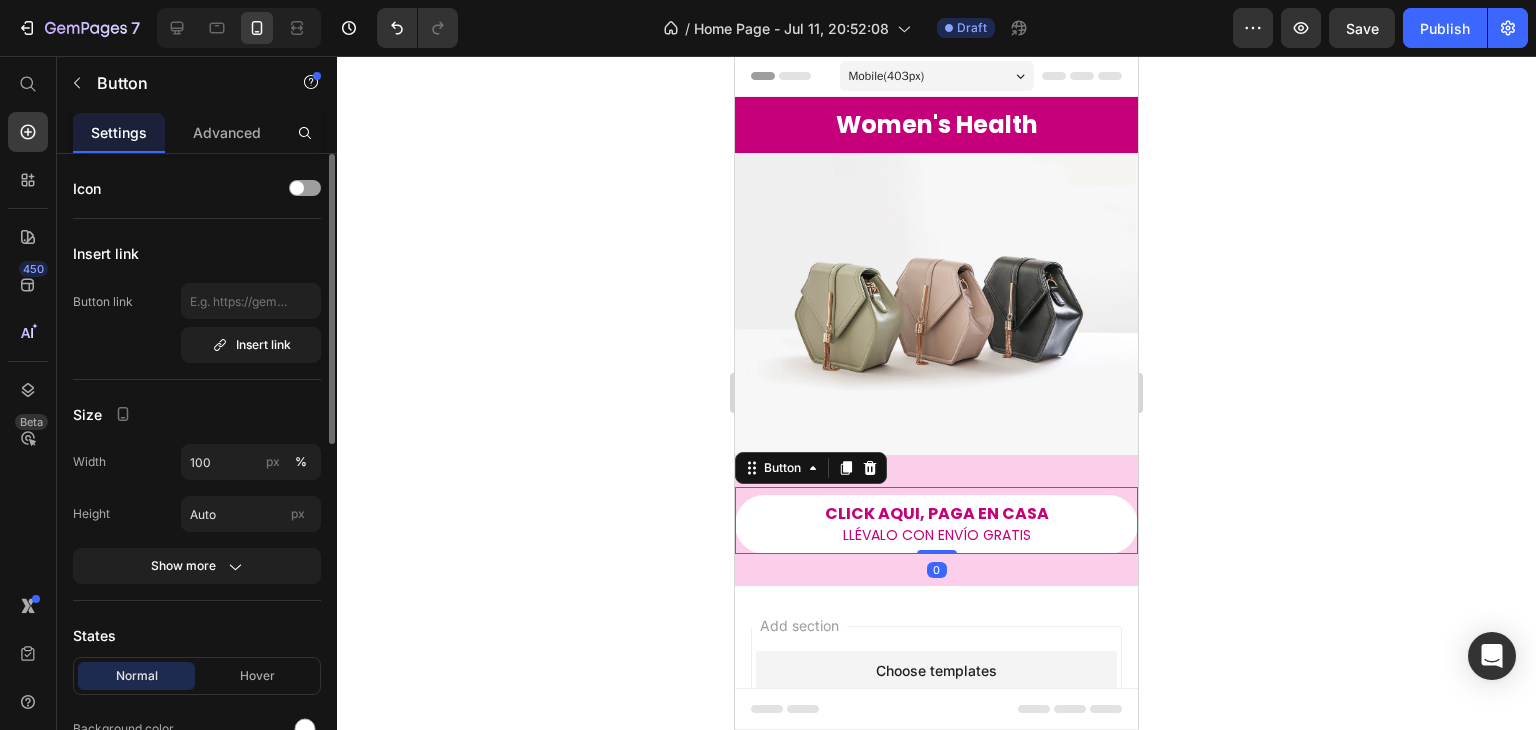 click on "CLICK AQUI, PAGA EN CASA LLÉVALO CON ENVÍO GRATIS" at bounding box center (936, 524) 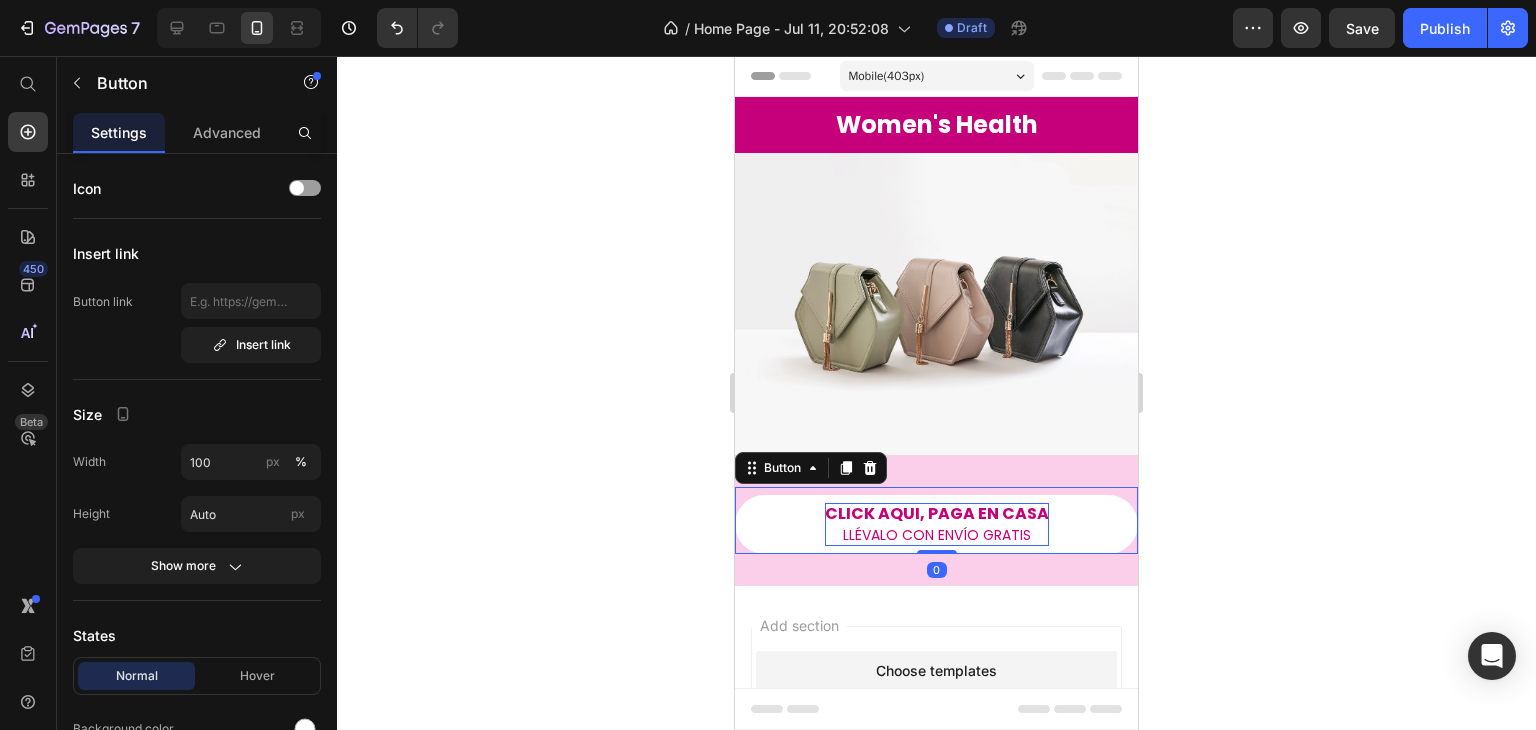 click on "CLICK AQUI, PAGA EN CASA" at bounding box center [937, 513] 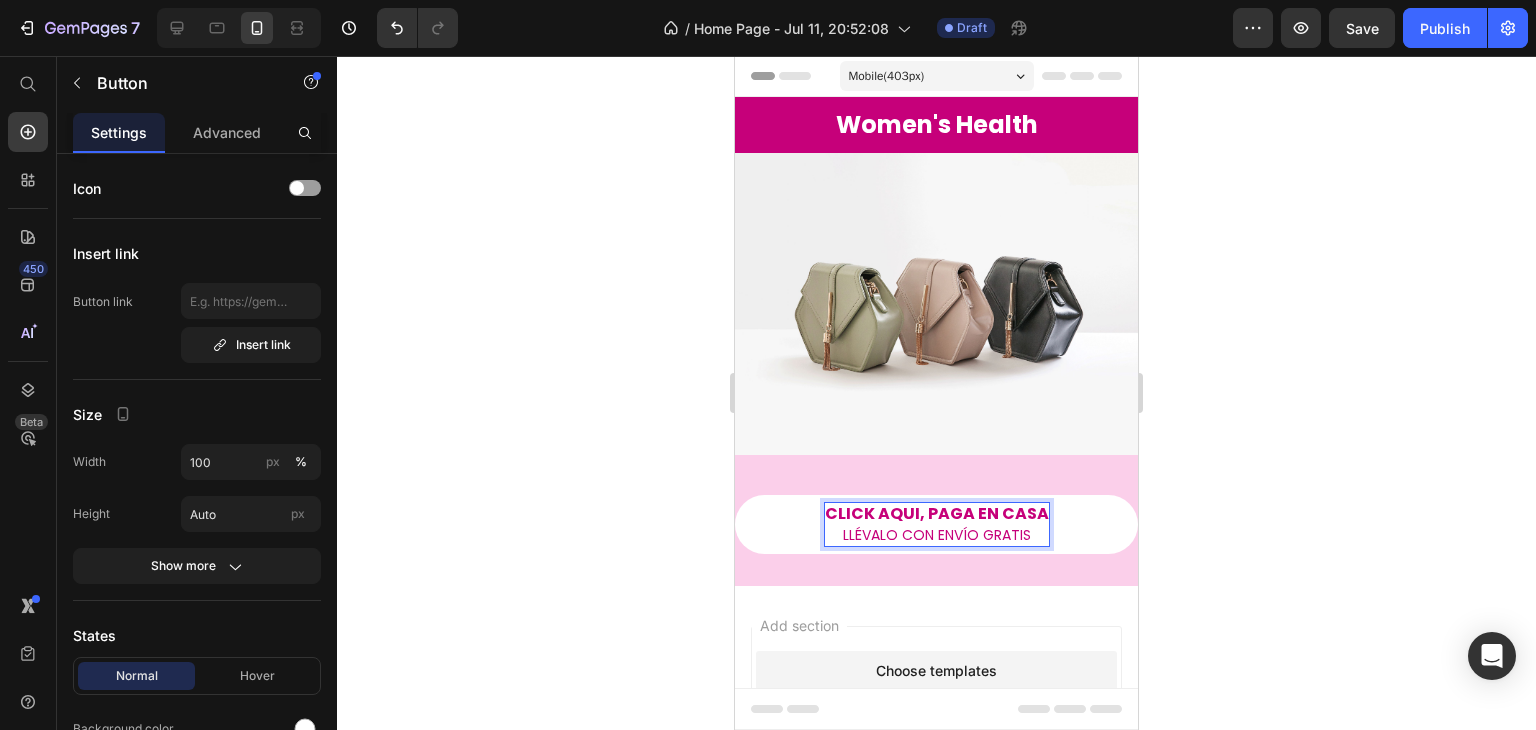 click on "CLICK AQUI, PAGA EN CASA" at bounding box center [937, 513] 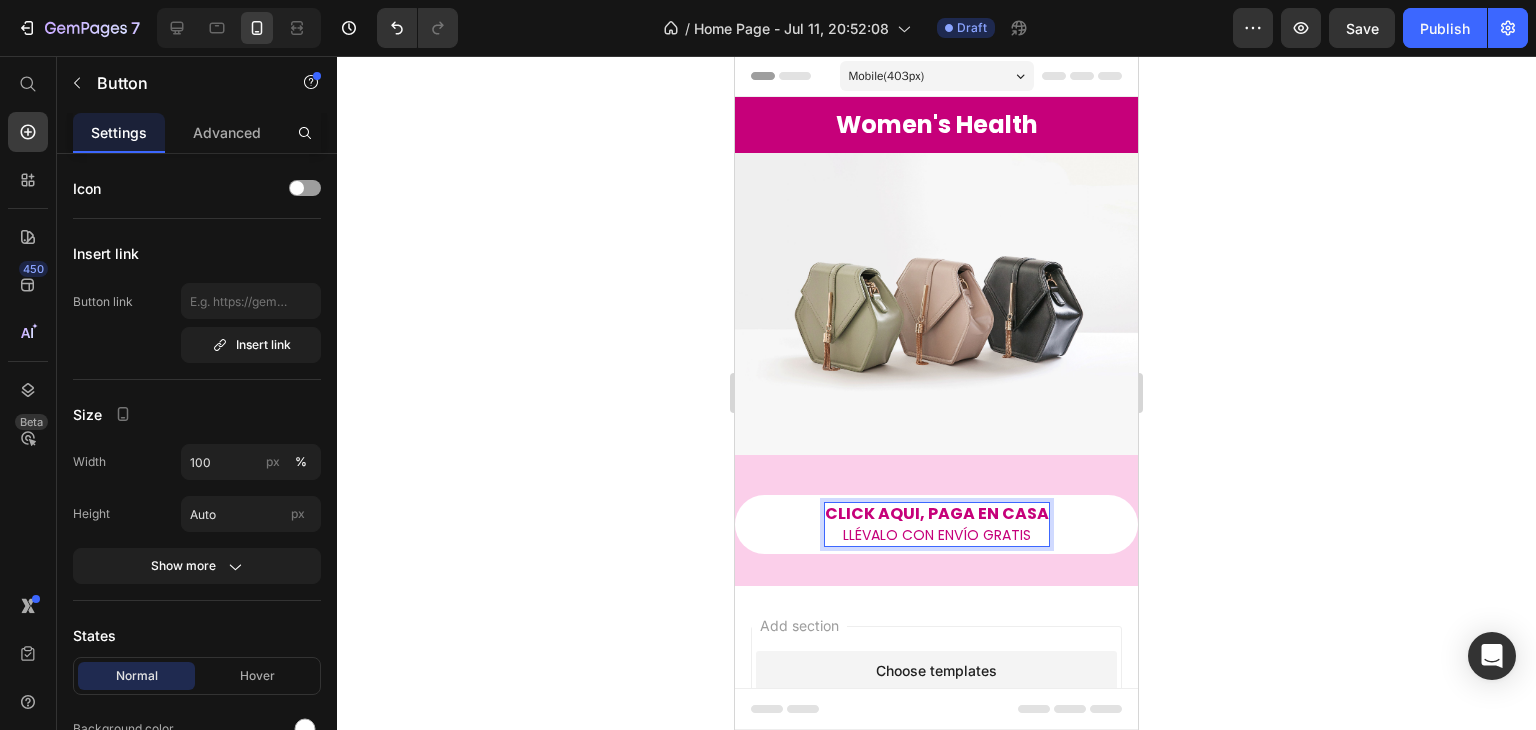 click on "CLICK AQUI, PAGA EN CASA" at bounding box center (937, 513) 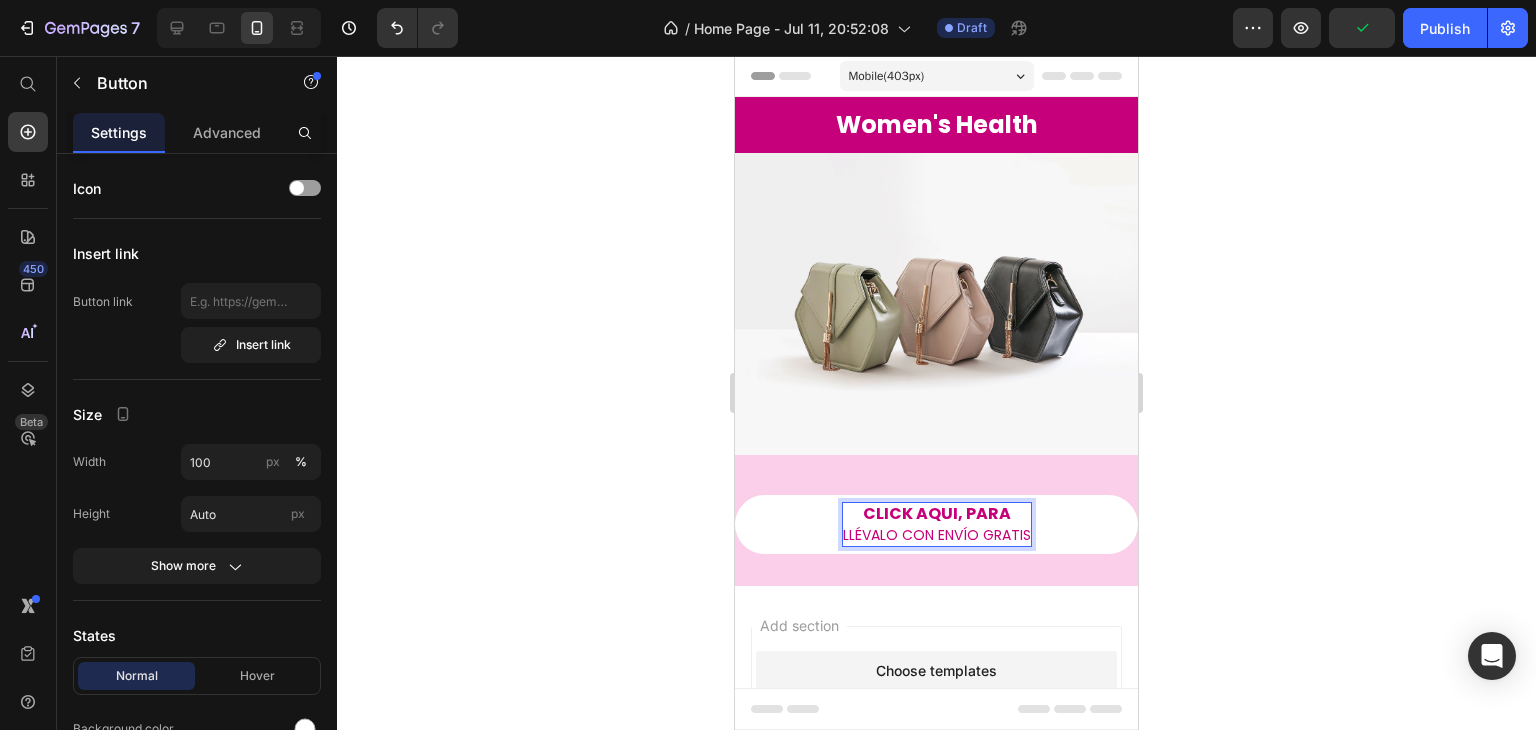 click on "CLICK AQUI, PARA  LLÉVALO CON ENVÍO GRATIS" at bounding box center [936, 524] 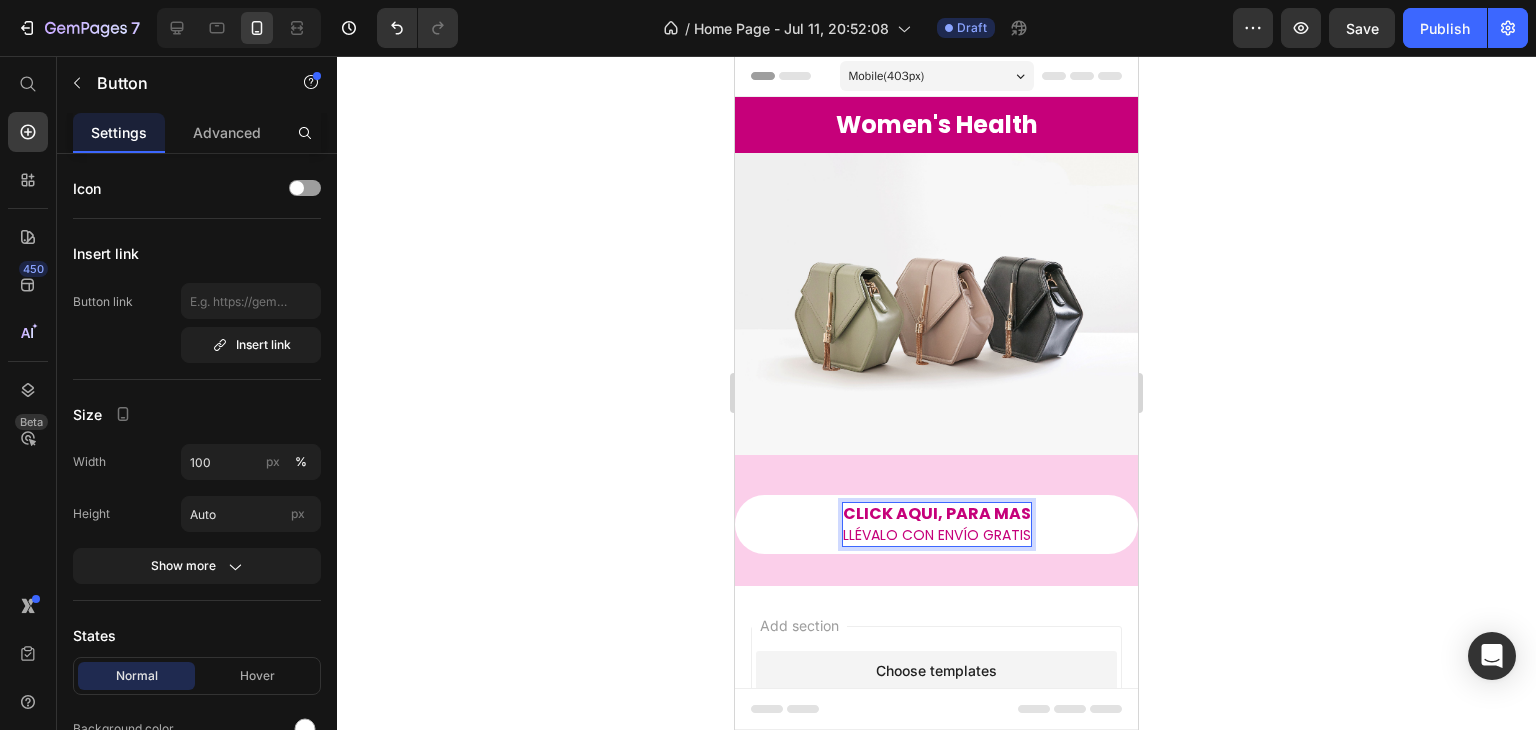 click on "CLICK AQUI, PARA MAS  LLÉVALO CON ENVÍO GRATIS" at bounding box center [936, 524] 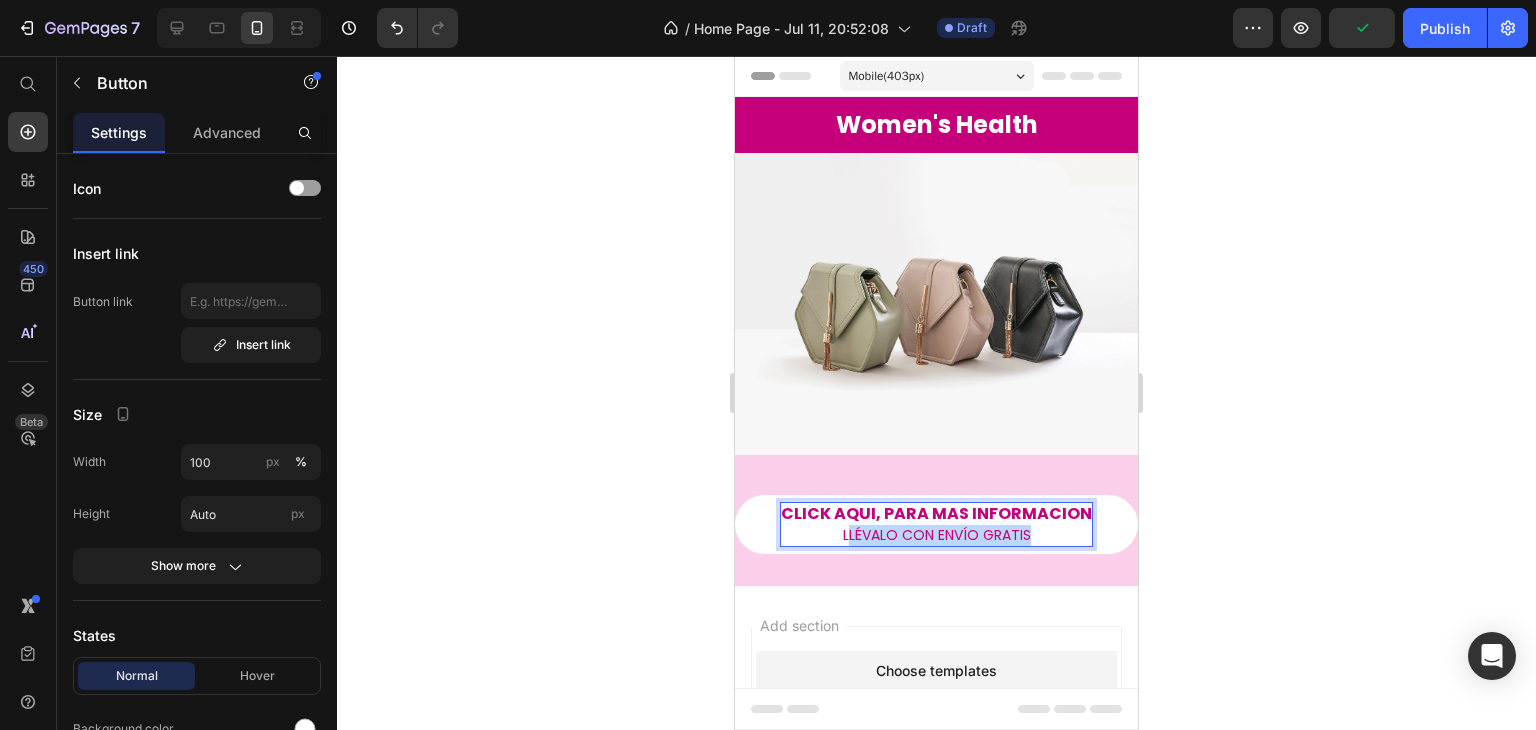 drag, startPoint x: 1032, startPoint y: 521, endPoint x: 839, endPoint y: 525, distance: 193.04144 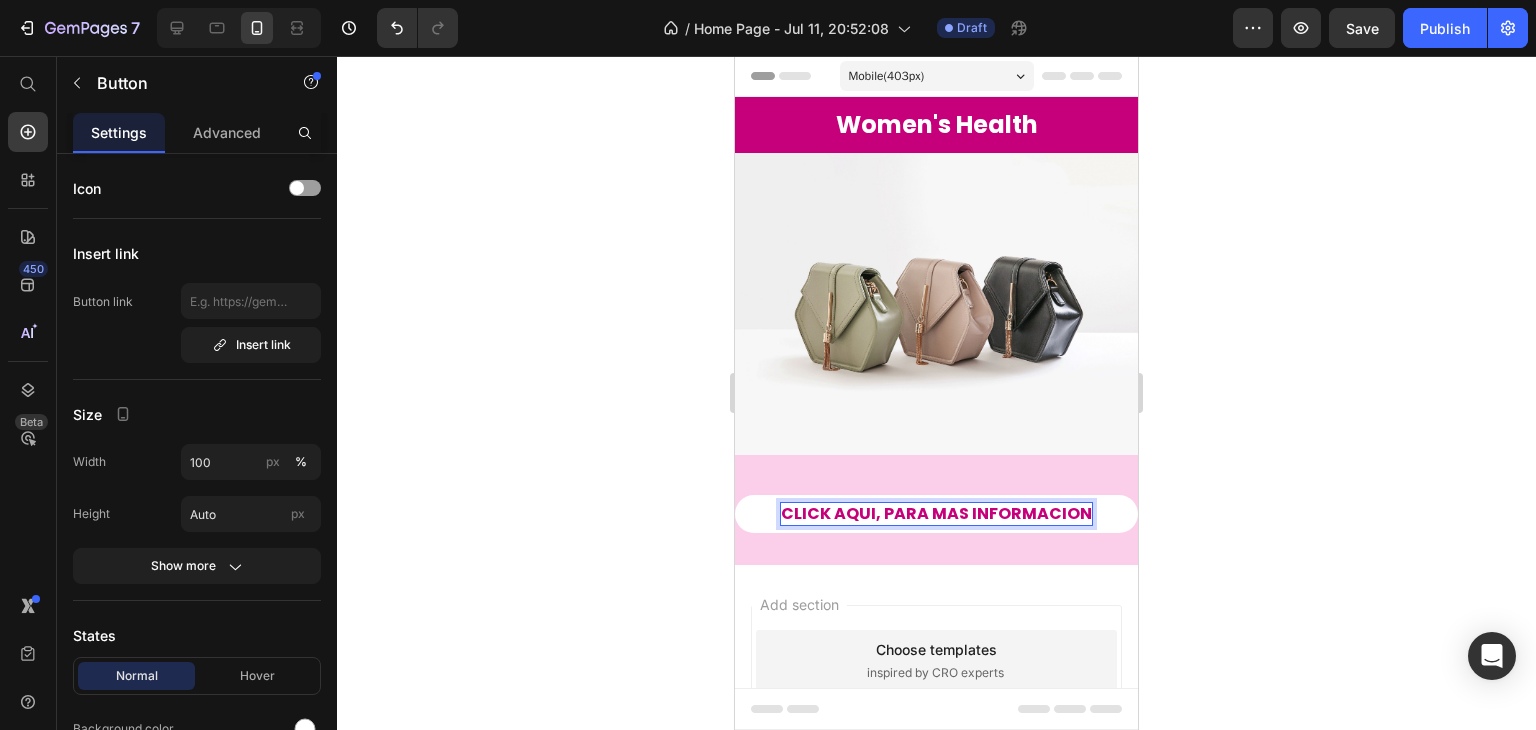 click on "CLICK AQUI, PARA MAS INFORMACION" at bounding box center [936, 513] 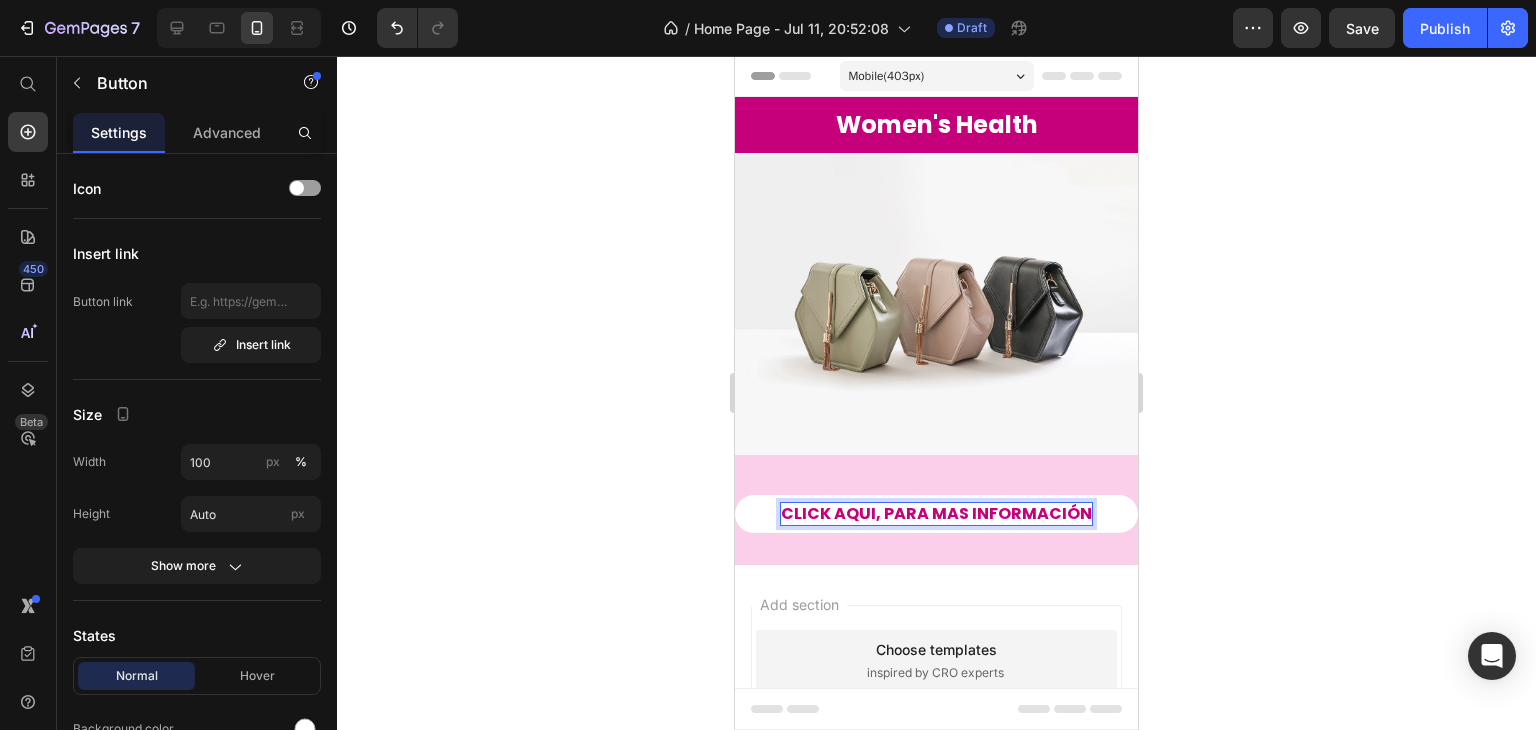 click on "CLICK AQUI, PARA MAS INFORMACIÓN" at bounding box center [936, 513] 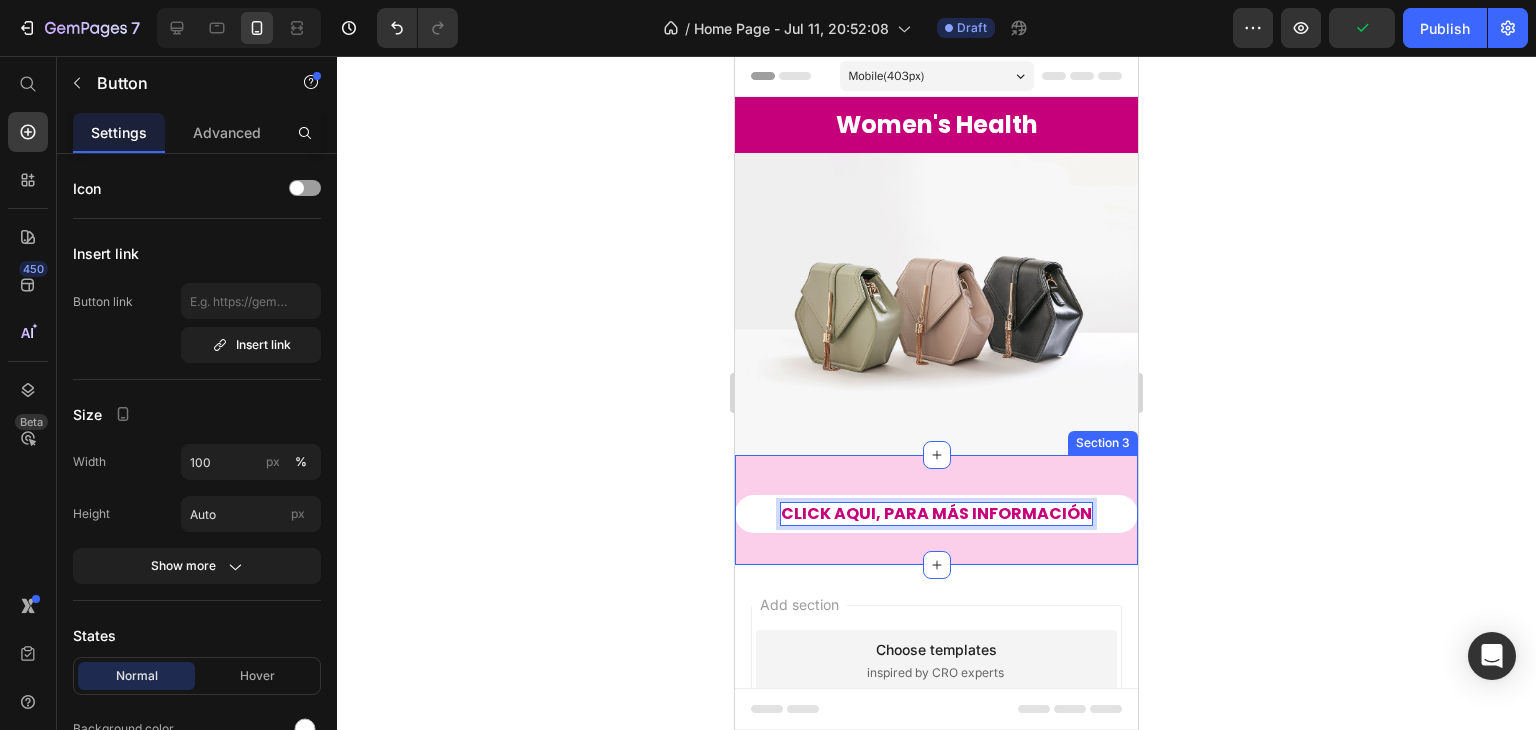 click 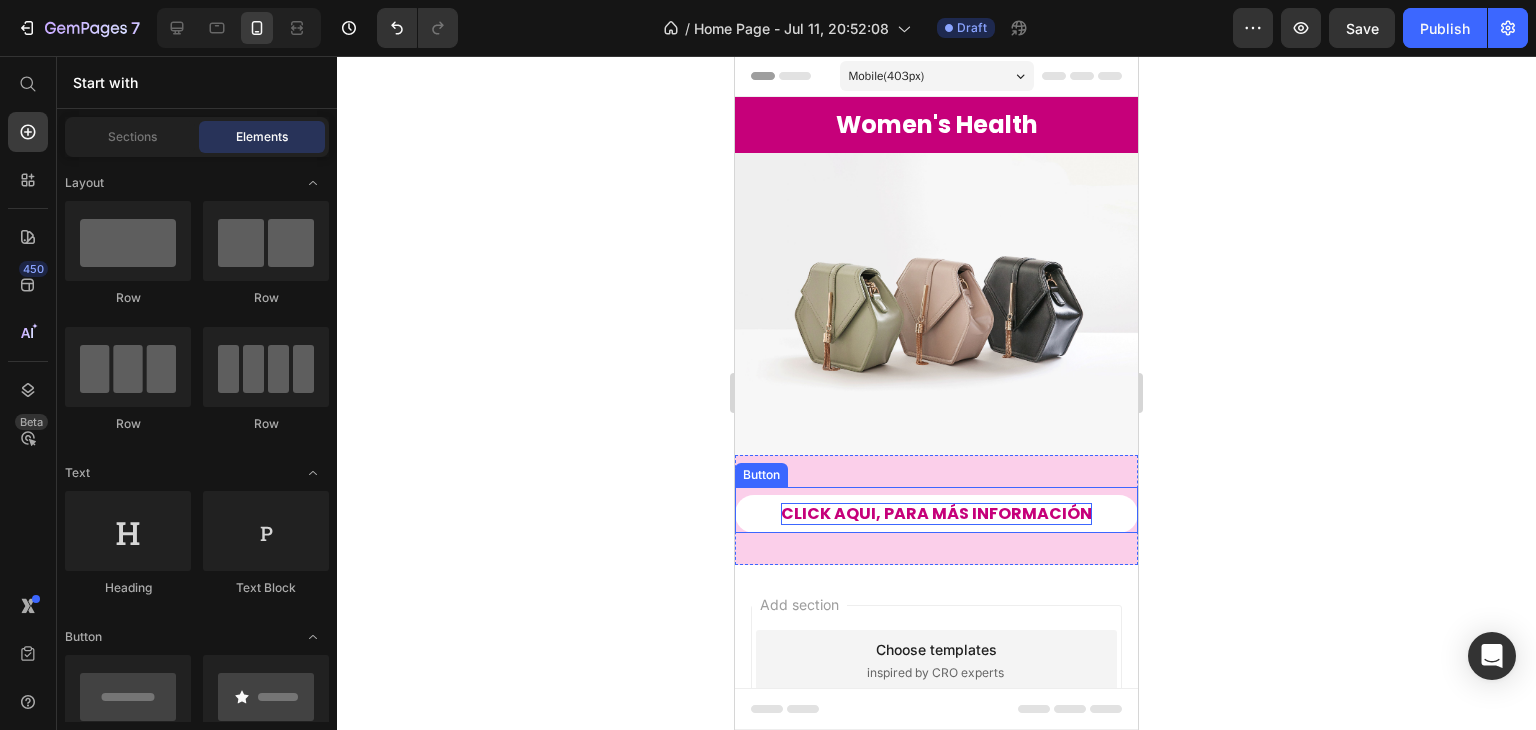 click on "CLICK AQUI, PARA MÁS INFORMACIÓN" at bounding box center (936, 514) 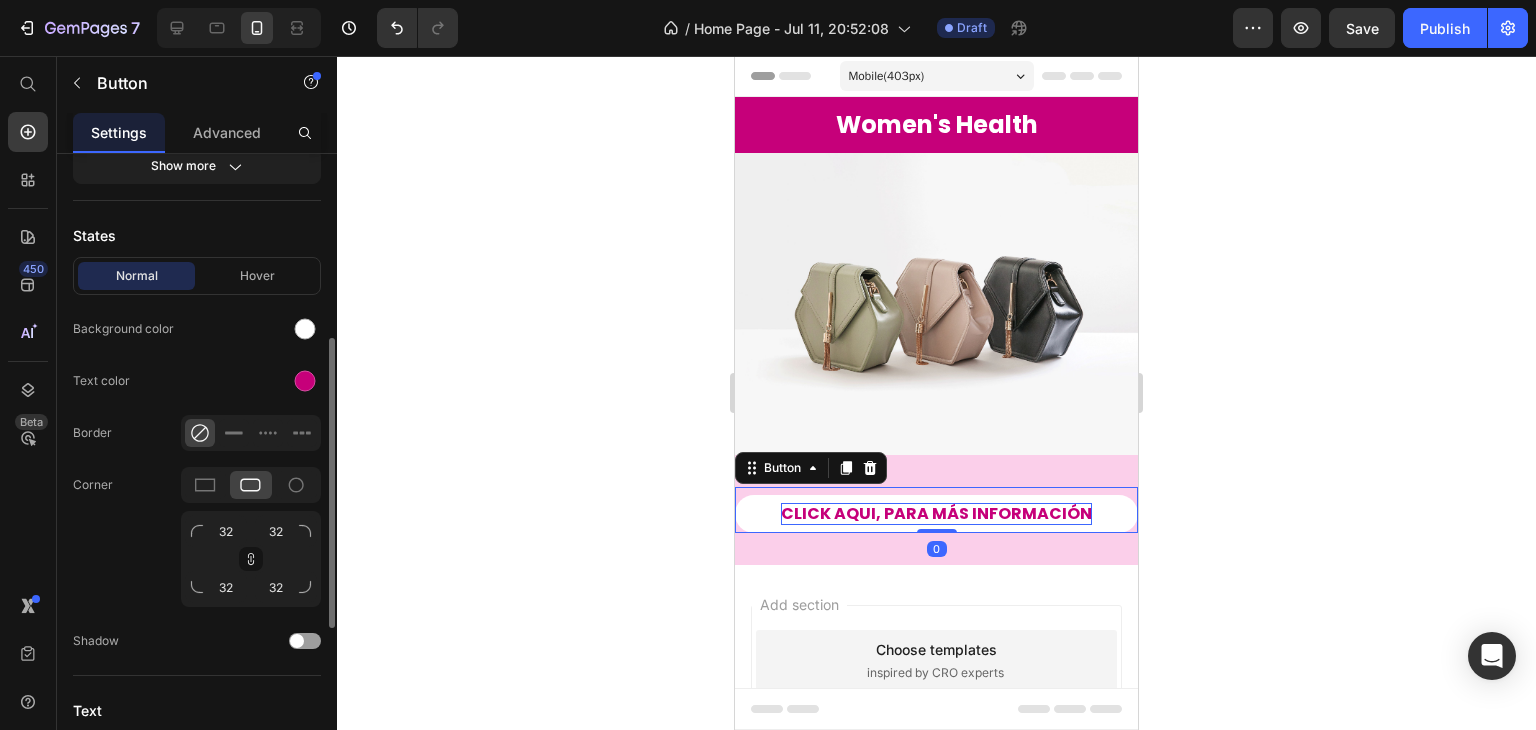 scroll, scrollTop: 745, scrollLeft: 0, axis: vertical 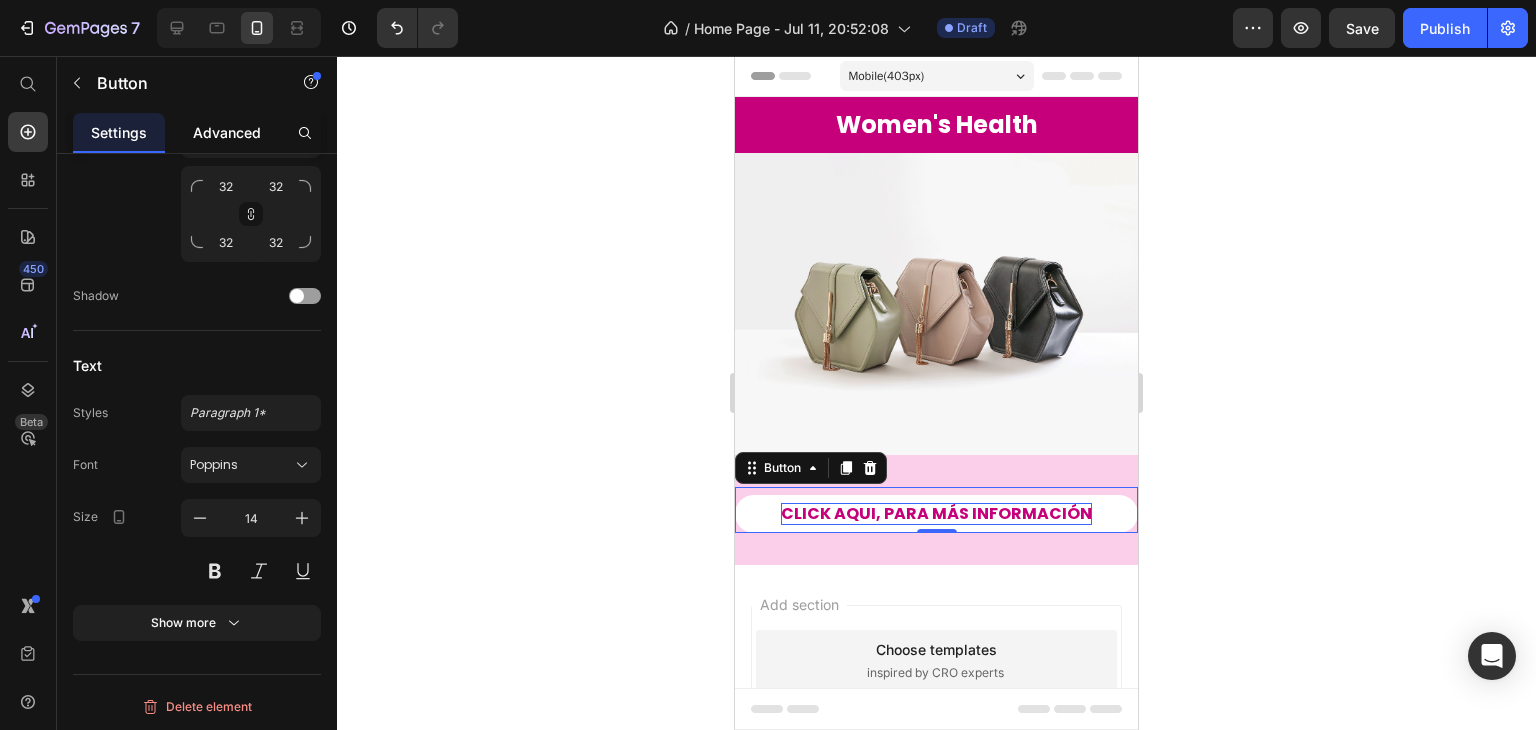click on "Advanced" 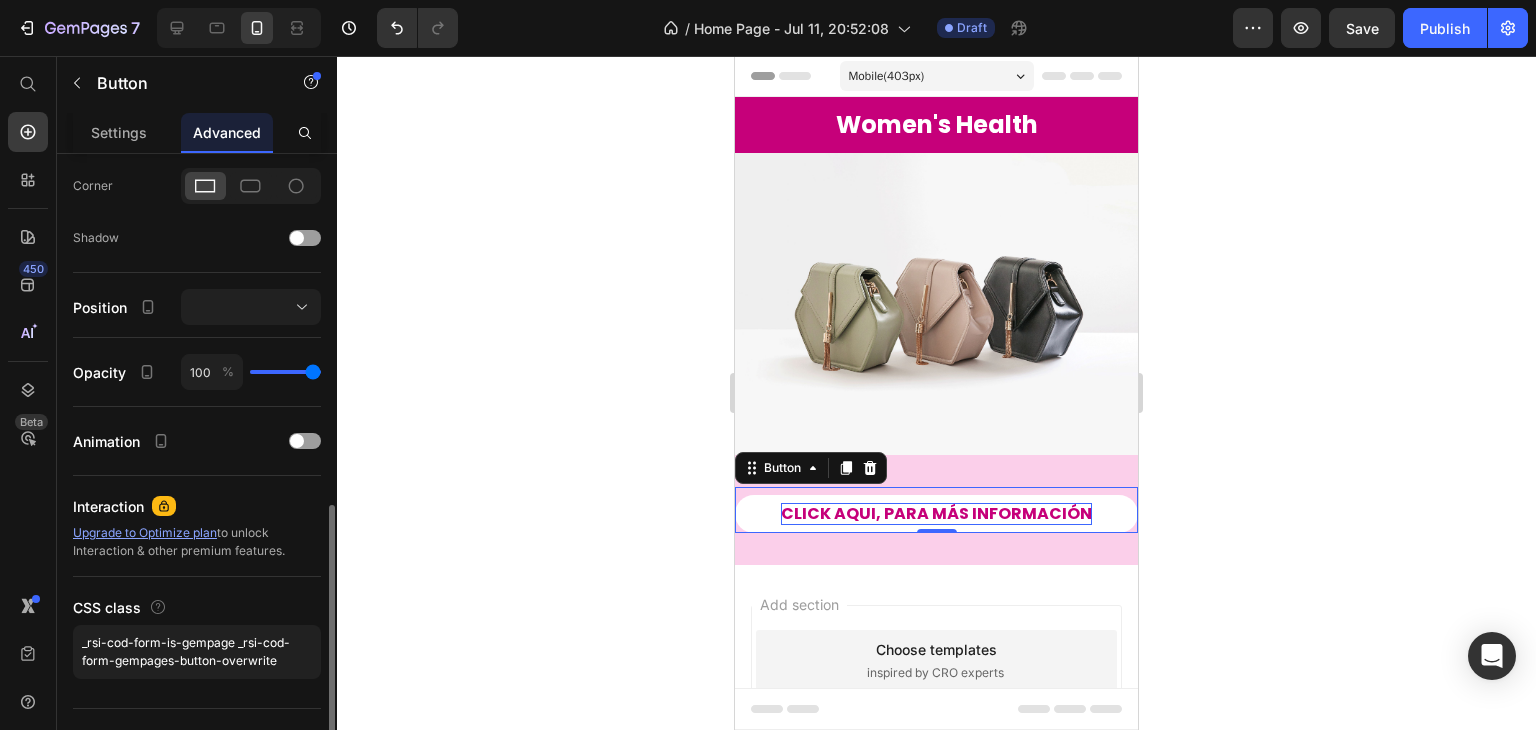 scroll, scrollTop: 634, scrollLeft: 0, axis: vertical 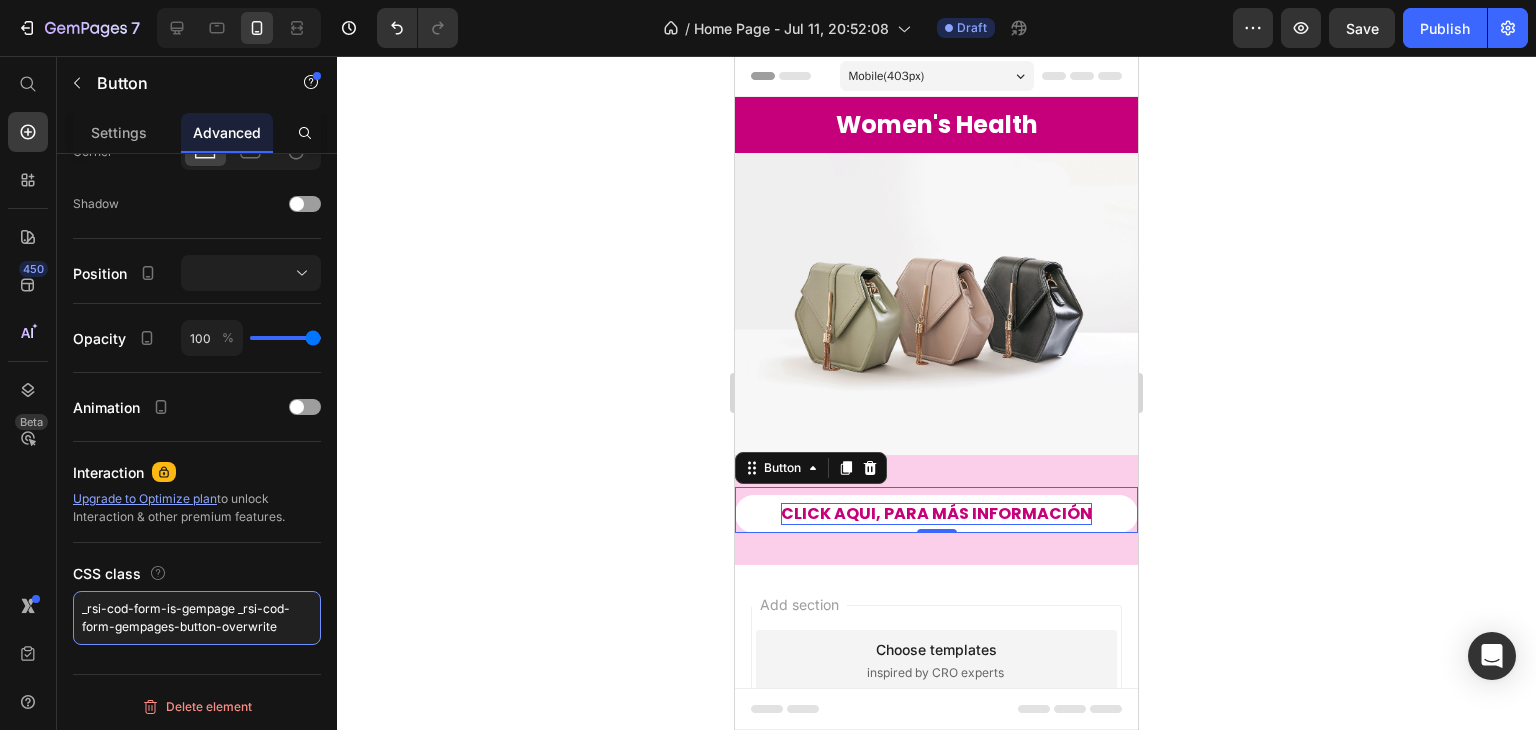 drag, startPoint x: 305, startPoint y: 613, endPoint x: 27, endPoint y: 573, distance: 280.86295 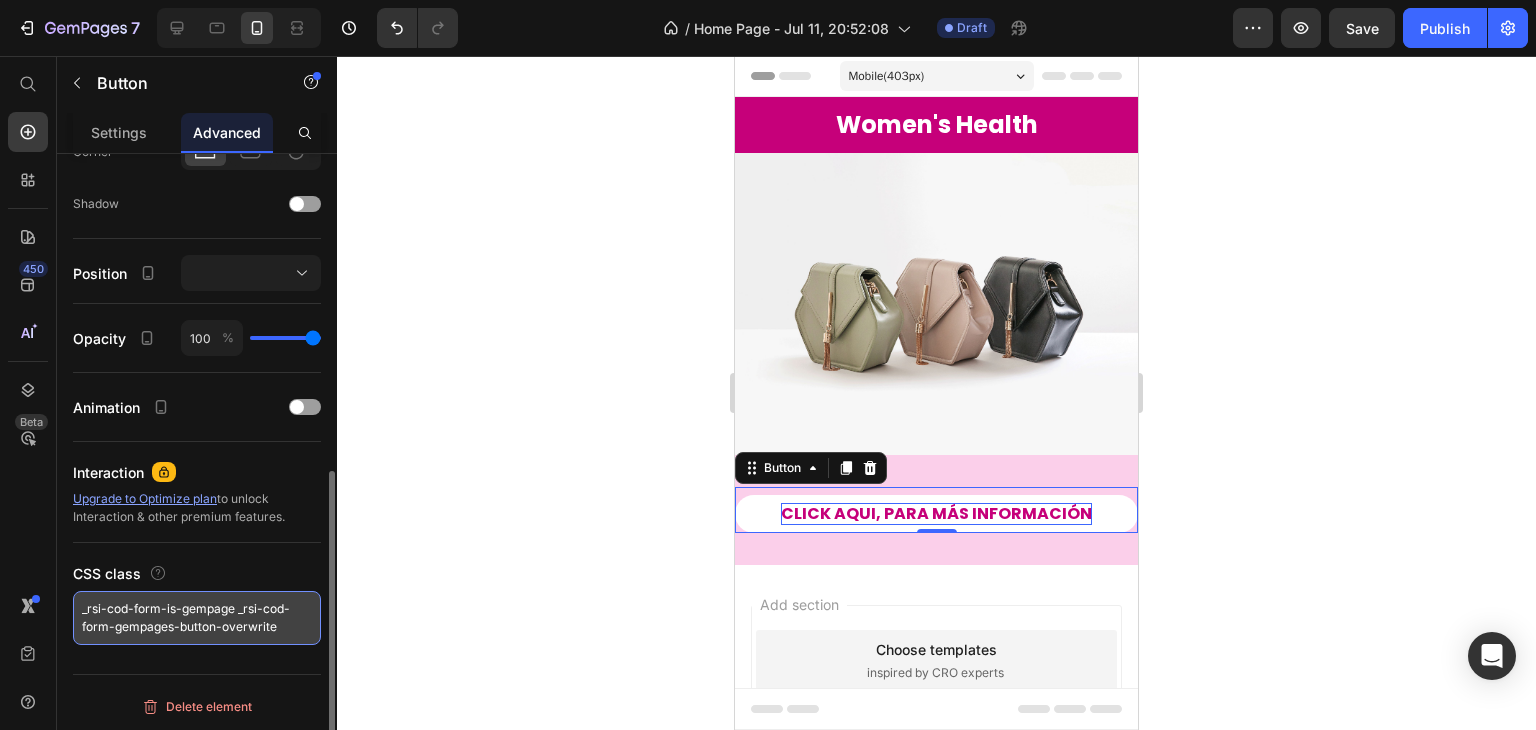 drag, startPoint x: 208, startPoint y: 634, endPoint x: 245, endPoint y: 625, distance: 38.078865 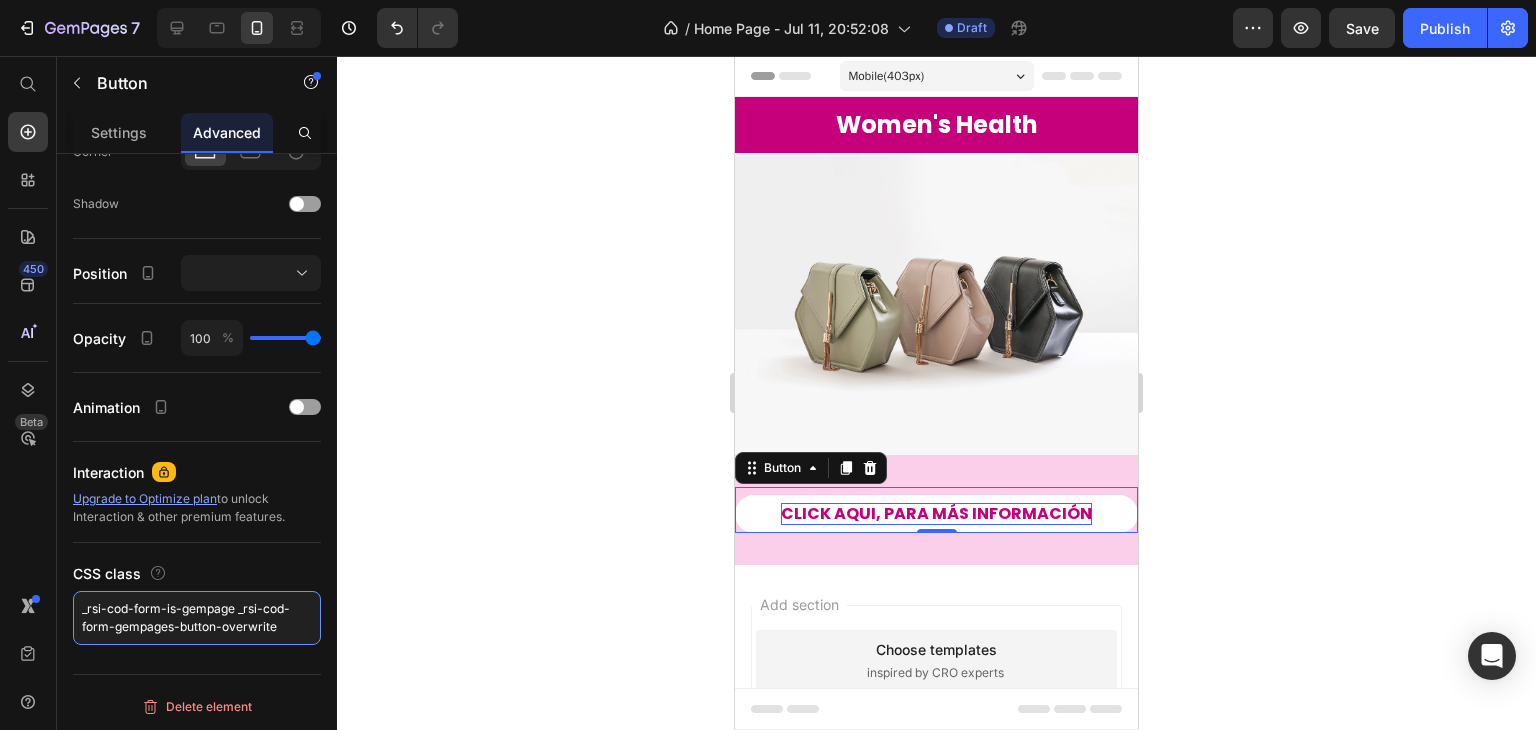 drag, startPoint x: 290, startPoint y: 628, endPoint x: 49, endPoint y: 589, distance: 244.13521 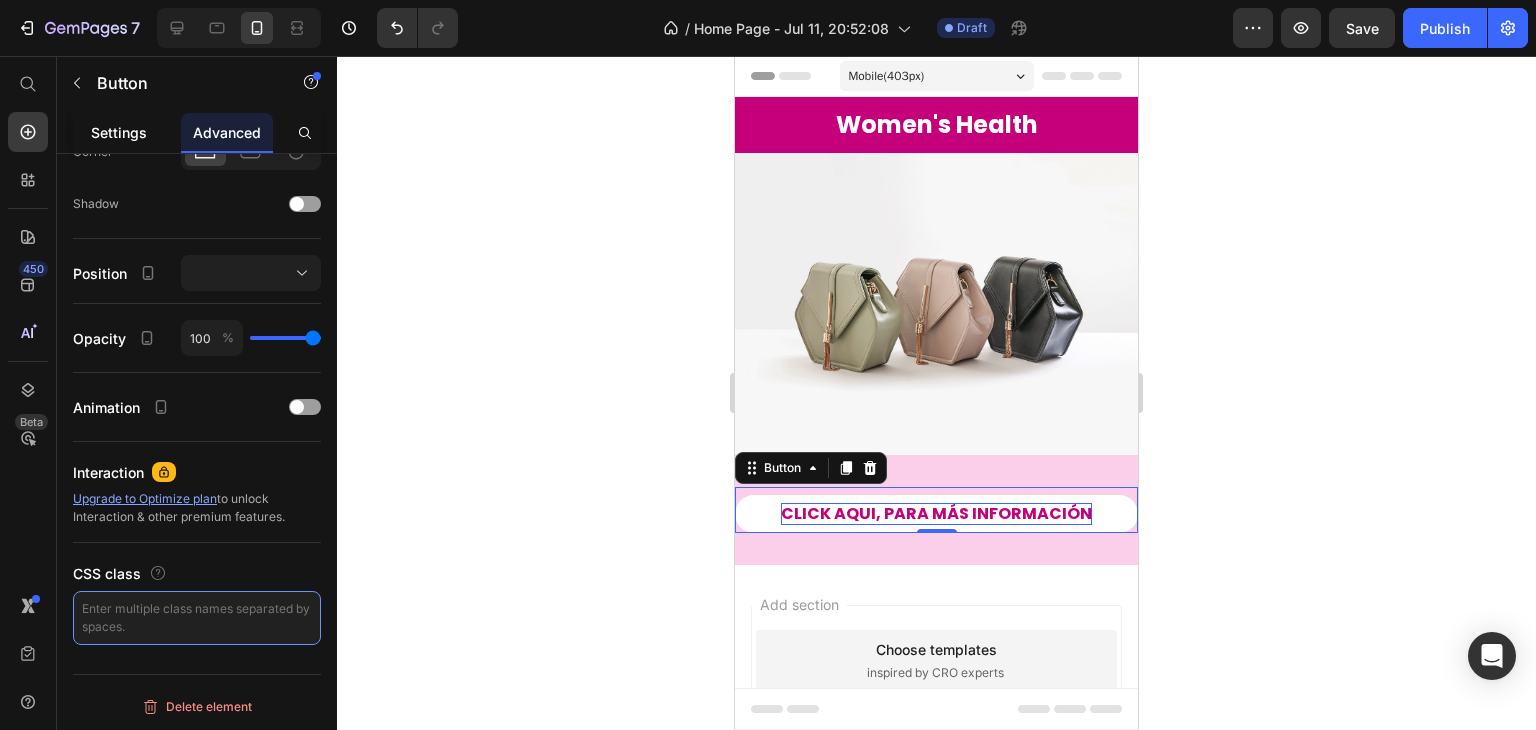 type 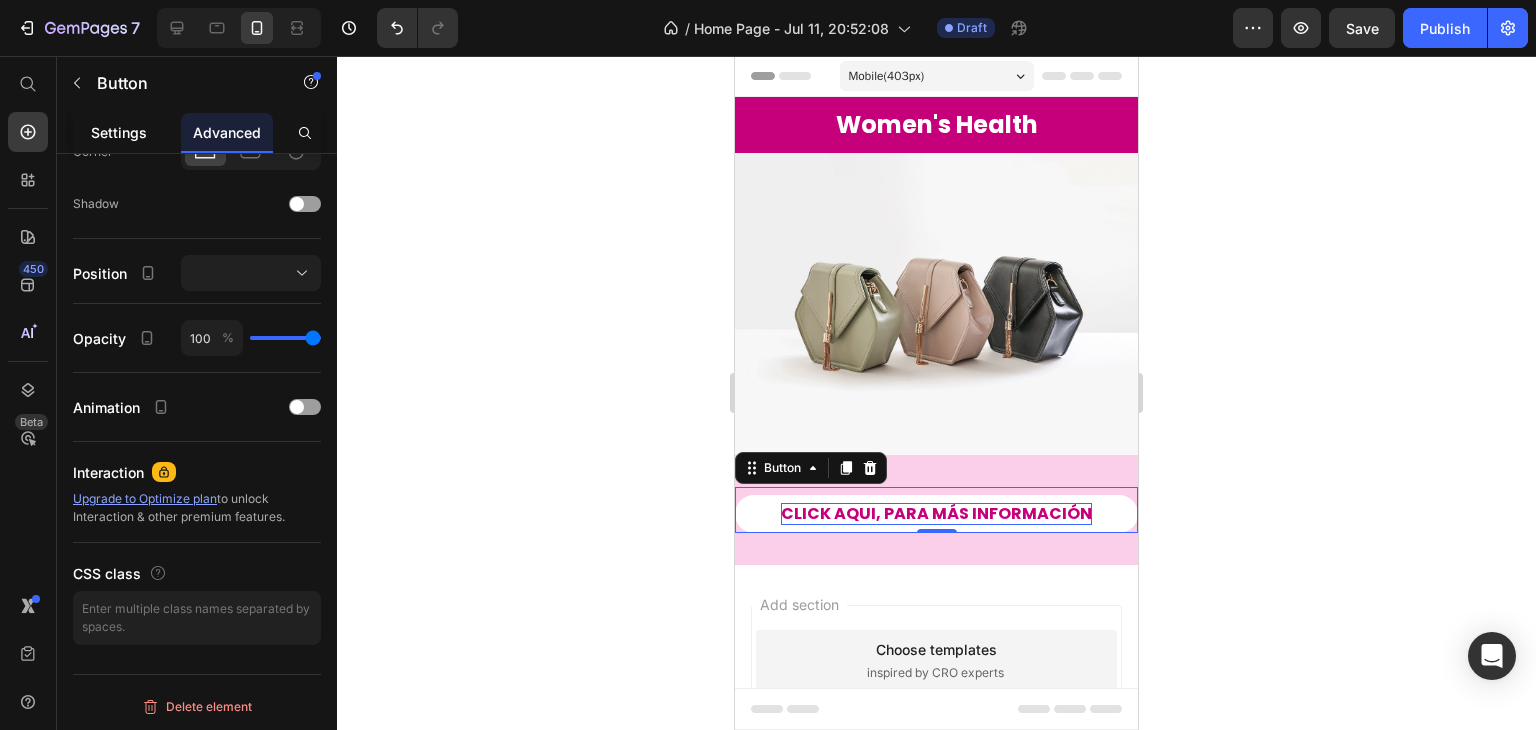 click on "Settings" 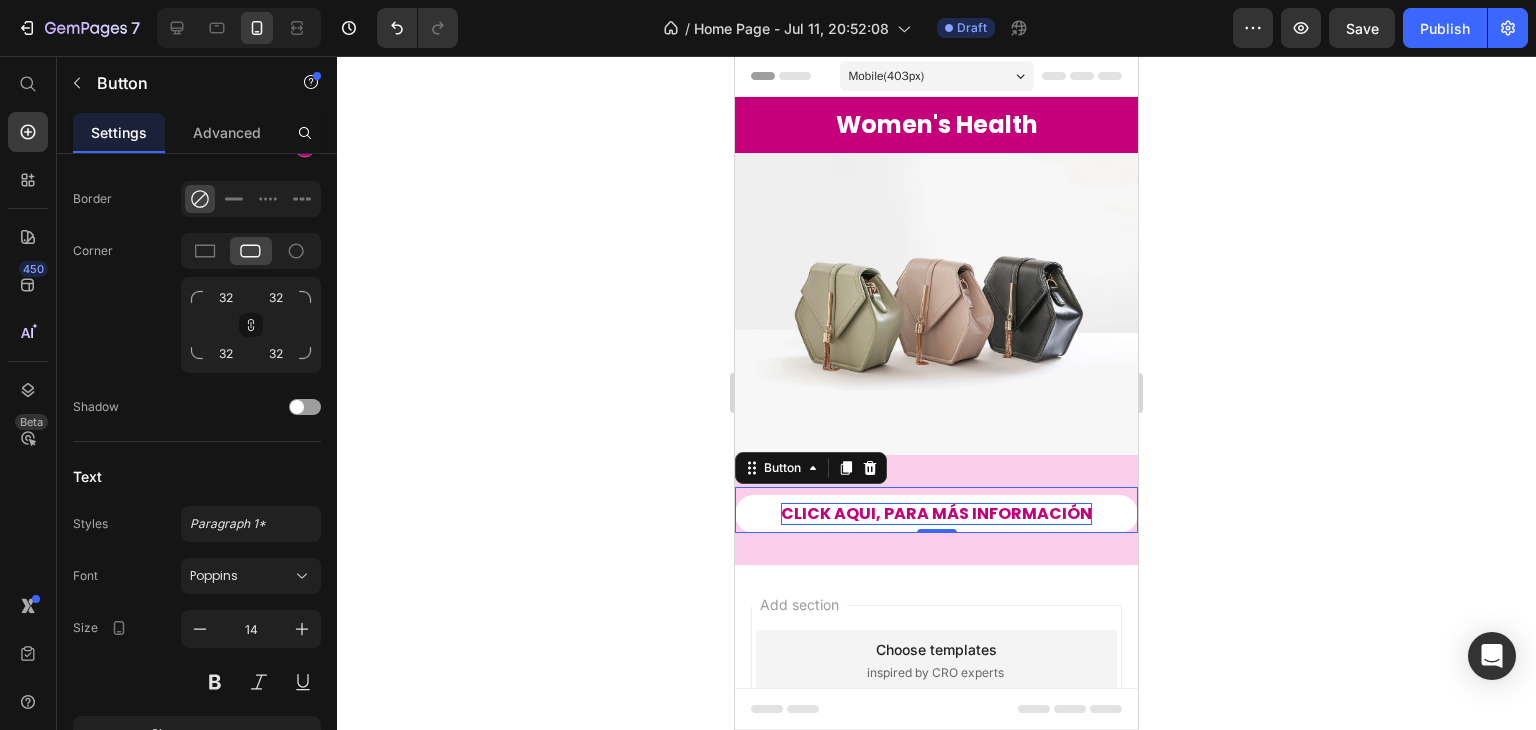 scroll, scrollTop: 0, scrollLeft: 0, axis: both 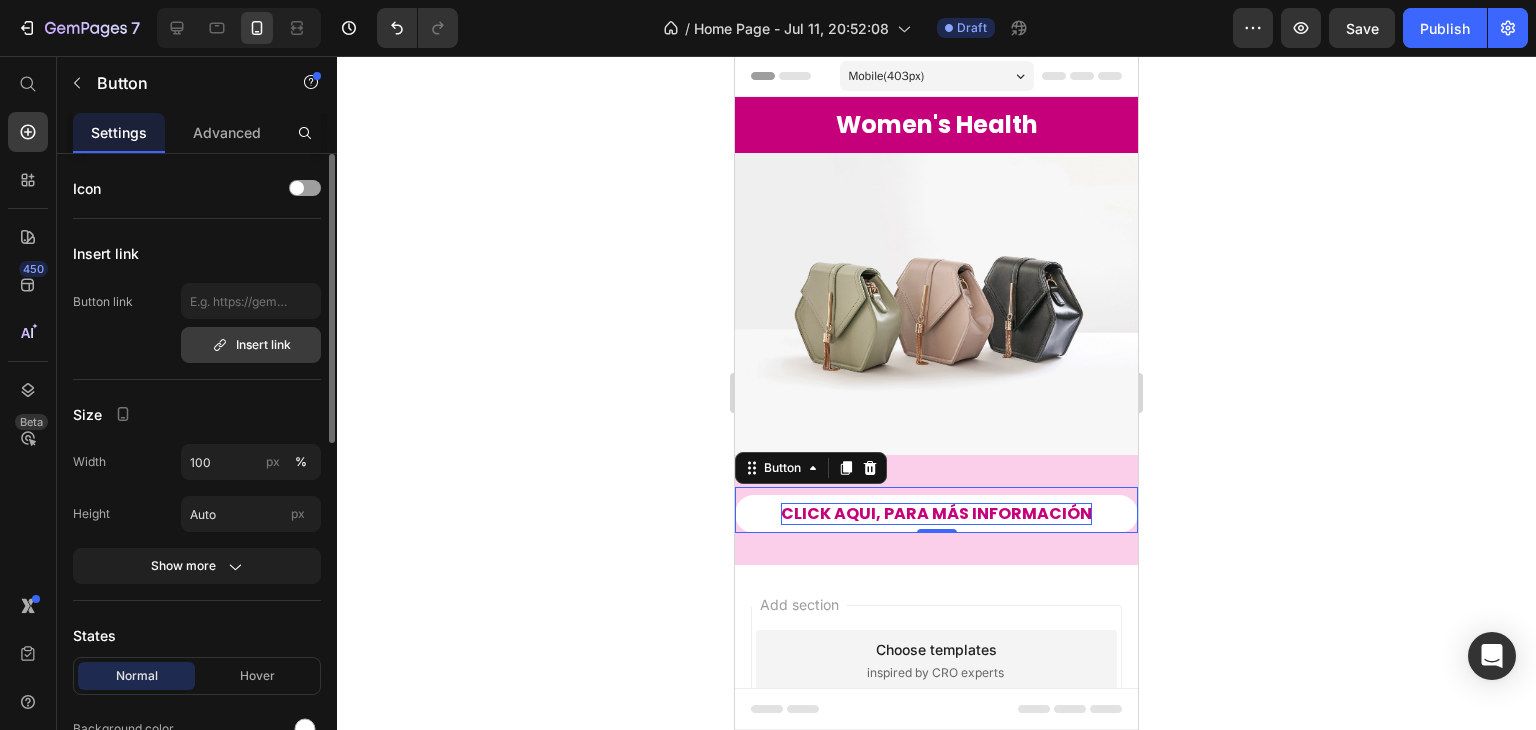 click on "Insert link" at bounding box center (251, 345) 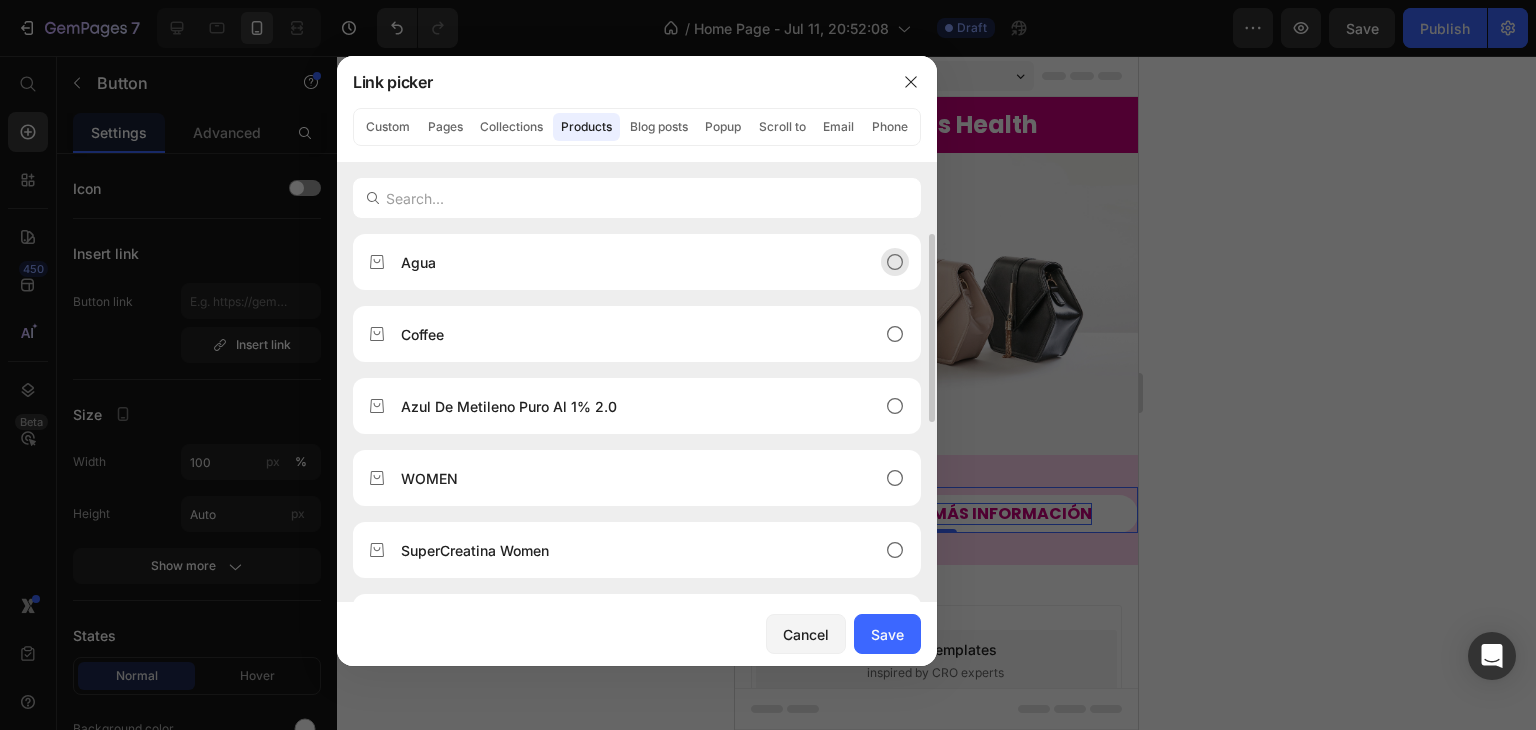 click on "Agua" 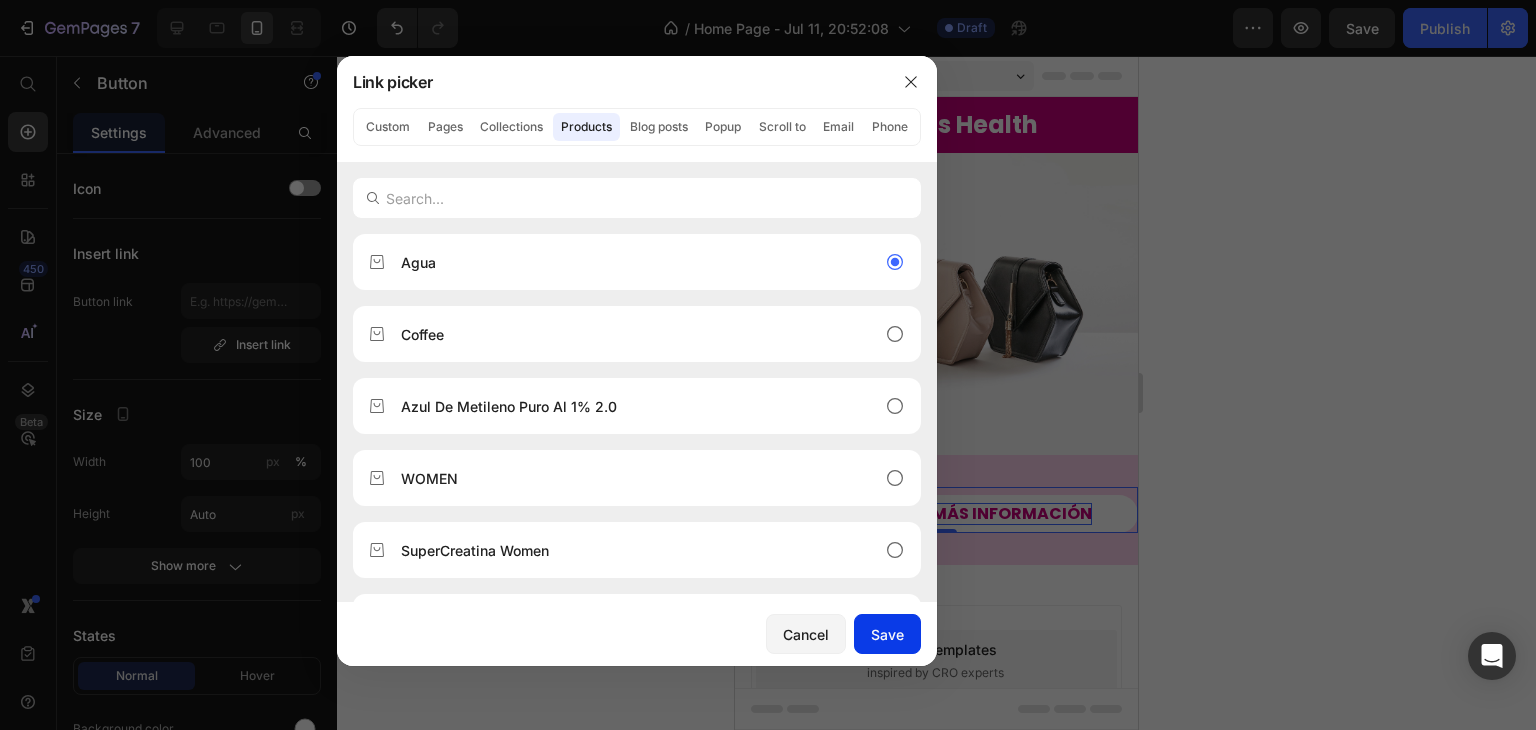 click on "Save" at bounding box center (887, 634) 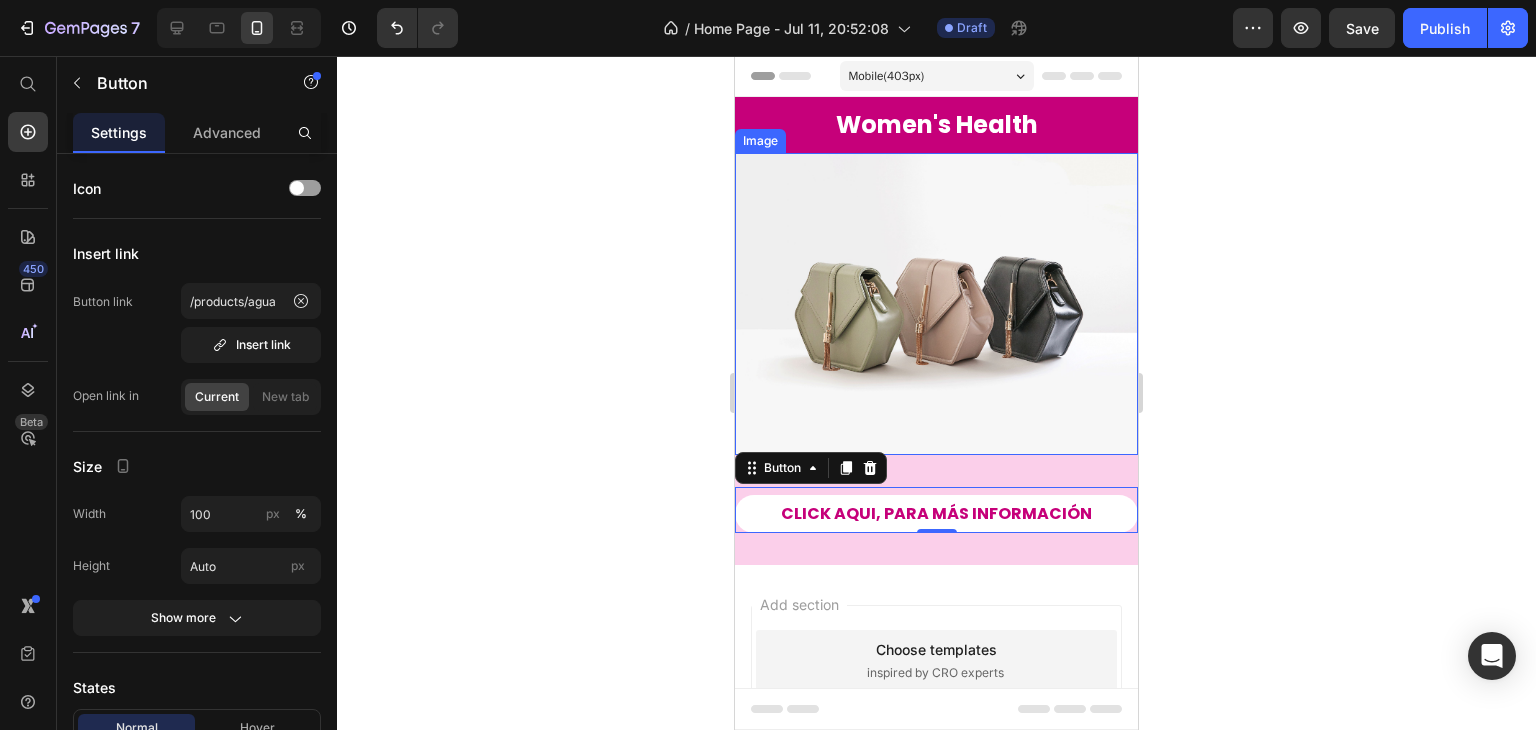 click at bounding box center [936, 304] 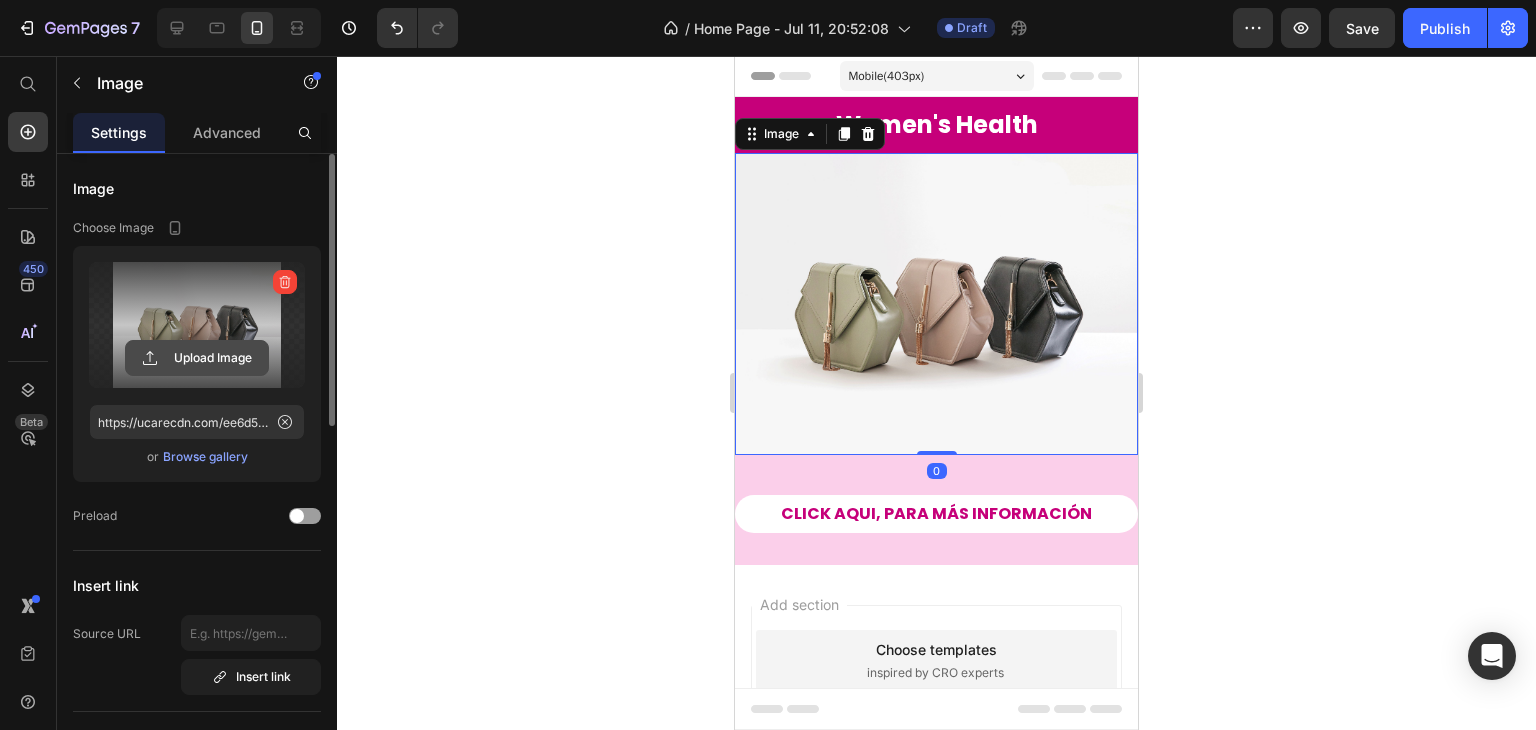 click 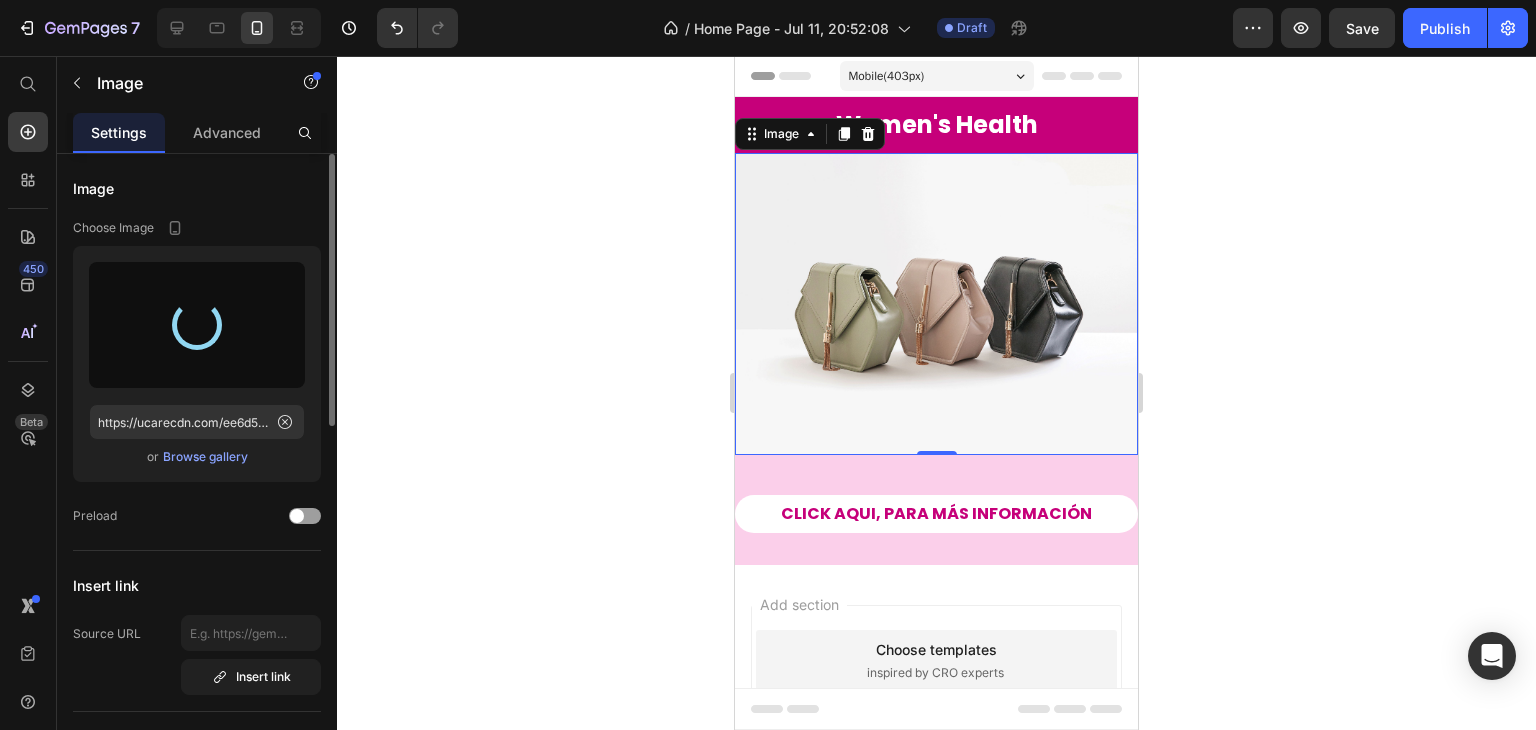 type on "https://cdn.shopify.com/s/files/1/0735/8598/3774/files/gempages_474026245059773383-495b4c44-4fcb-4a02-b86a-fc5c256f472a.png" 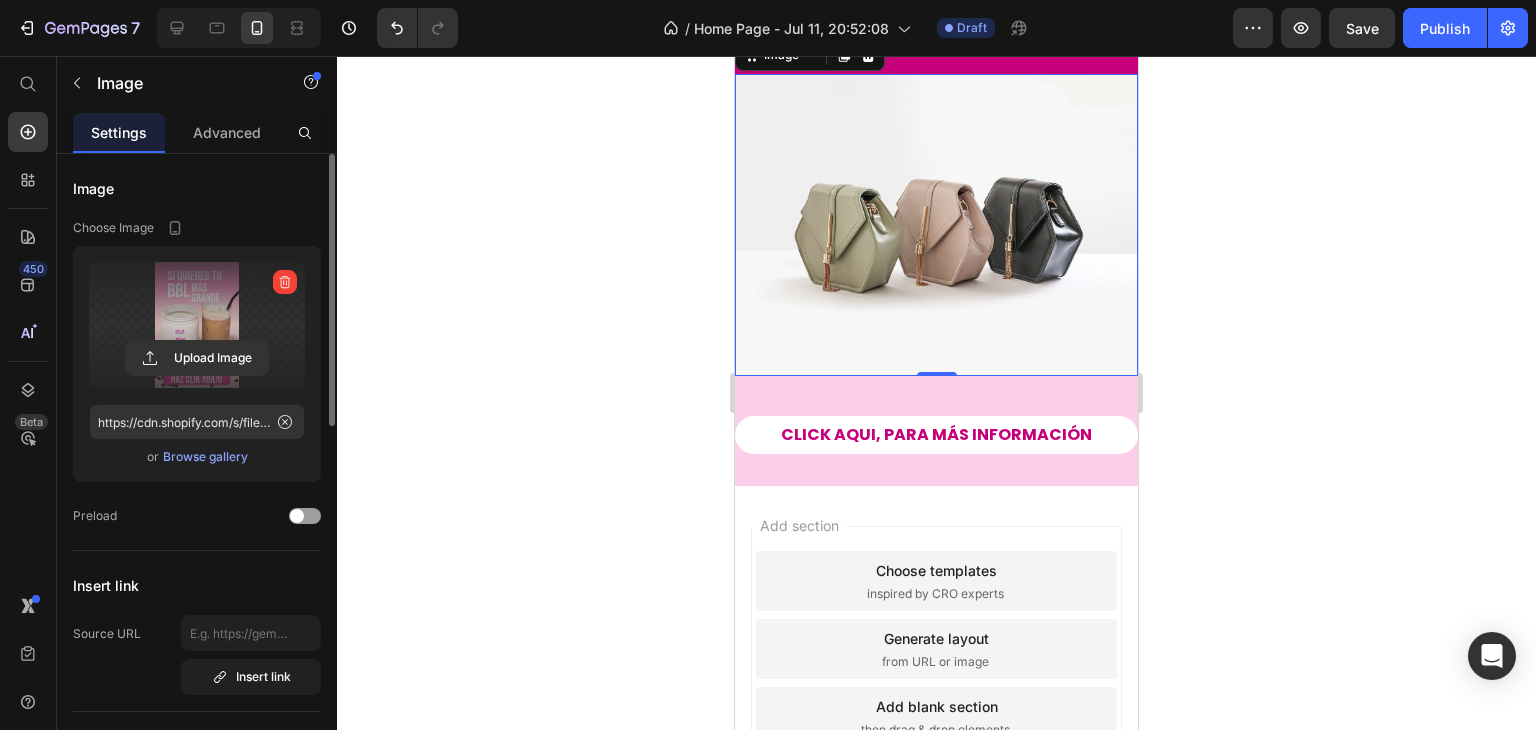 scroll, scrollTop: 200, scrollLeft: 0, axis: vertical 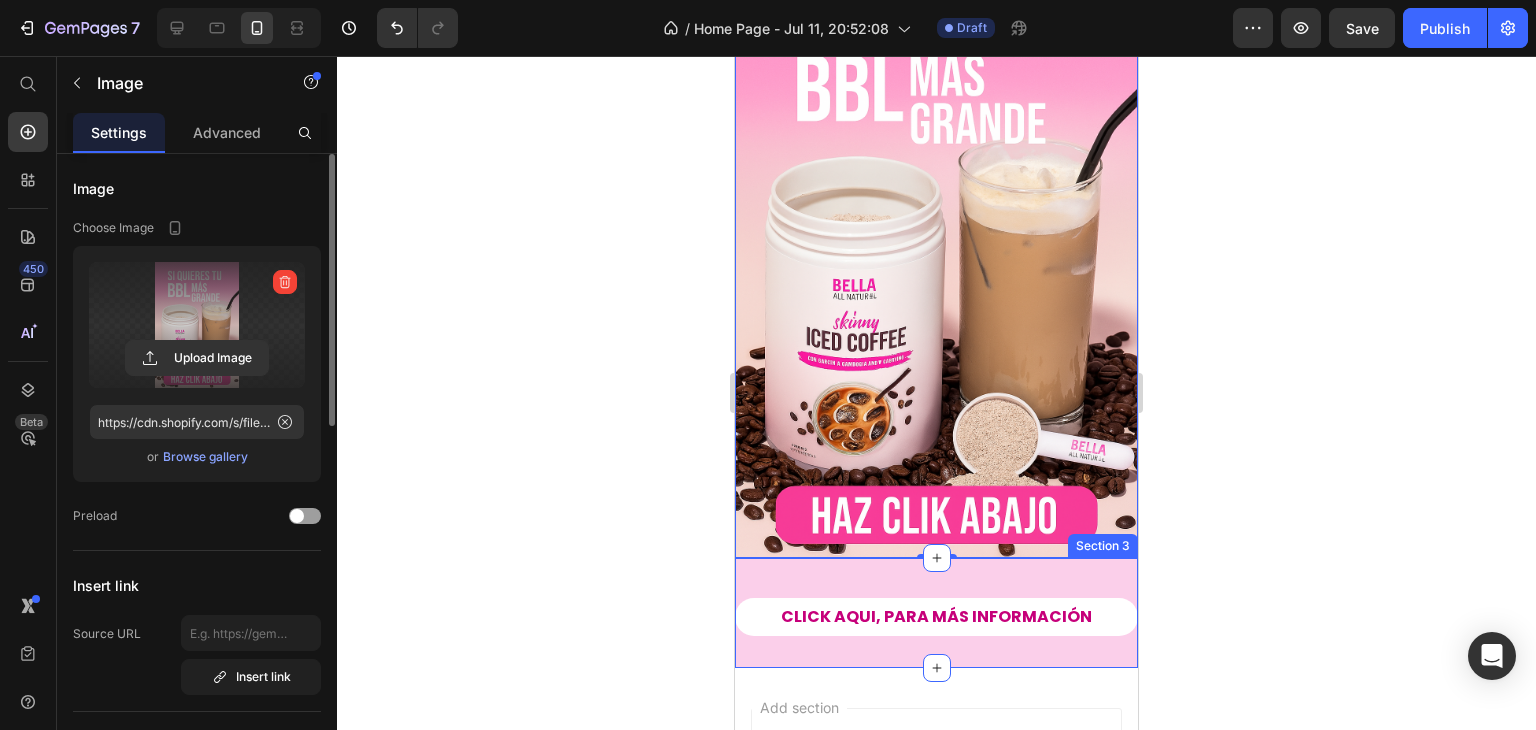 click on "CLICK AQUI, PARA MÁS INFORMACIÓN Button Section 3" at bounding box center (936, 613) 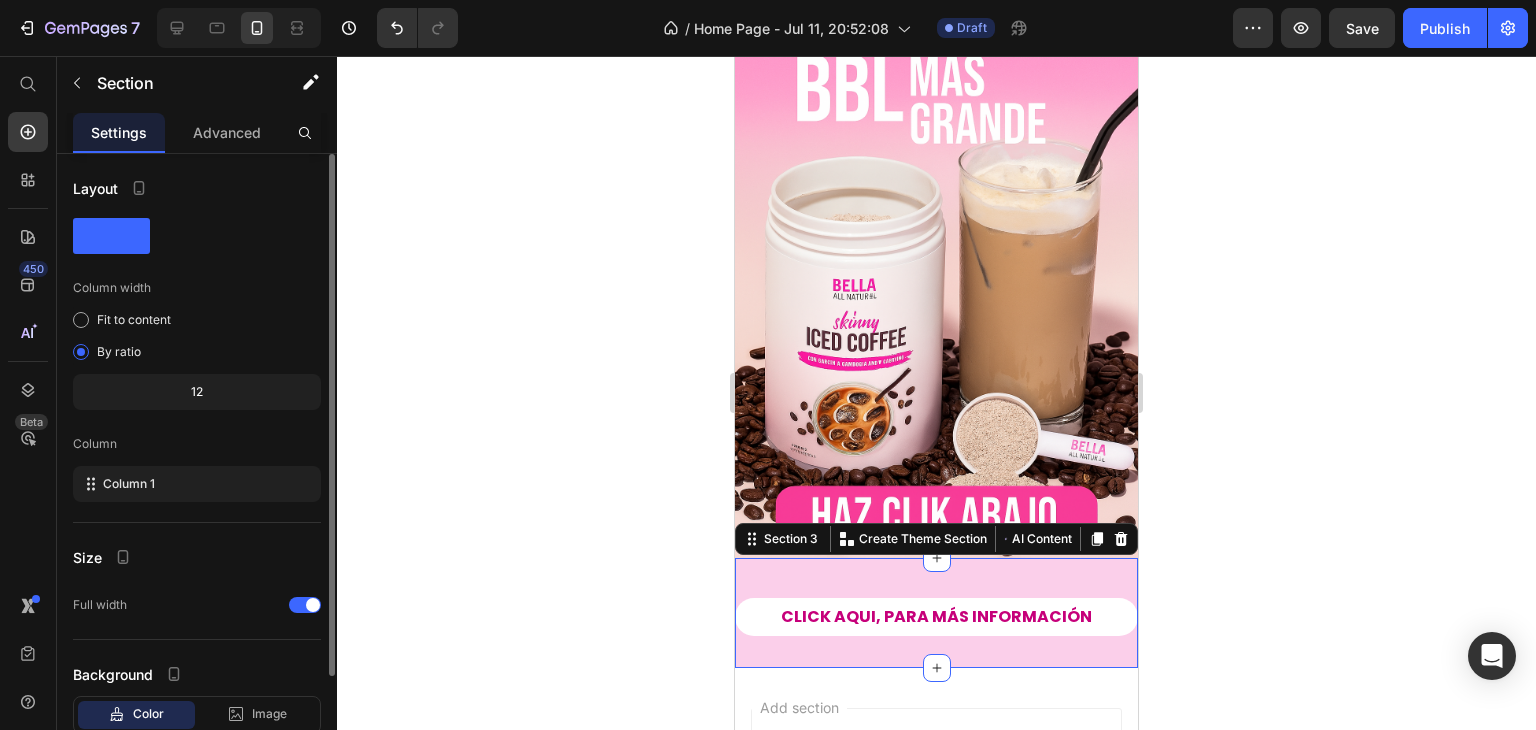scroll, scrollTop: 129, scrollLeft: 0, axis: vertical 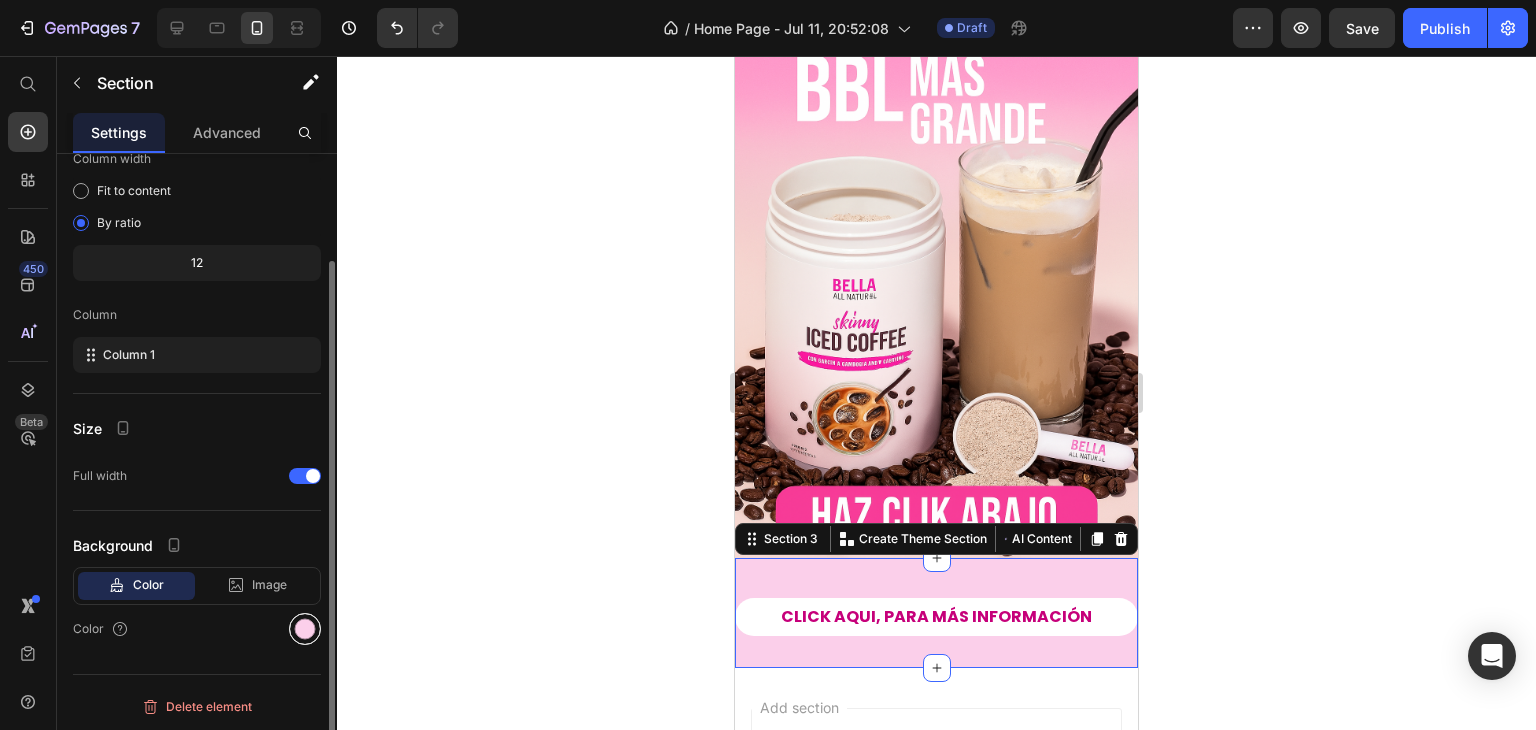 click at bounding box center [305, 629] 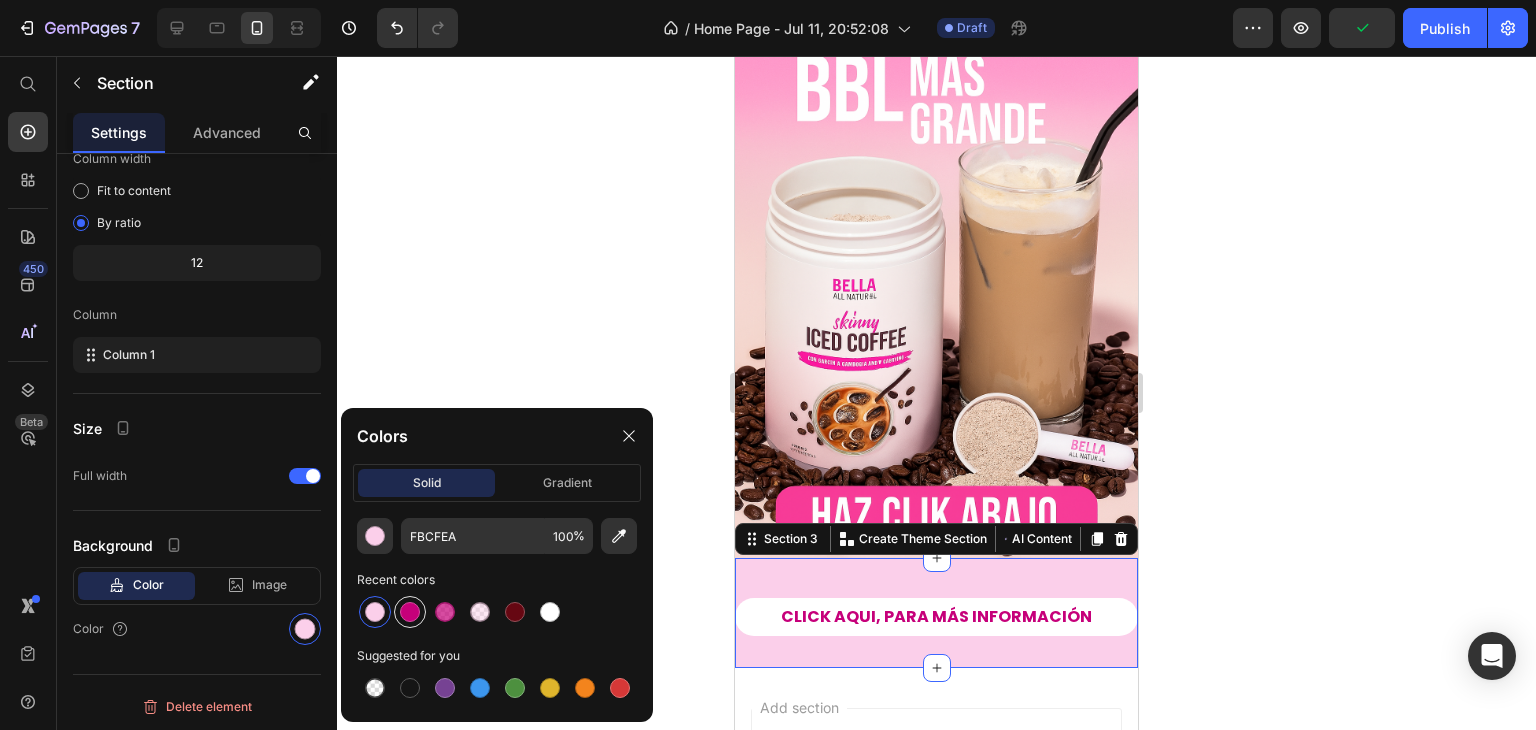 click at bounding box center (410, 612) 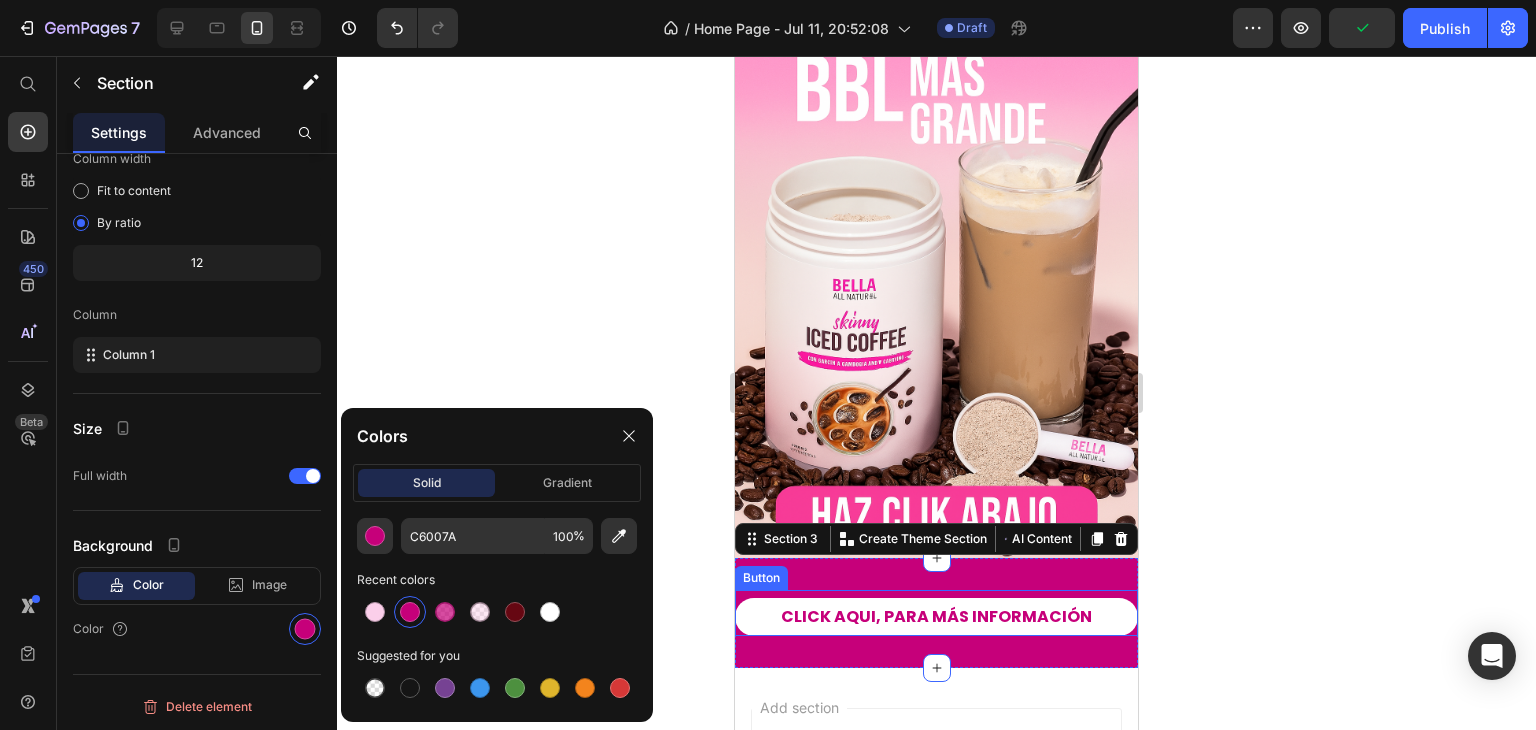 click on "CLICK AQUI, PARA MÁS INFORMACIÓN" at bounding box center (936, 617) 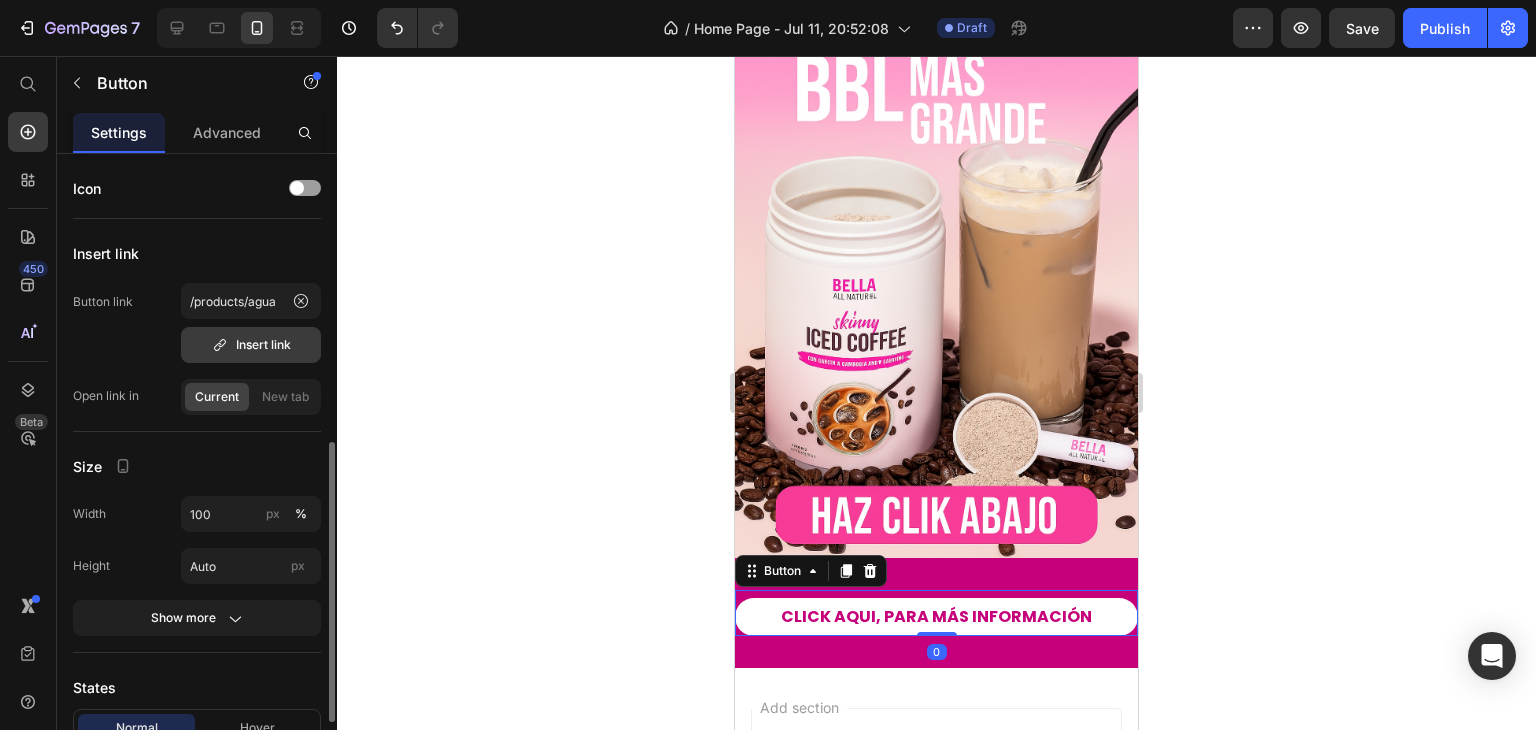scroll, scrollTop: 300, scrollLeft: 0, axis: vertical 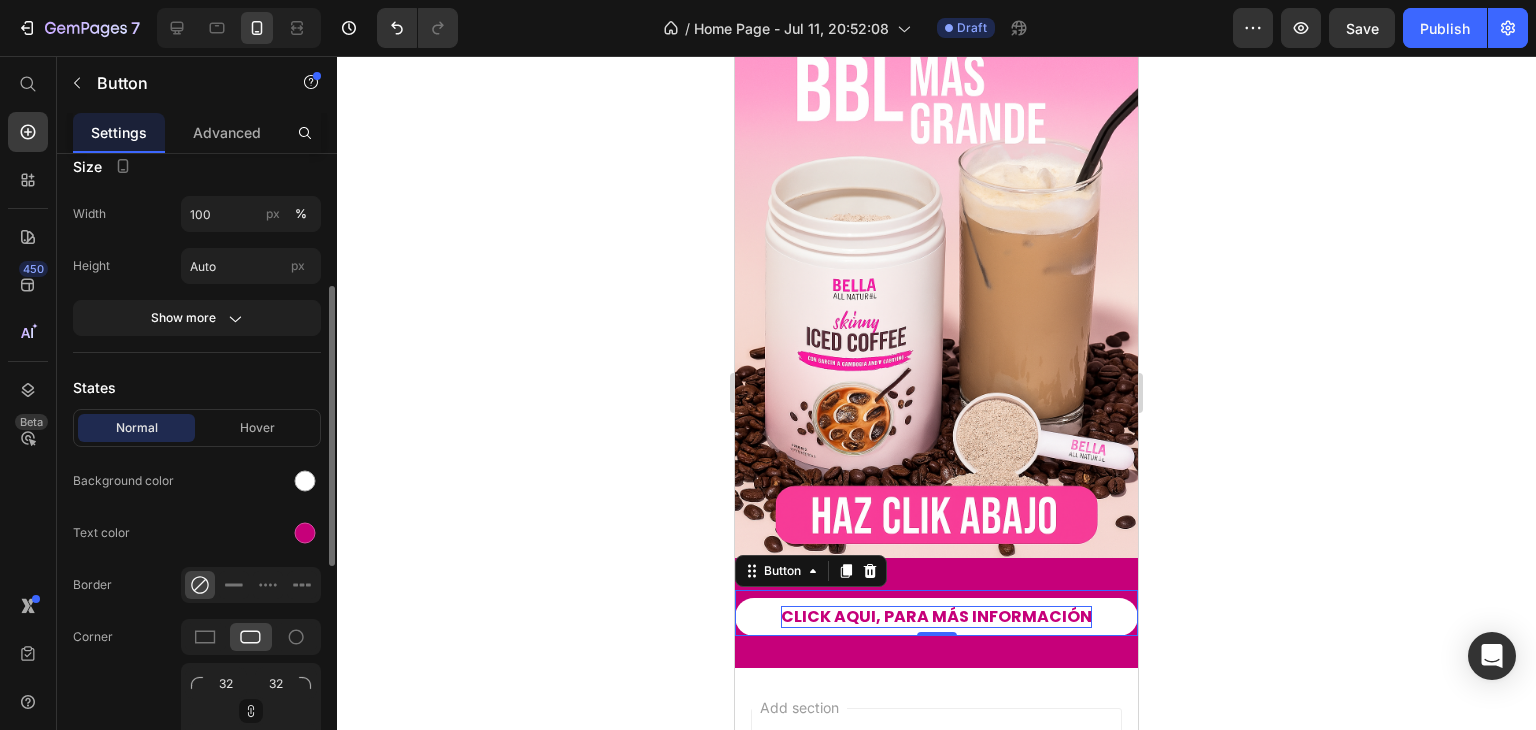 click on "CLICK AQUI, PARA MÁS INFORMACIÓN" at bounding box center [936, 616] 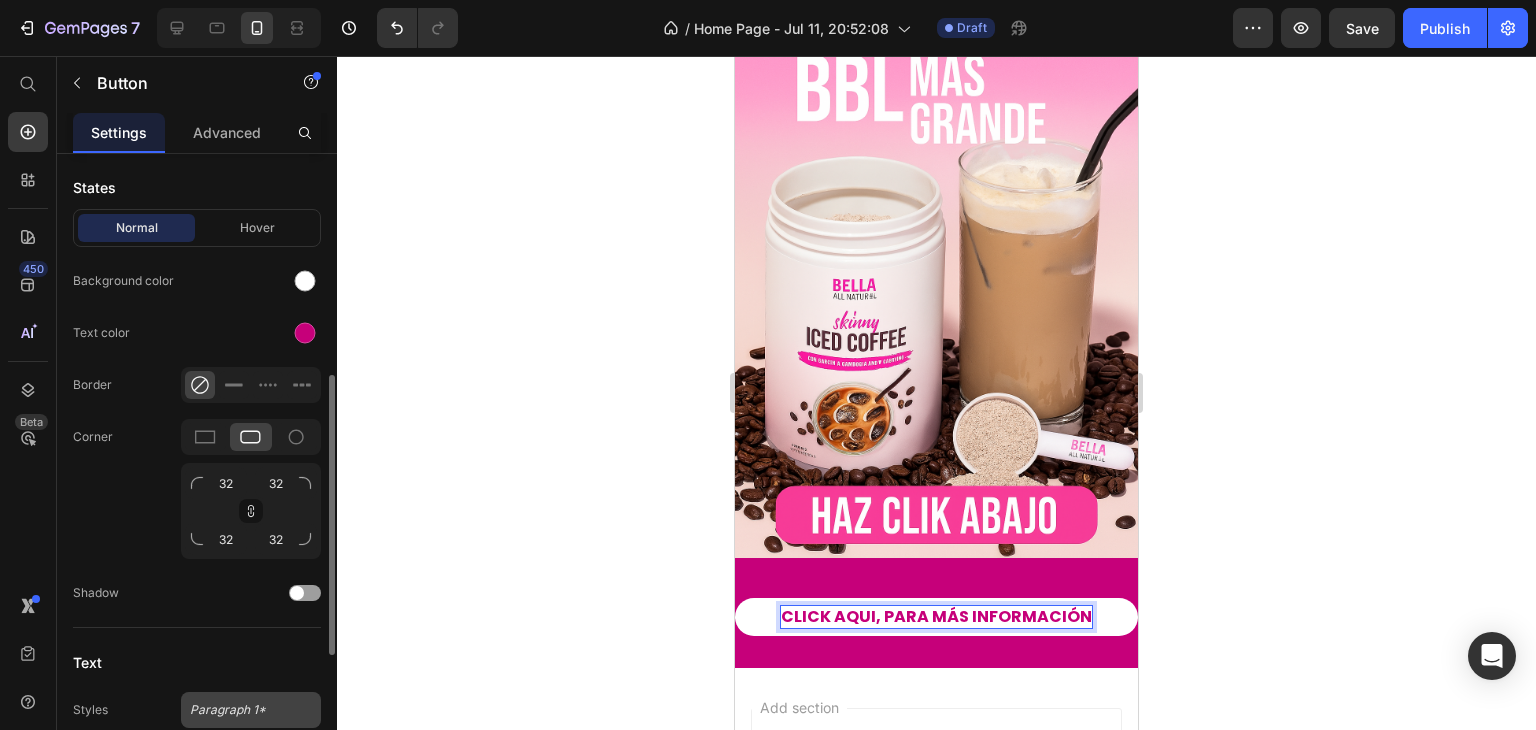scroll, scrollTop: 797, scrollLeft: 0, axis: vertical 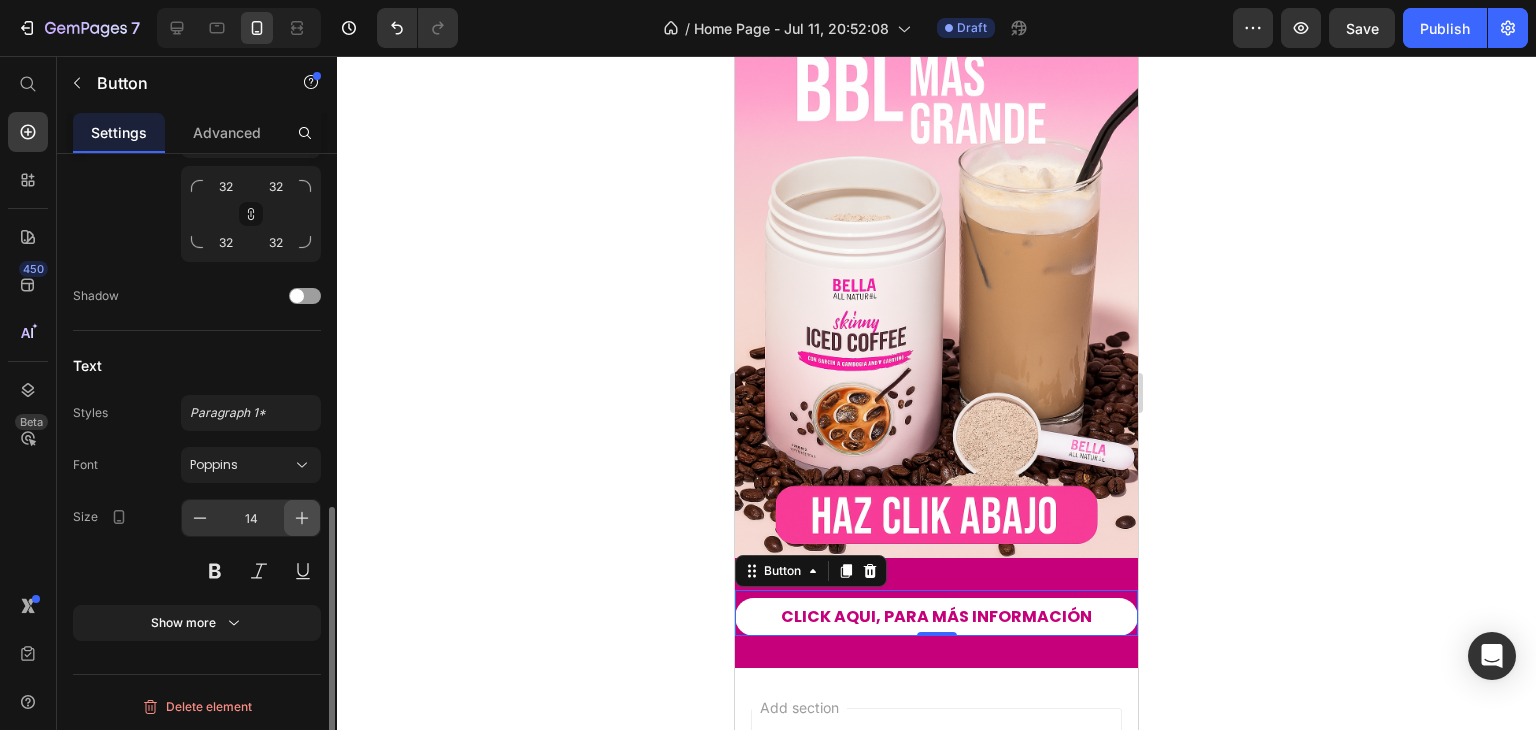 click 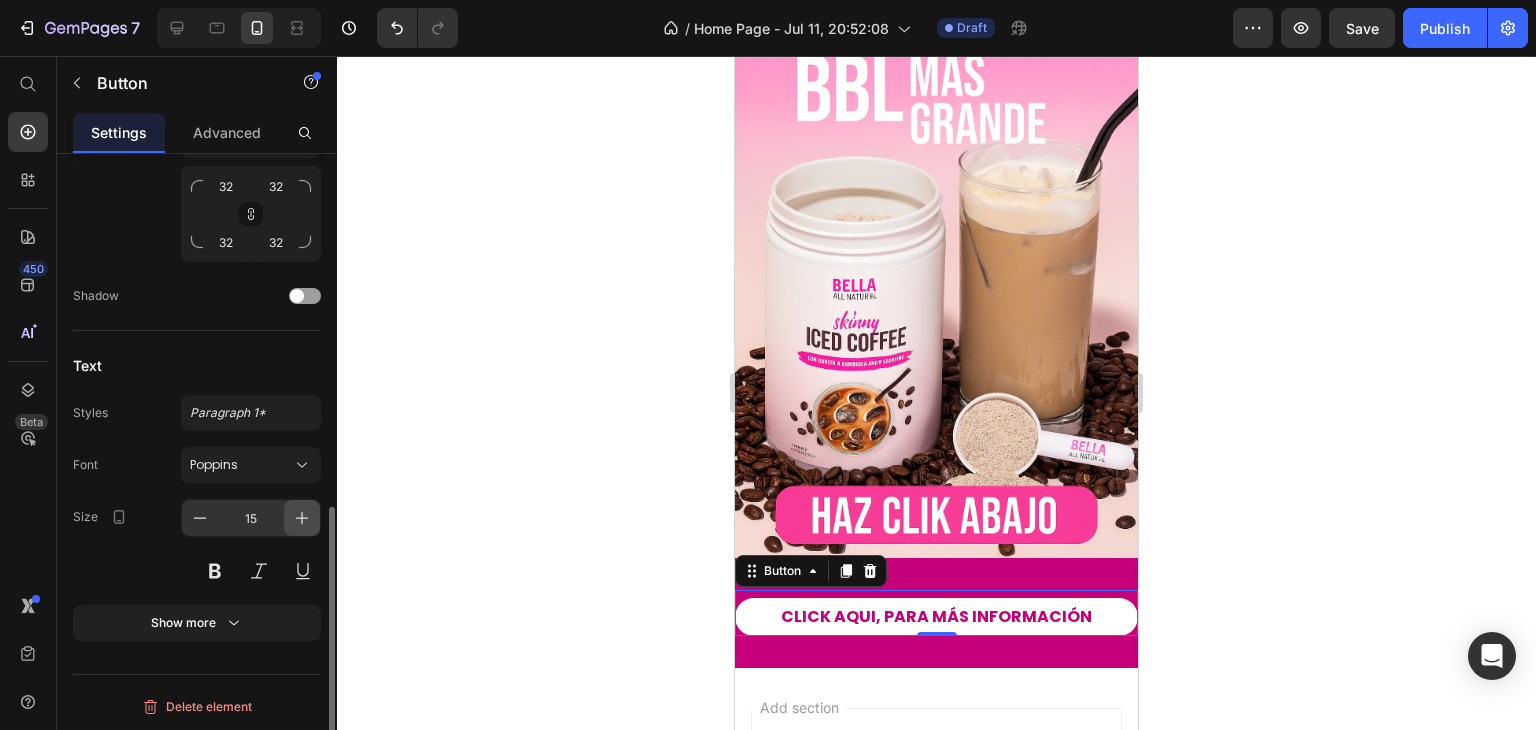 click 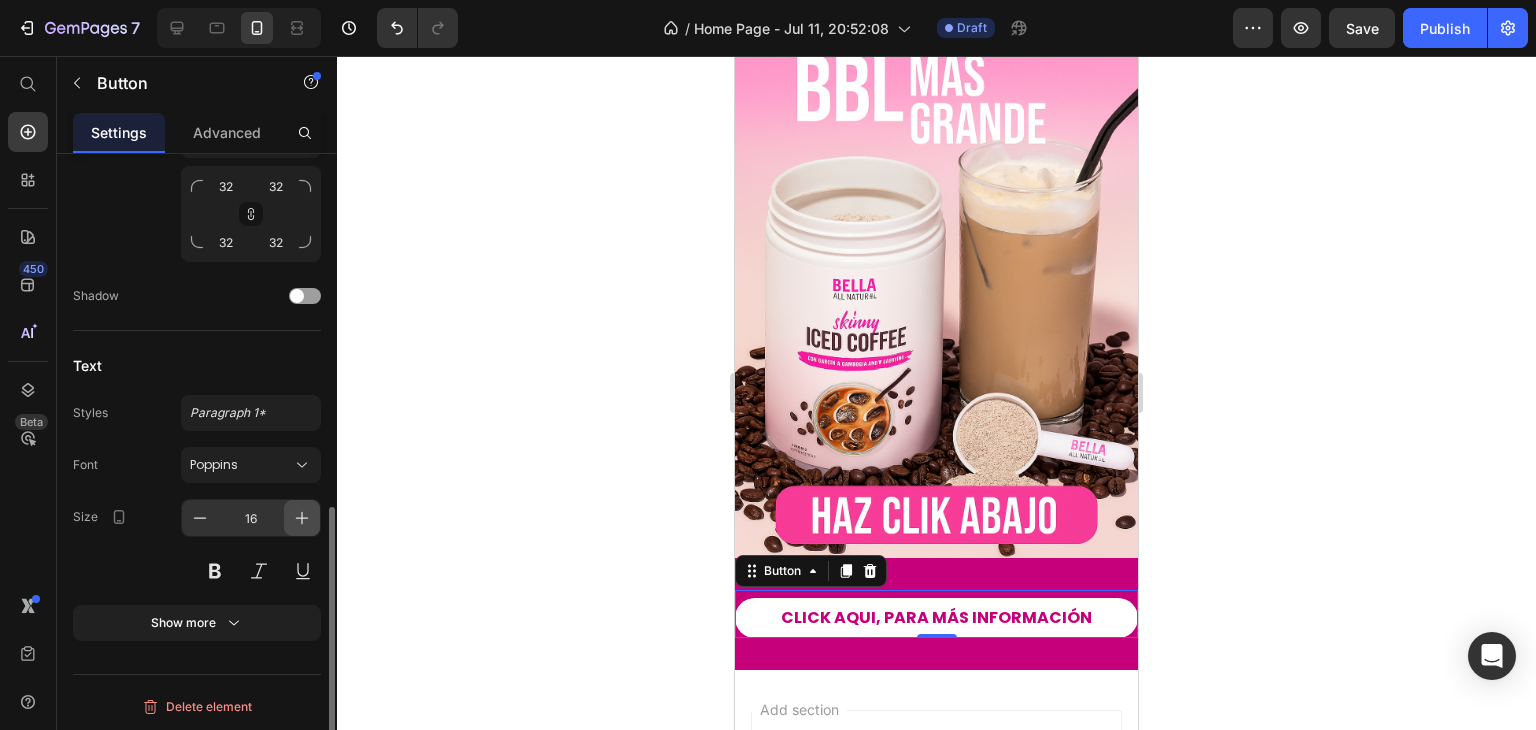 click 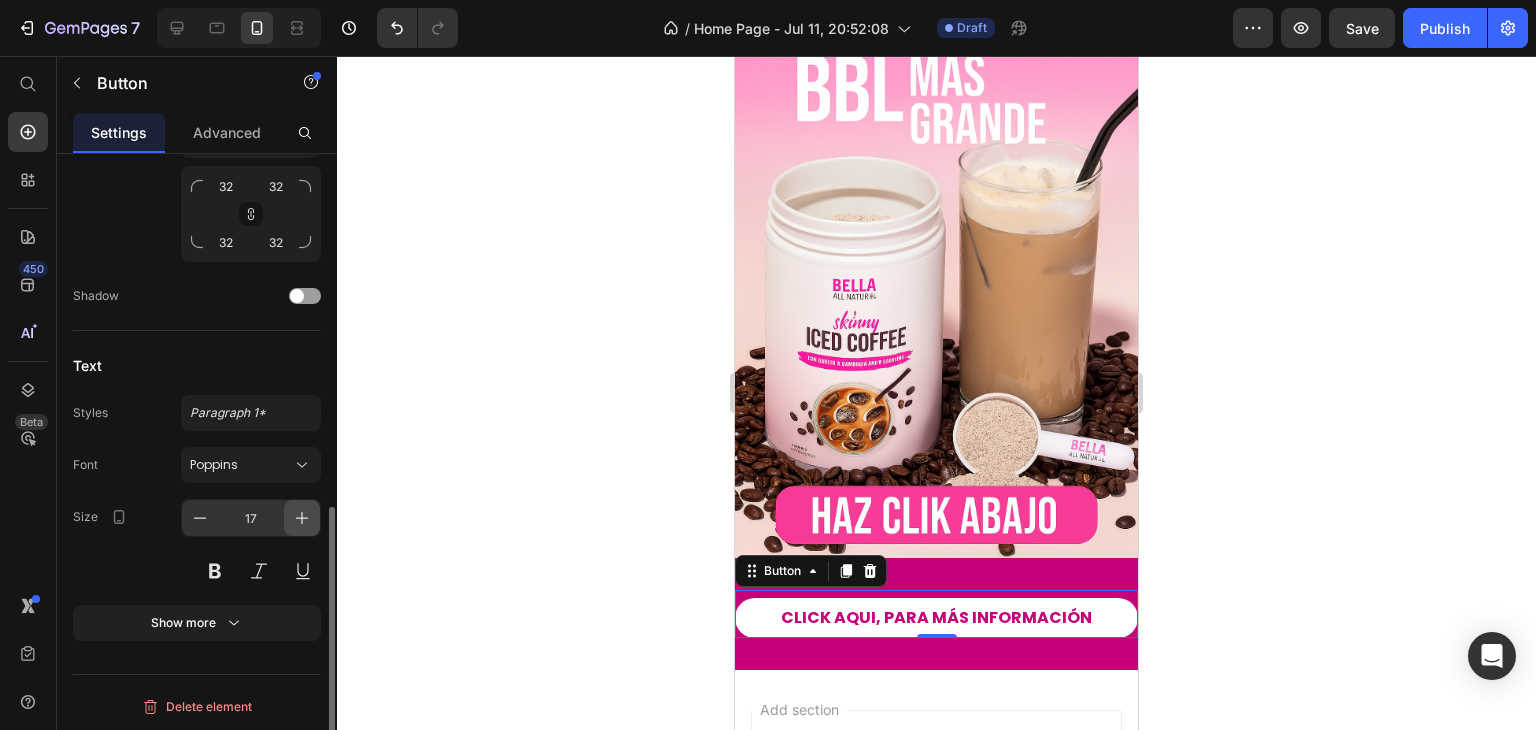 click 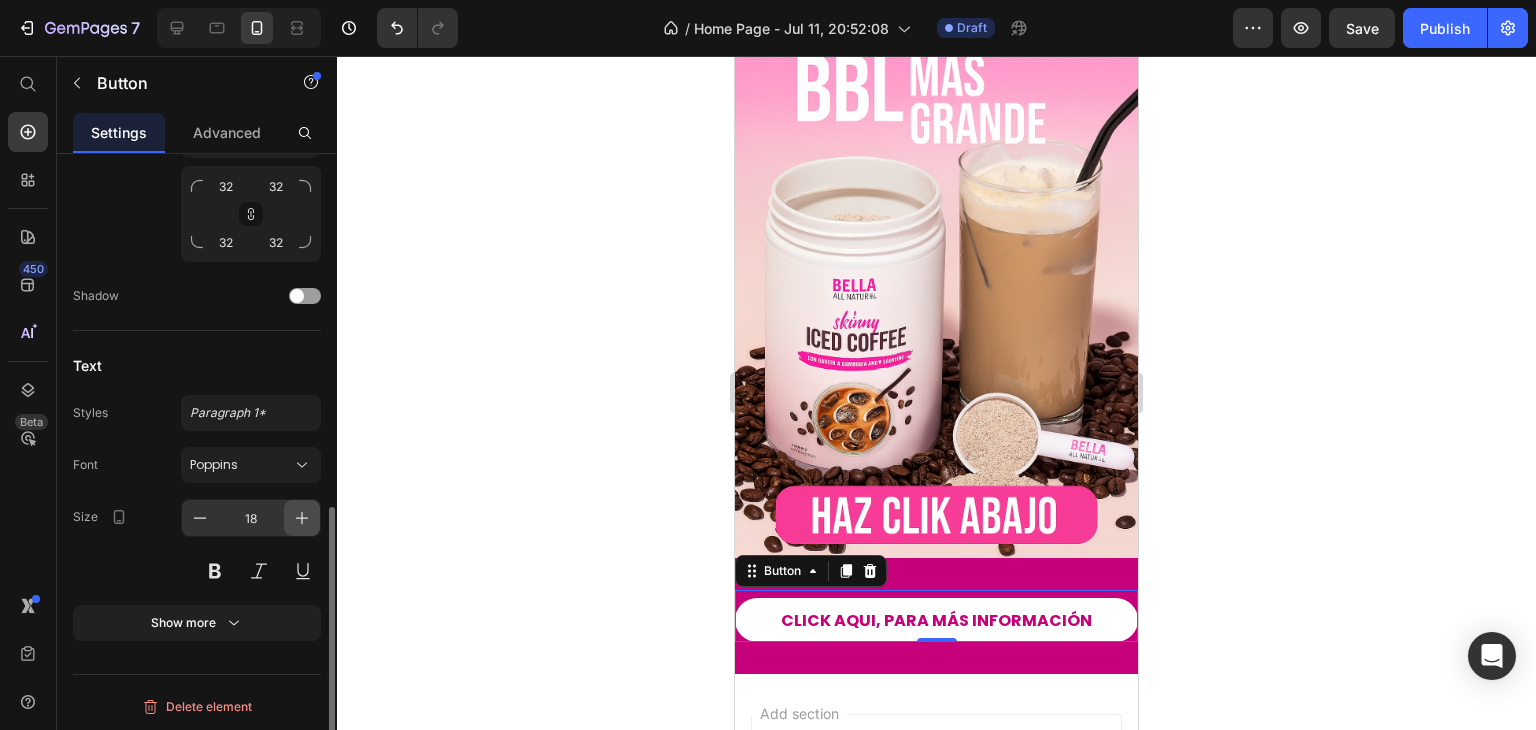 click 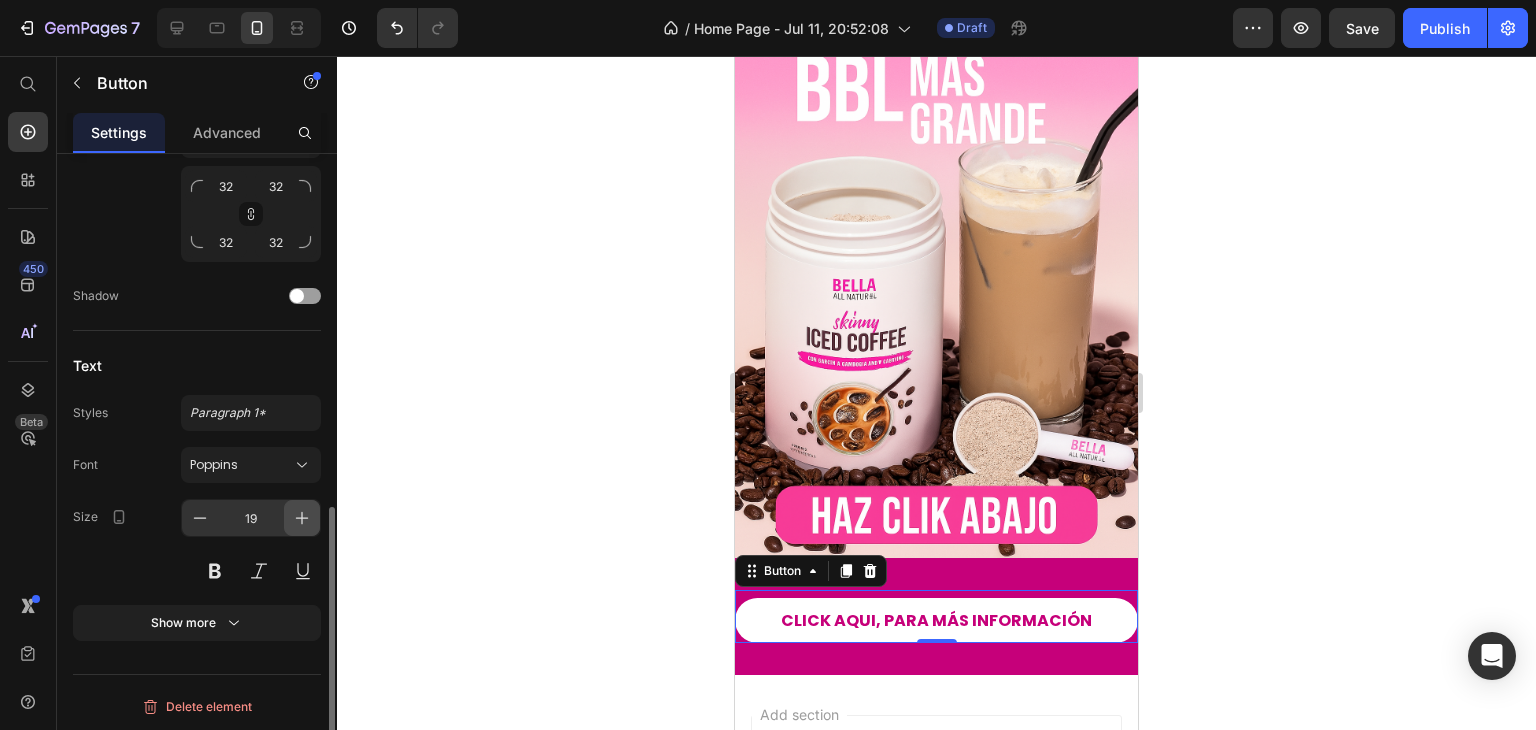 click 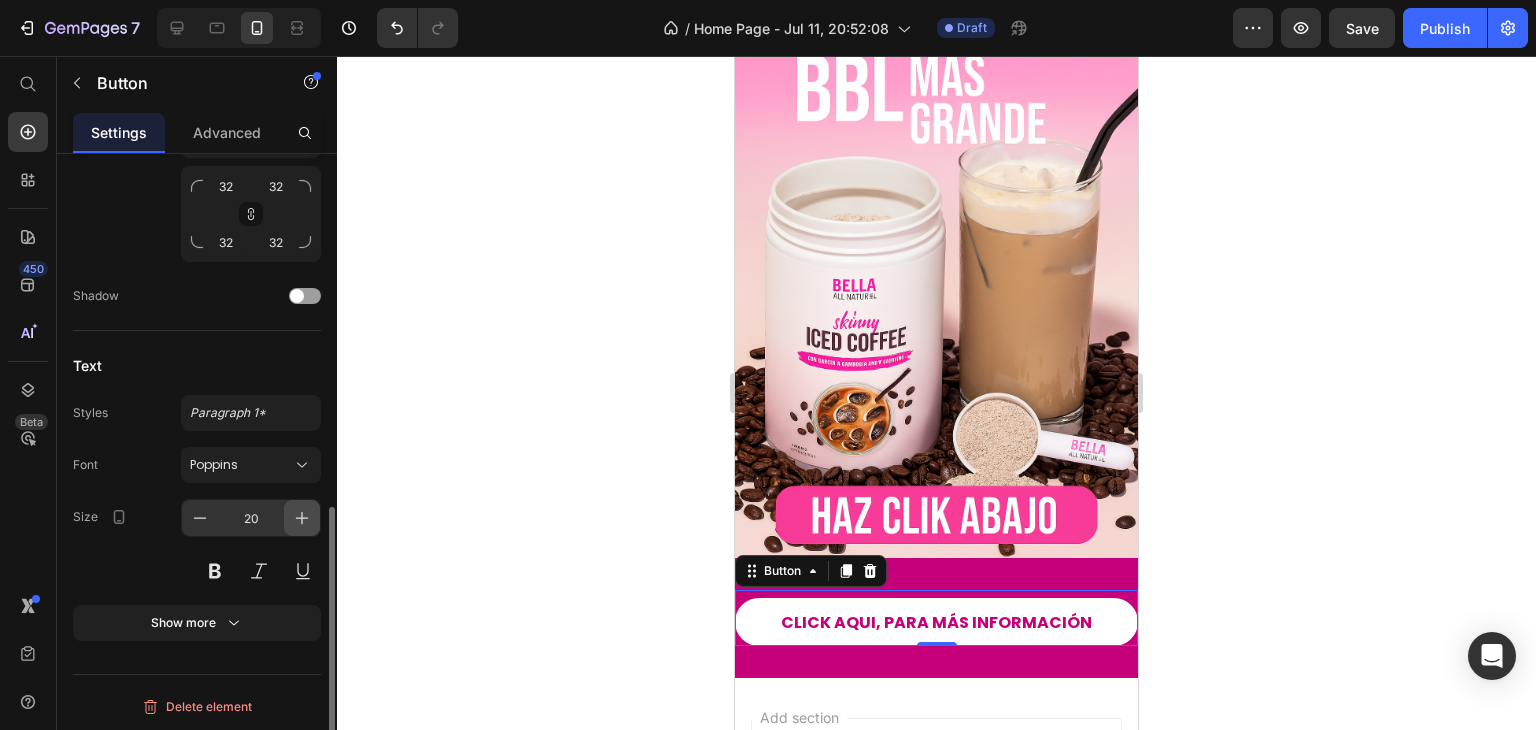 click at bounding box center (302, 518) 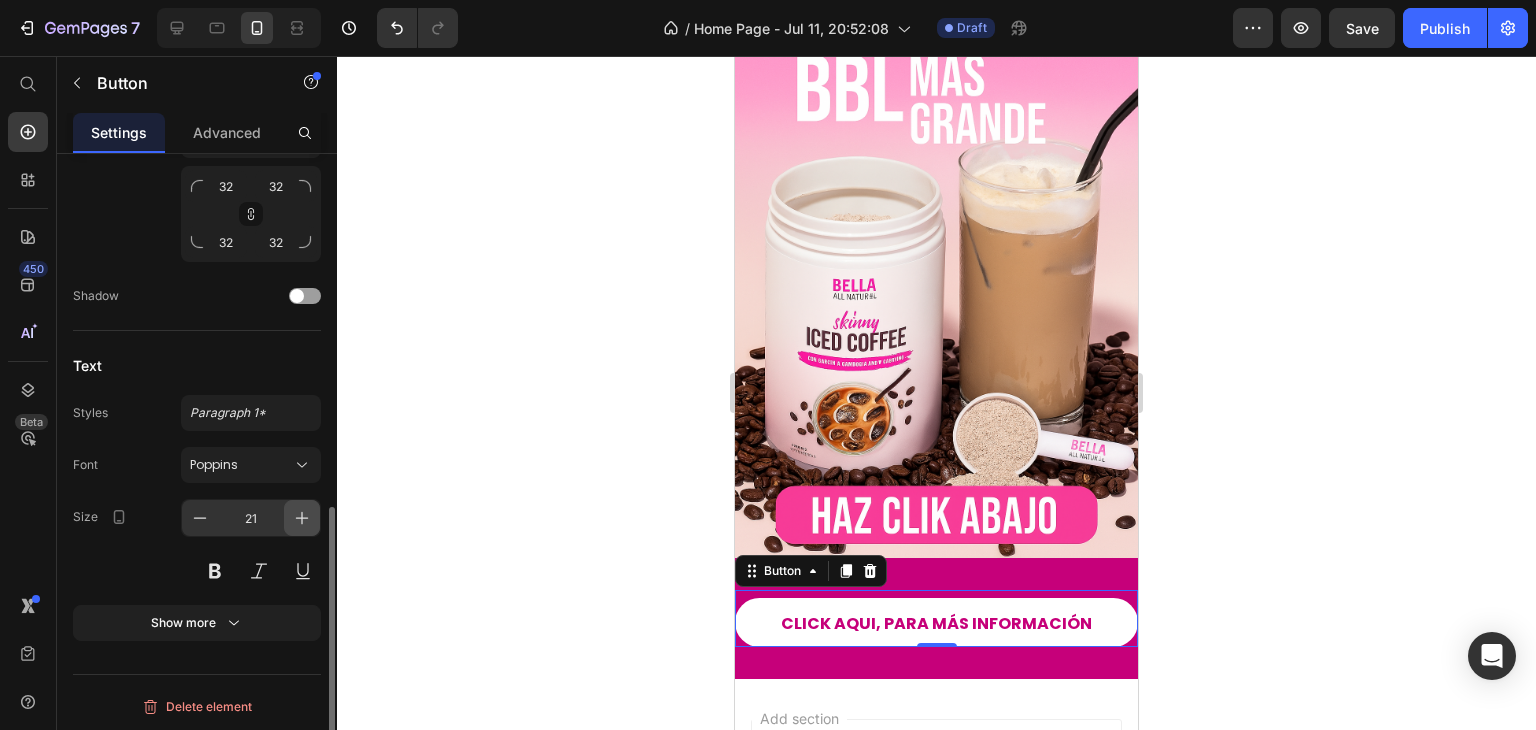 click at bounding box center (302, 518) 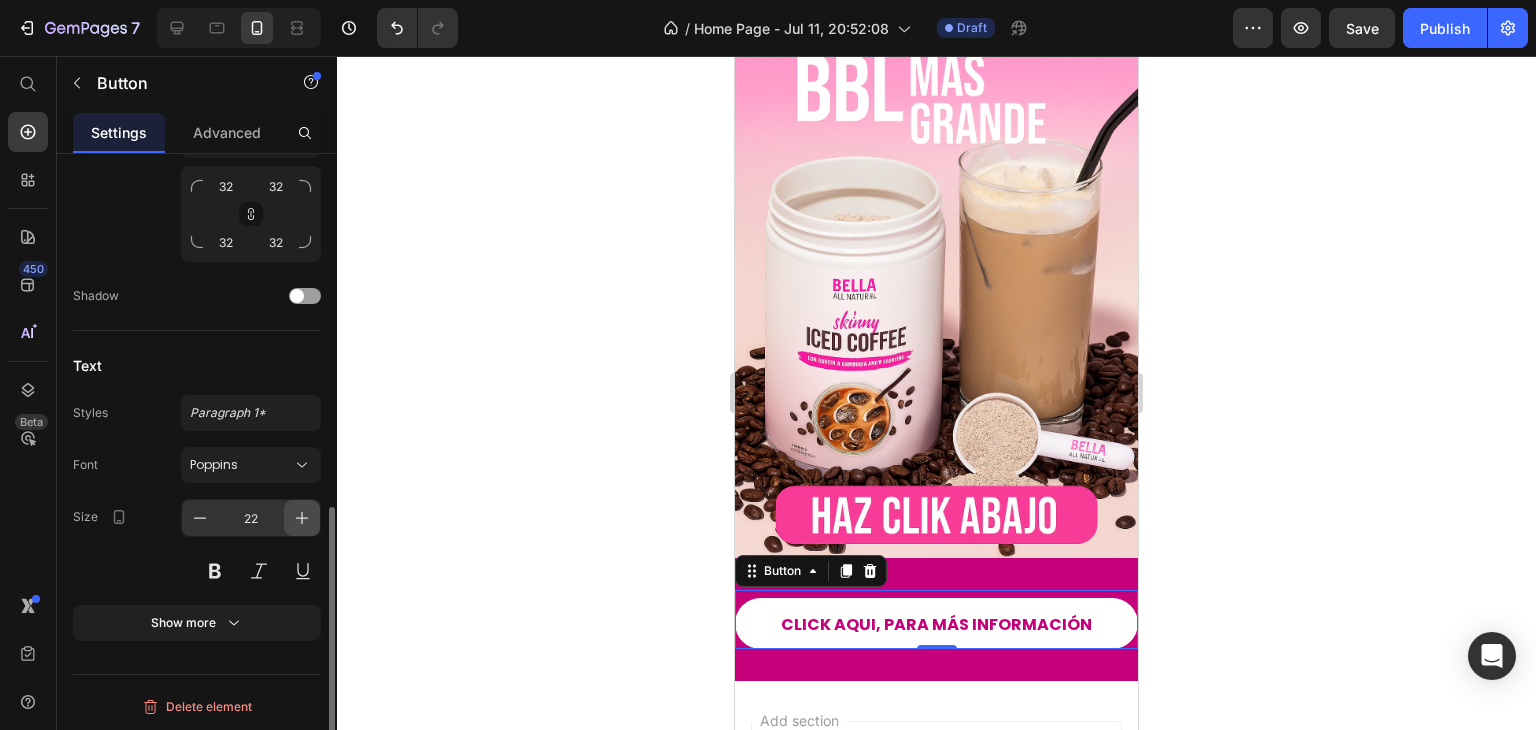 click at bounding box center (302, 518) 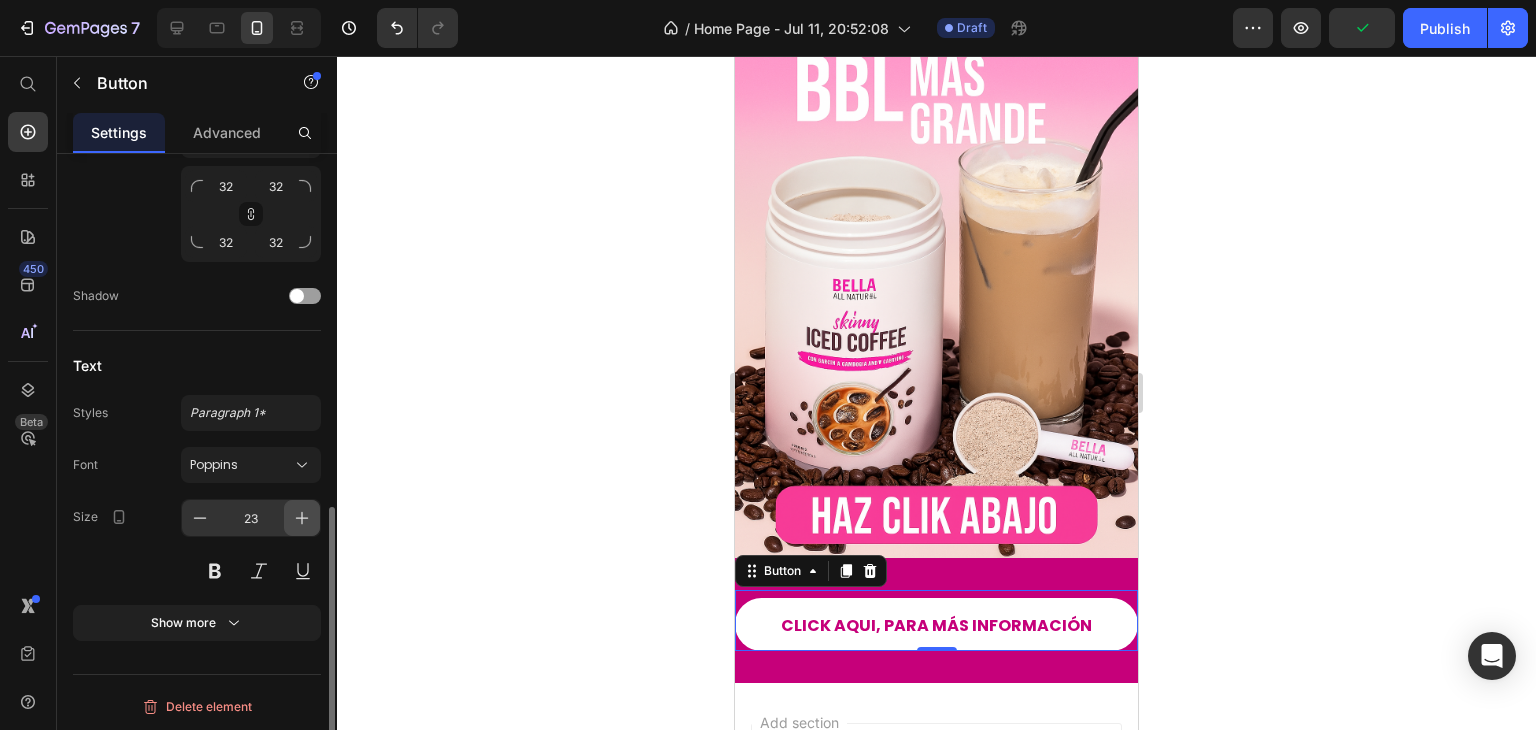 click at bounding box center (302, 518) 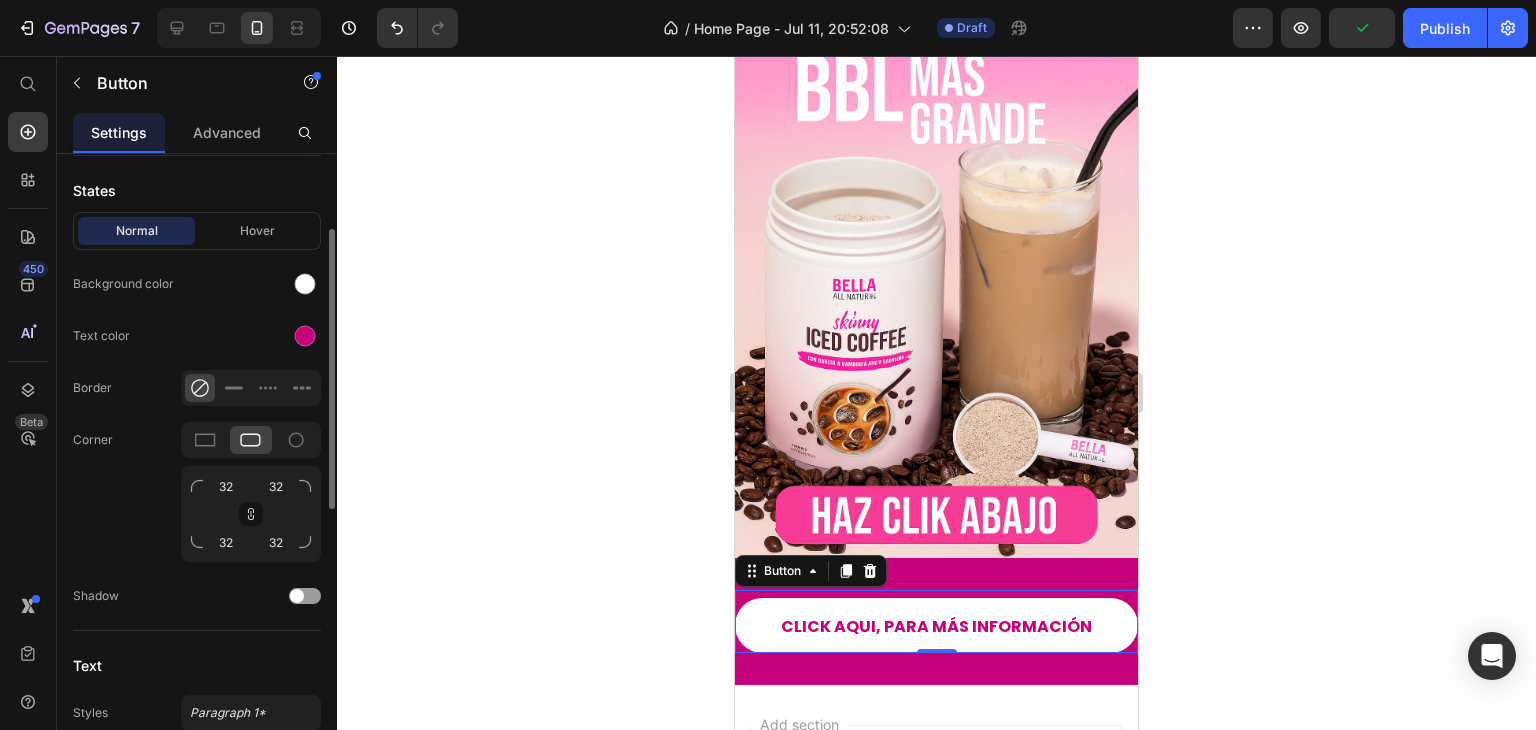 scroll, scrollTop: 397, scrollLeft: 0, axis: vertical 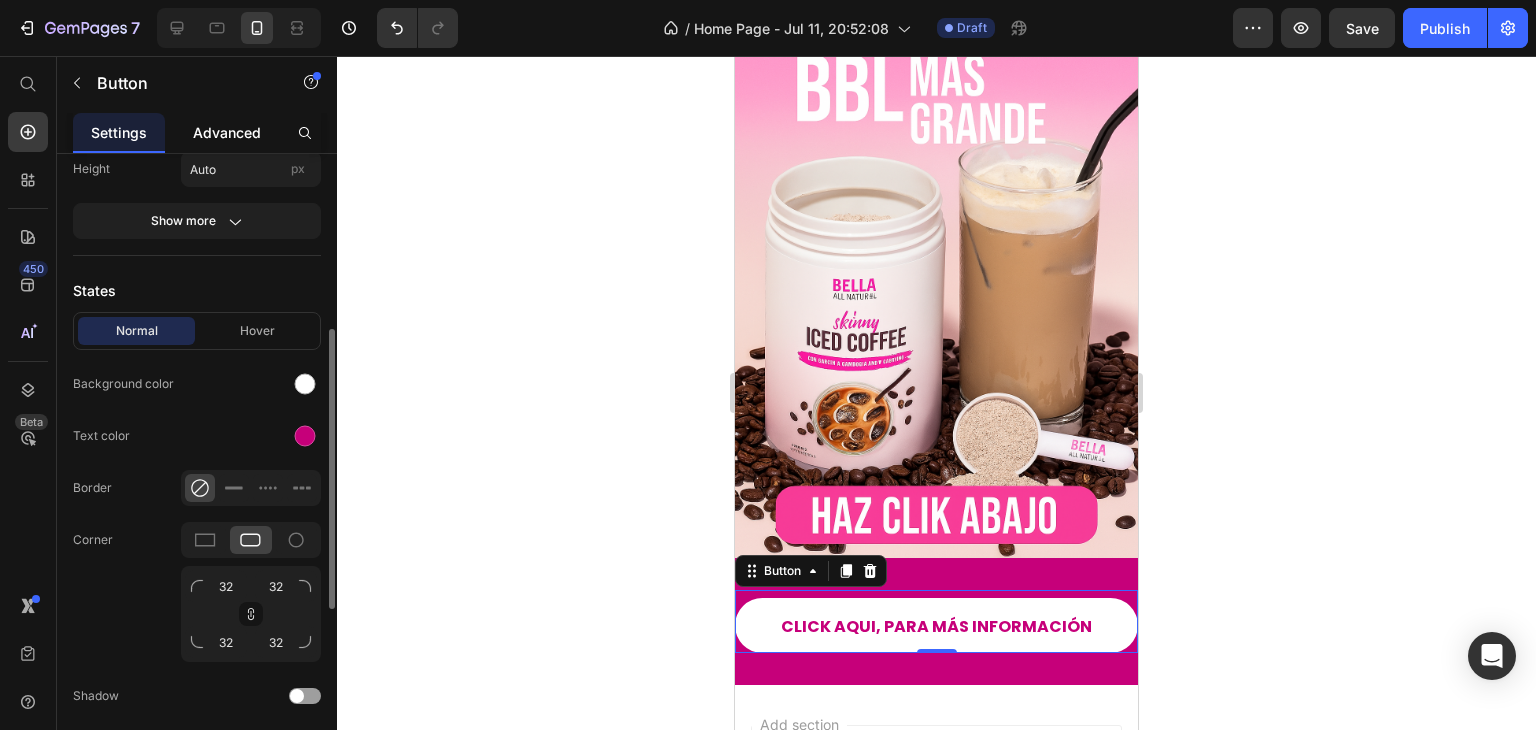 click on "Advanced" at bounding box center (227, 132) 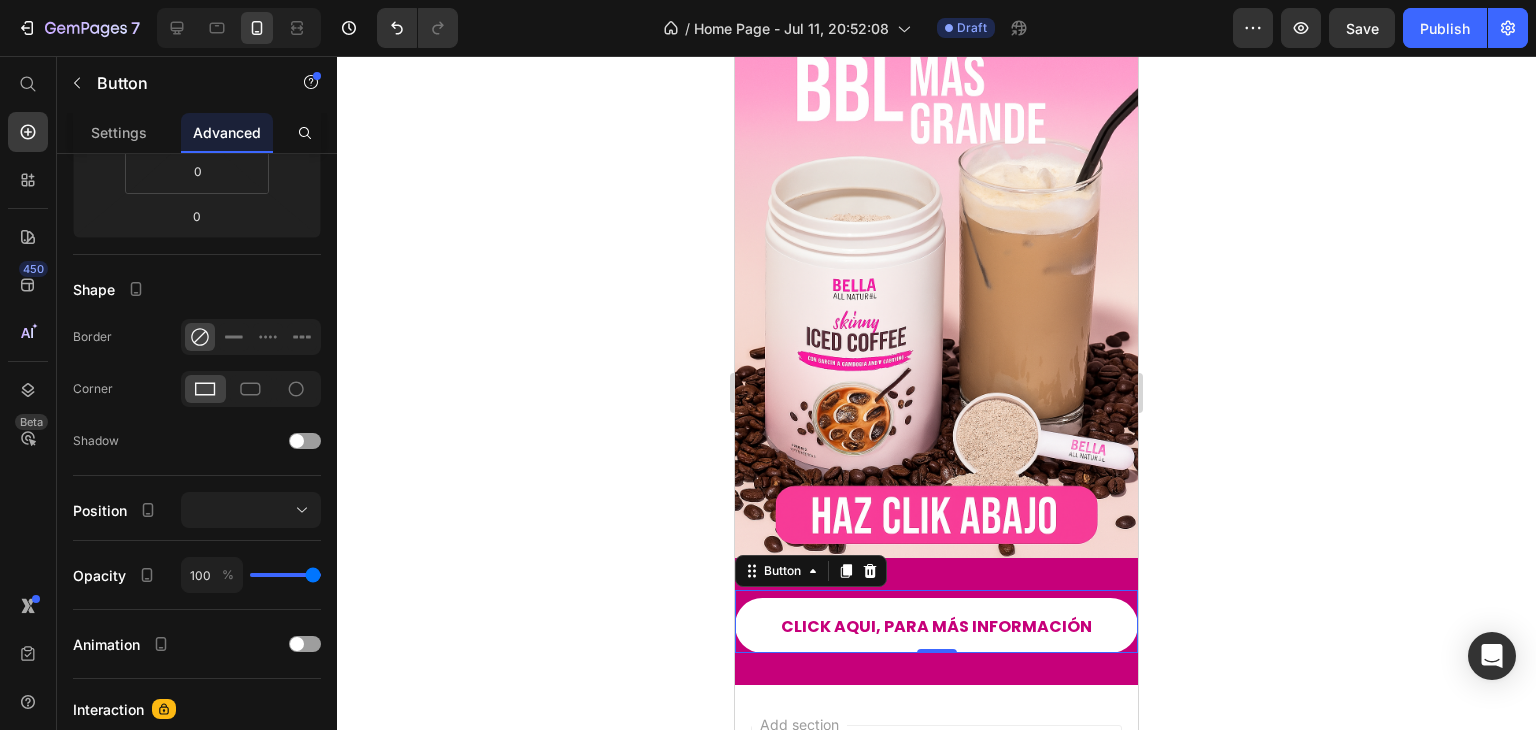 scroll, scrollTop: 0, scrollLeft: 0, axis: both 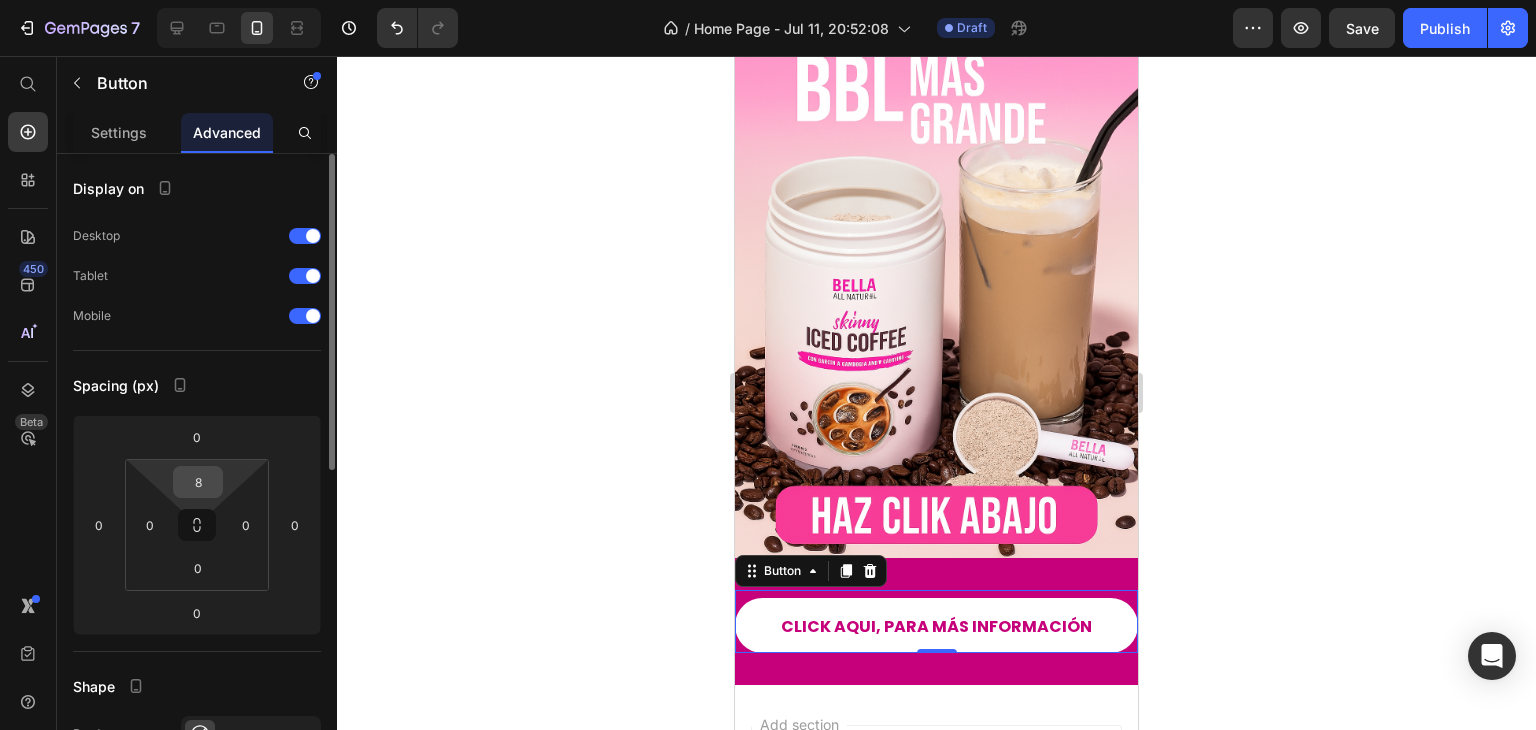 click on "8" at bounding box center (198, 482) 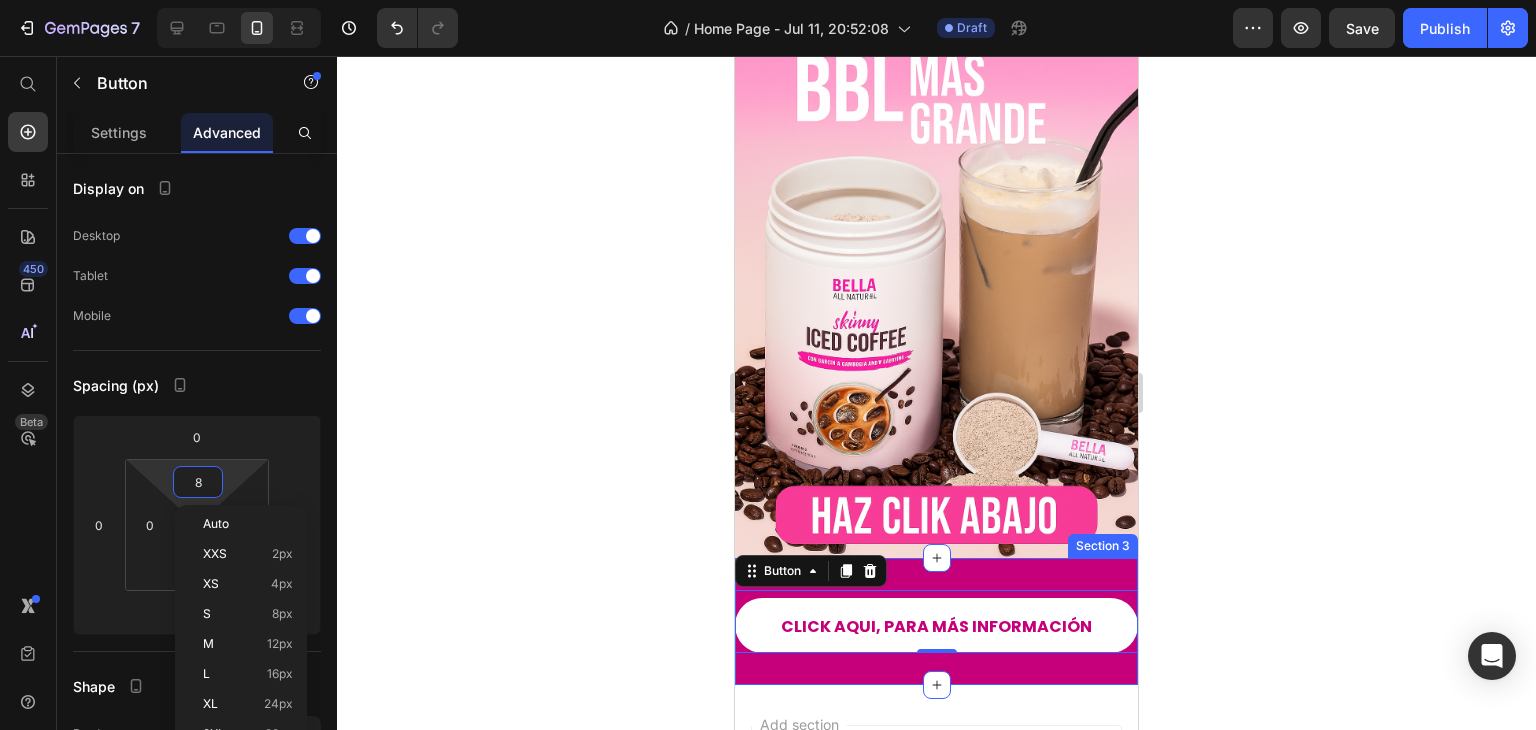 click on "CLICK AQUI, PARA MÁS INFORMACIÓN Button   0 Section 3" at bounding box center (936, 621) 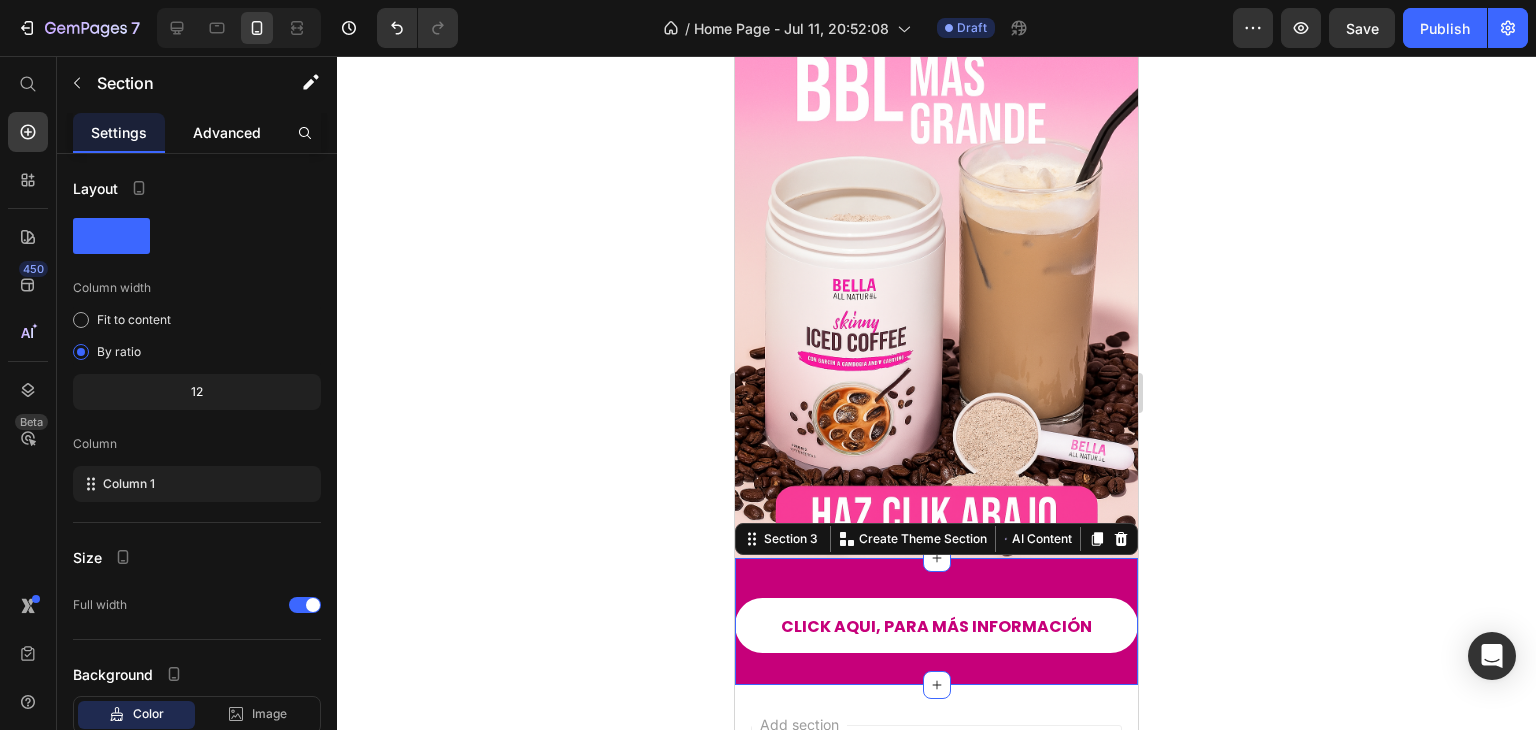 click on "Advanced" at bounding box center (227, 132) 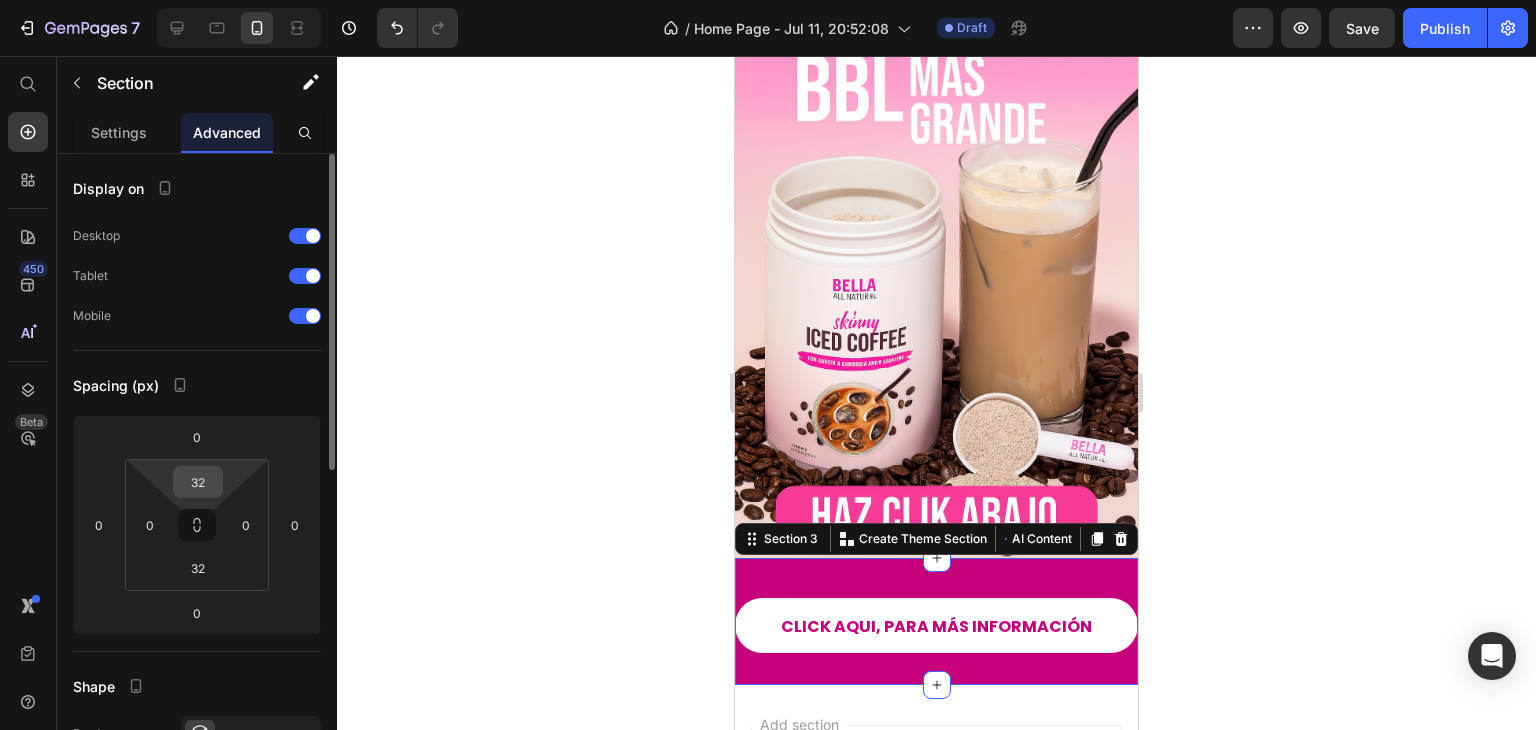 click on "32" at bounding box center (198, 482) 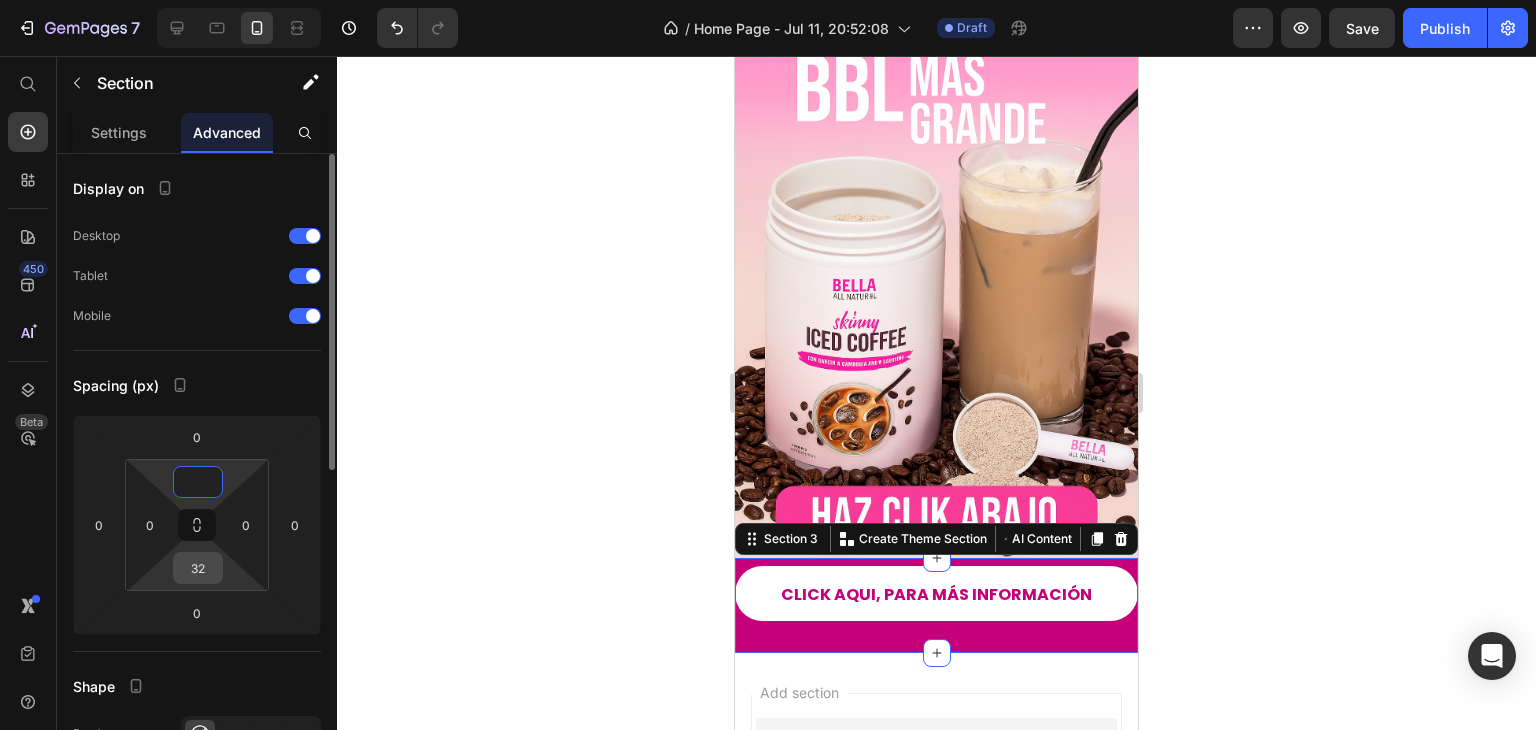 type on "0" 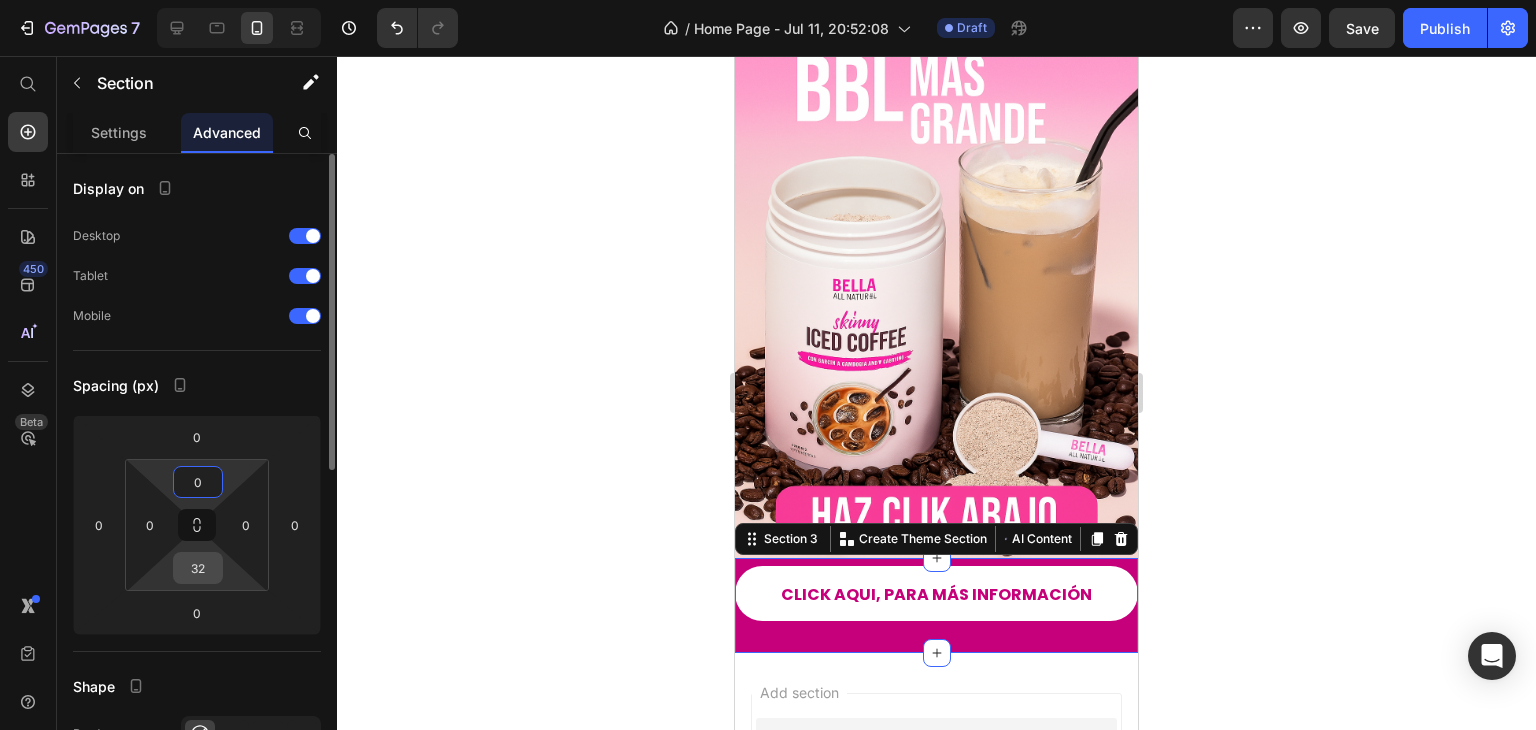 click on "32" at bounding box center (198, 568) 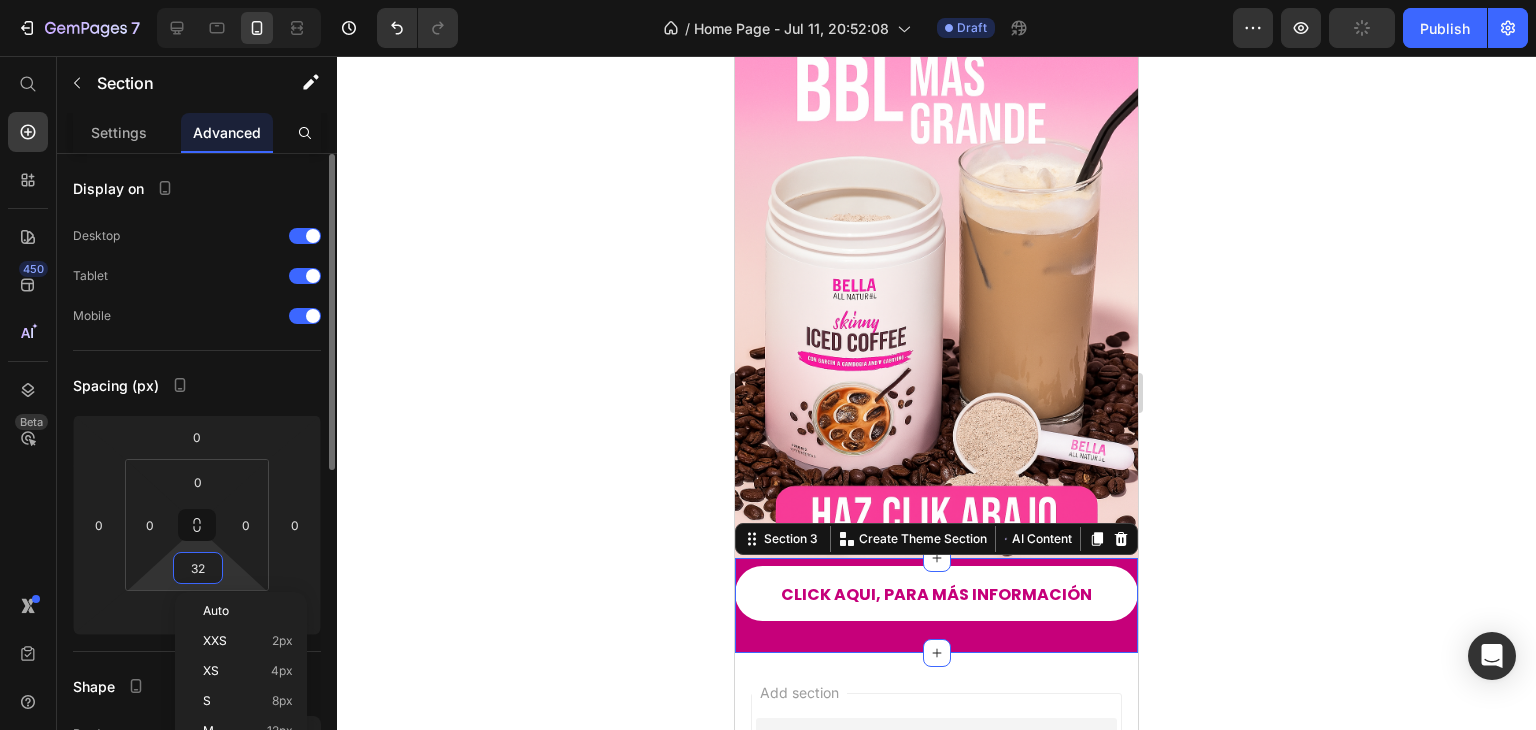 type 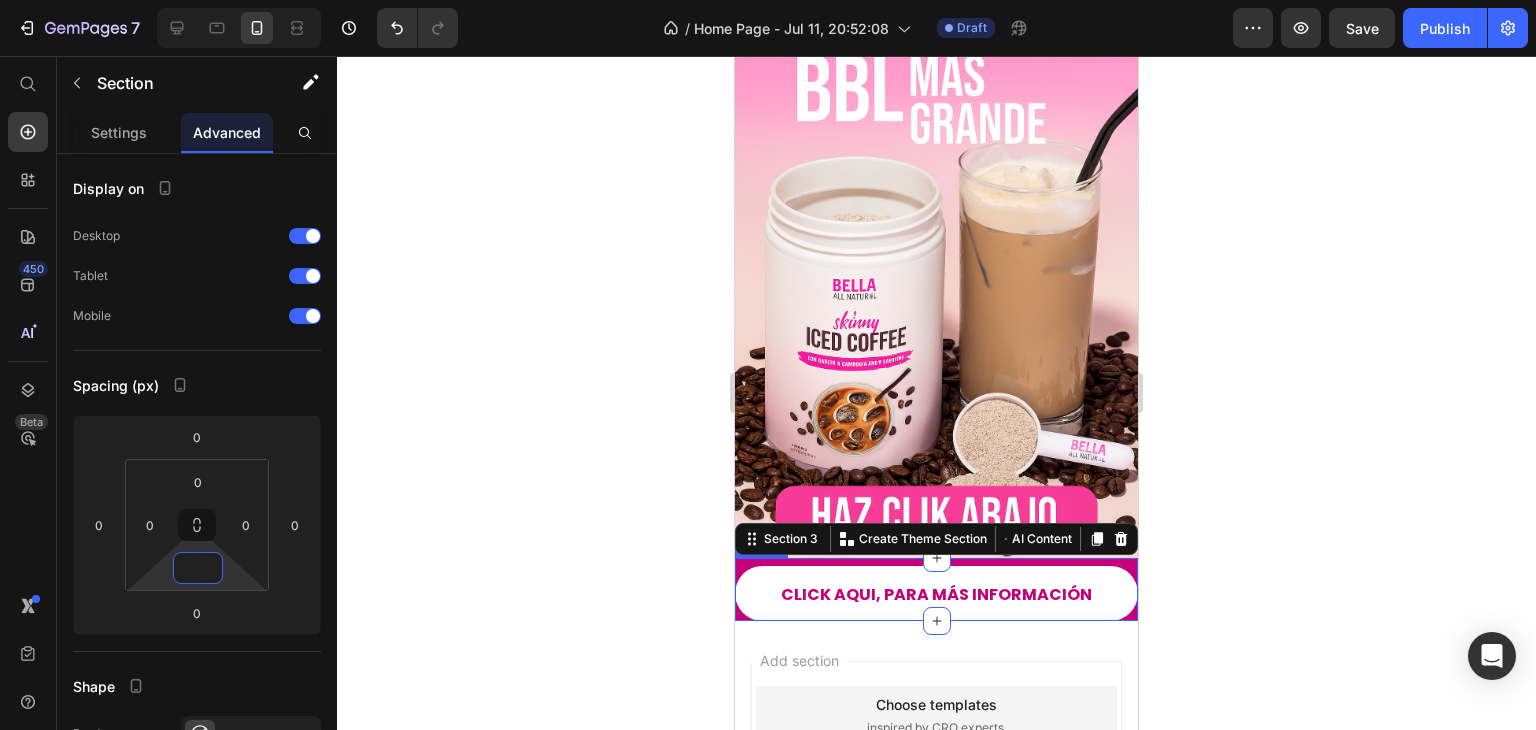 click on "CLICK AQUI, PARA MÁS INFORMACIÓN" at bounding box center (936, 593) 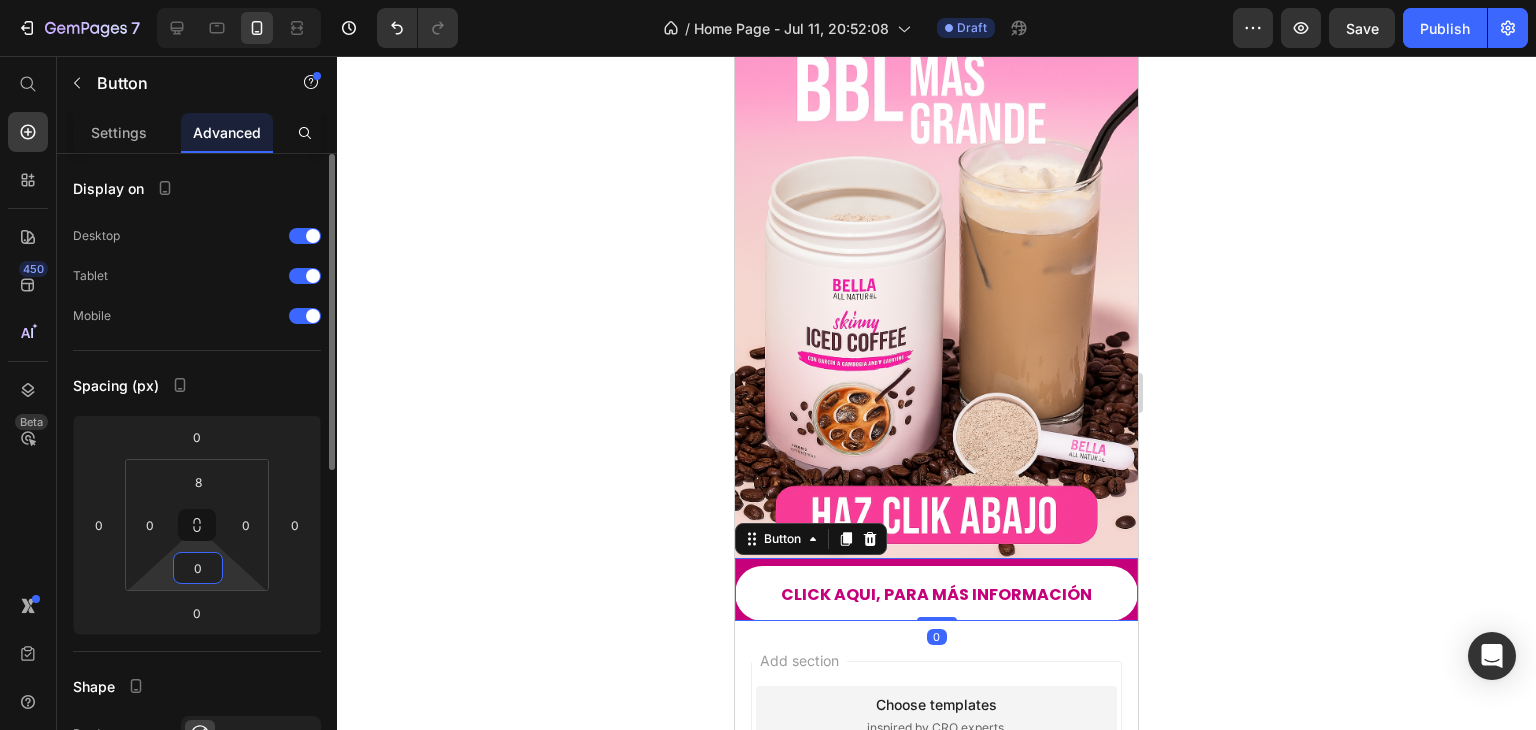 click on "0" at bounding box center (198, 568) 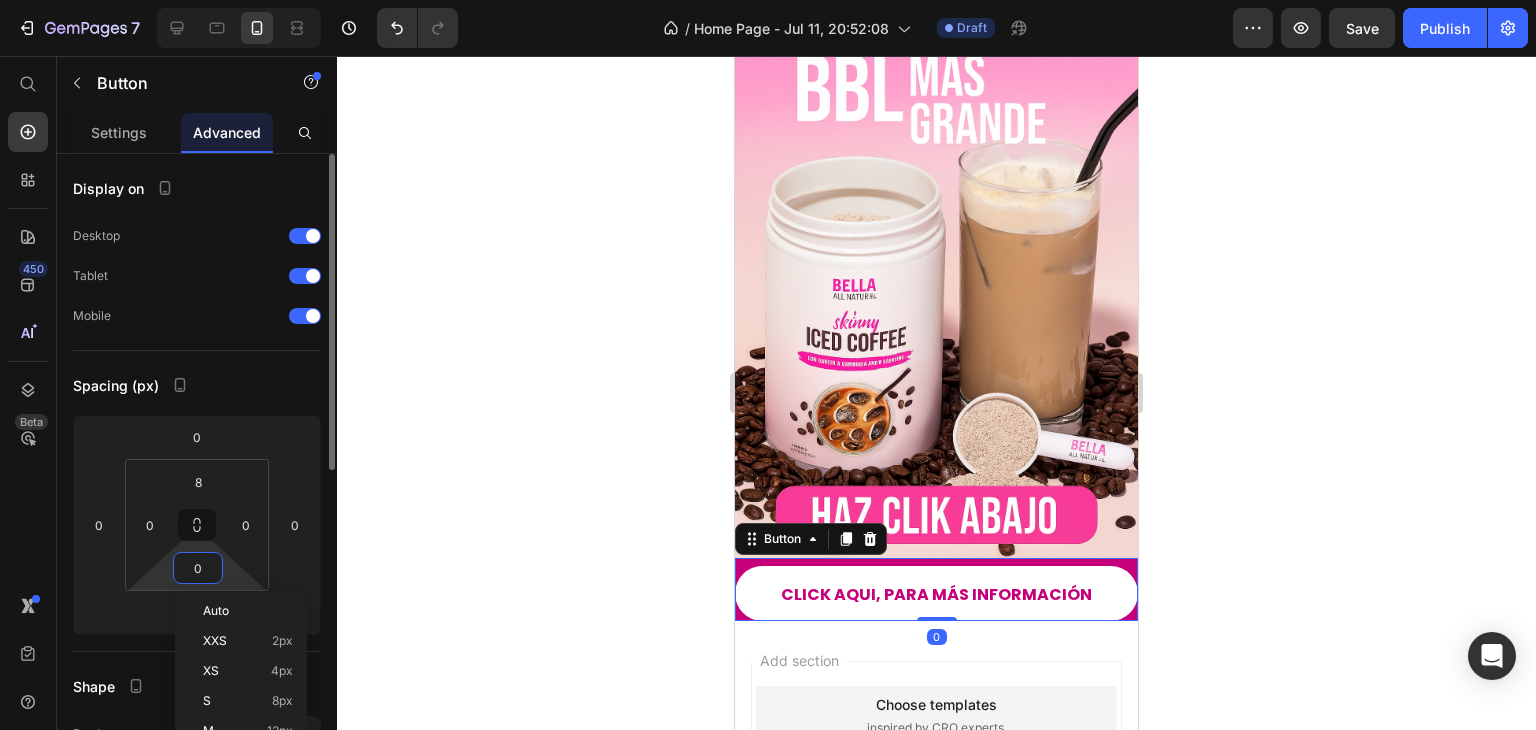 type on "1" 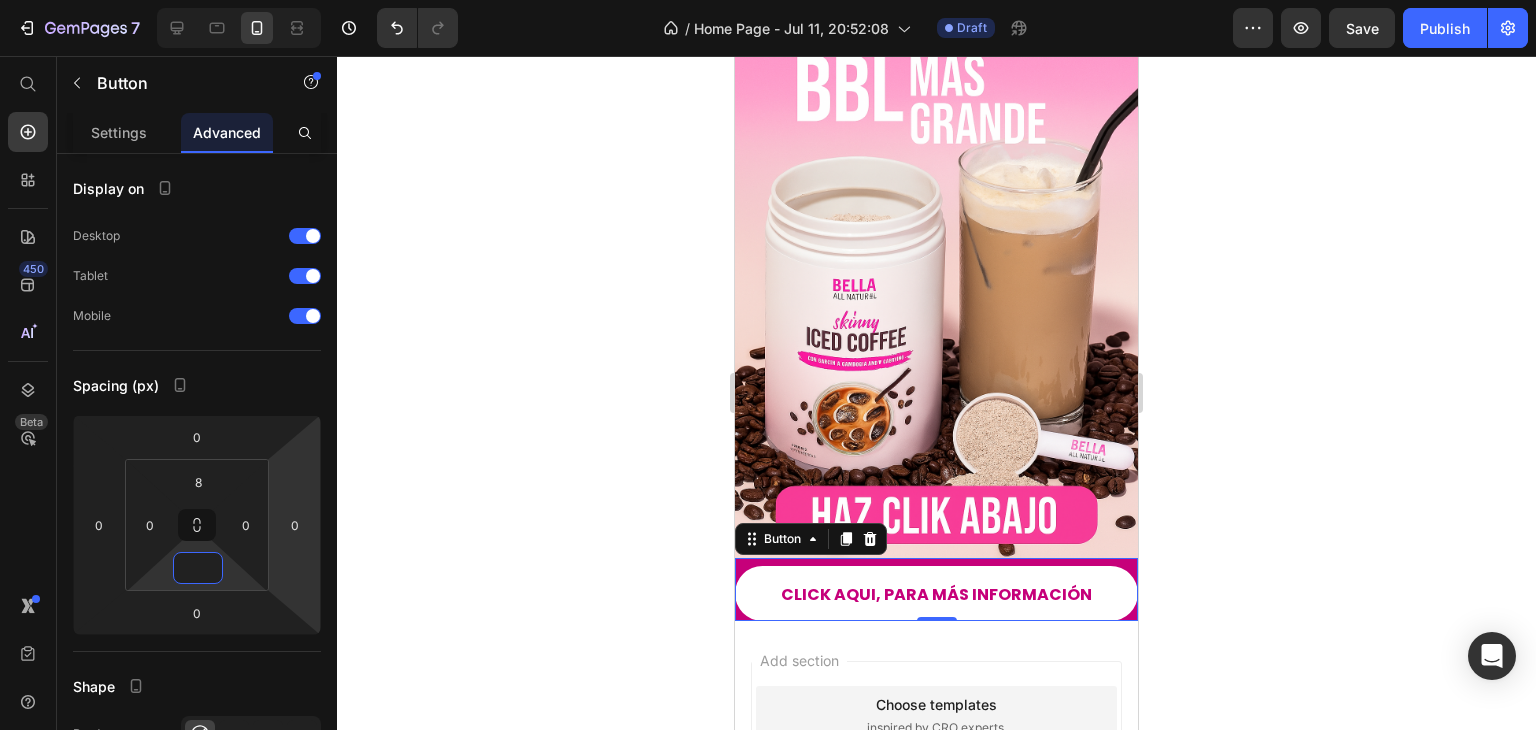 type on "1" 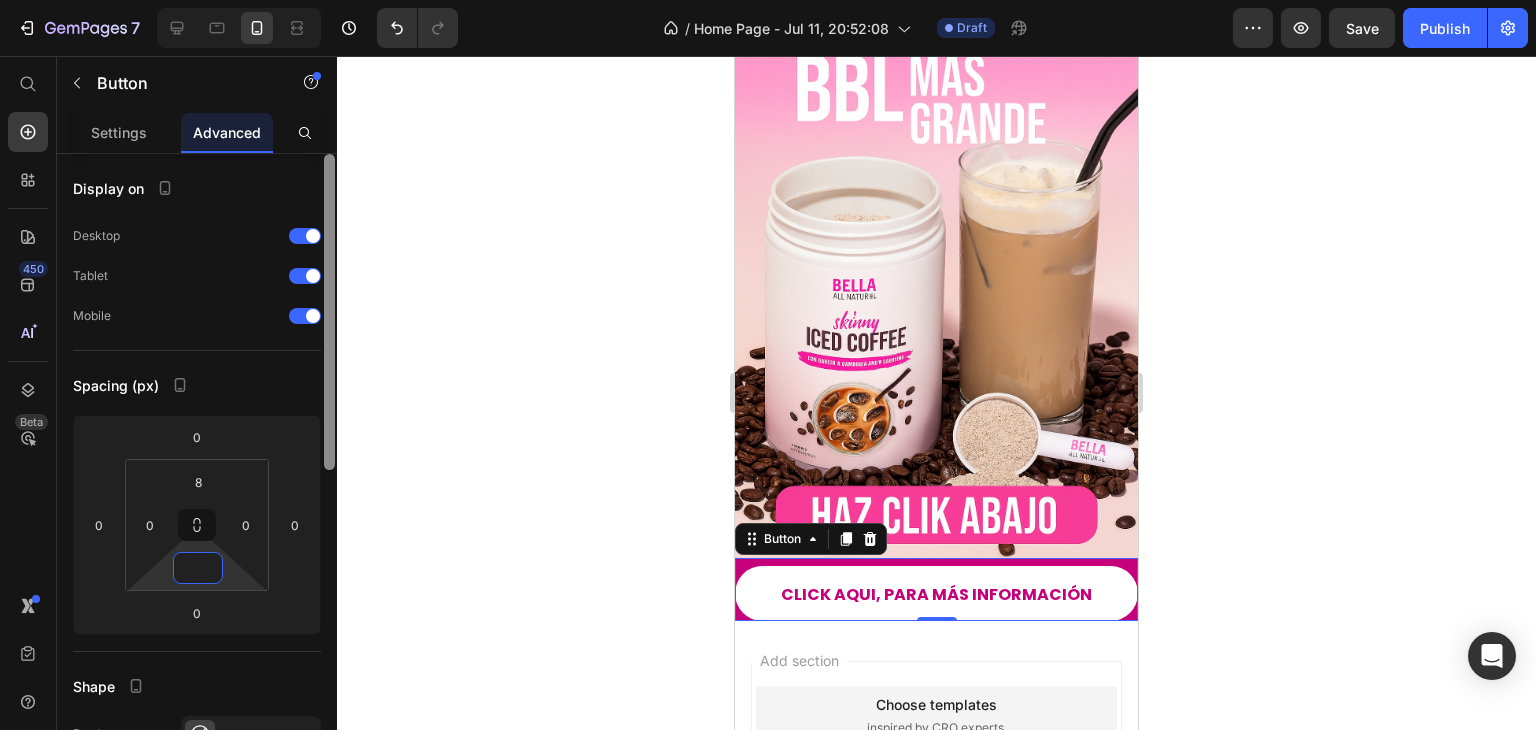 type on "8" 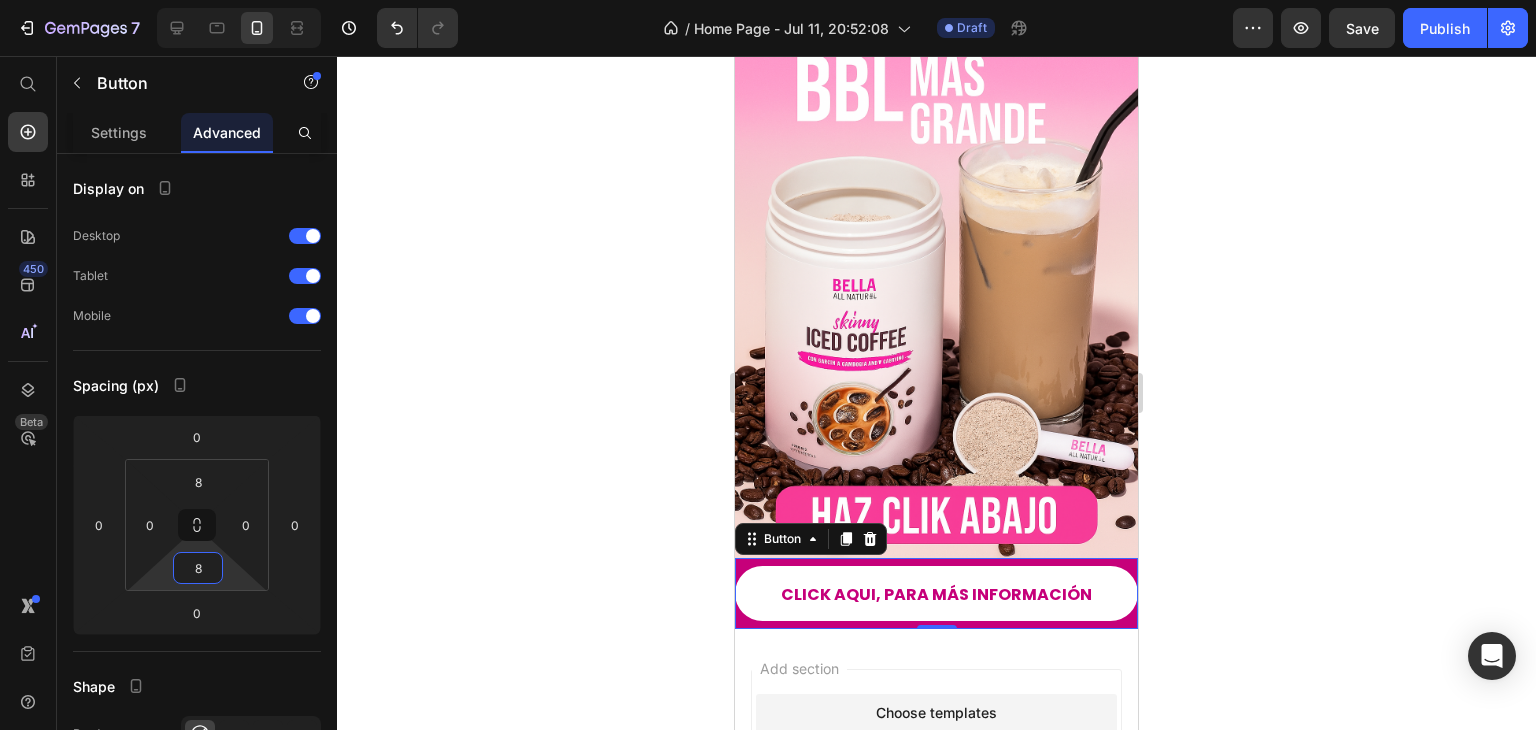 click 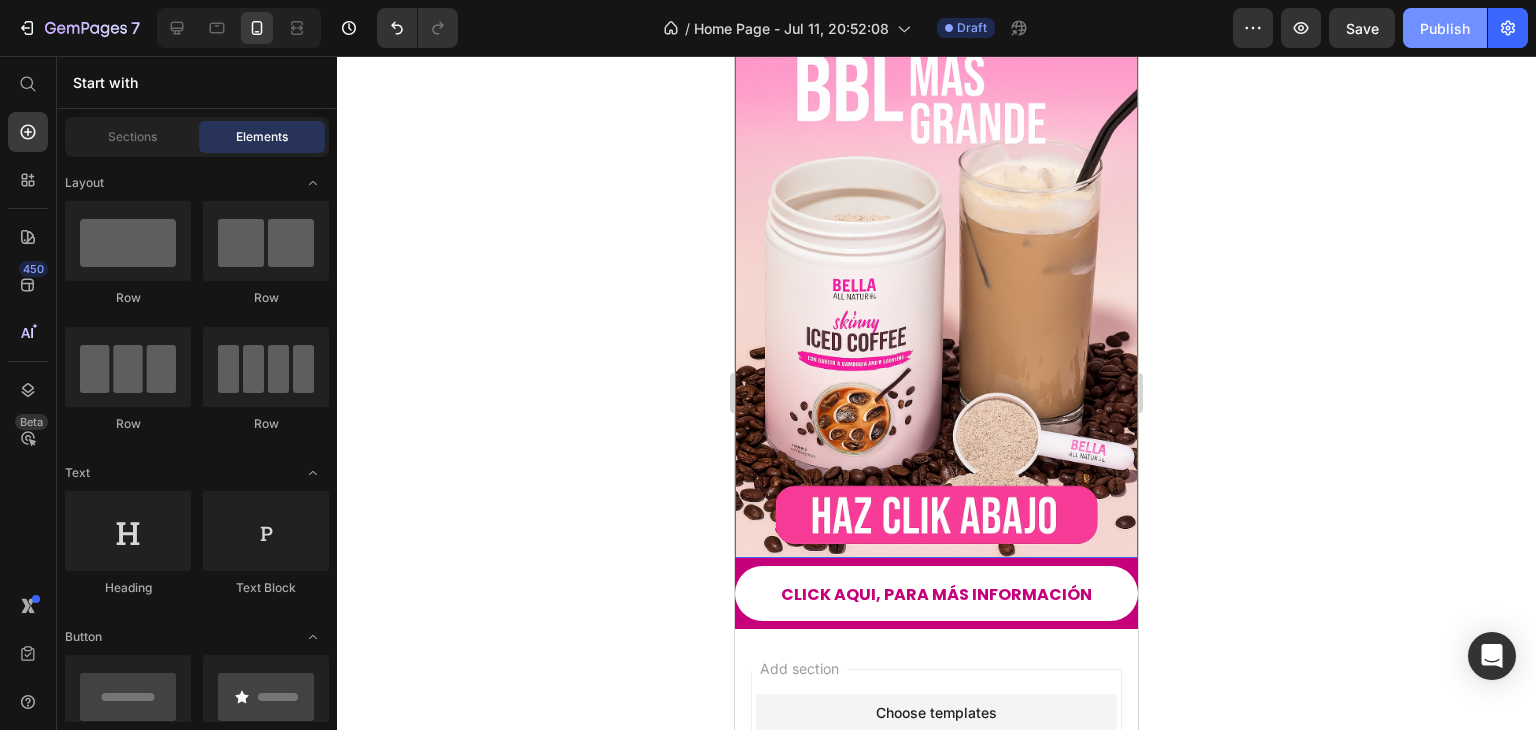 click on "Publish" at bounding box center (1445, 28) 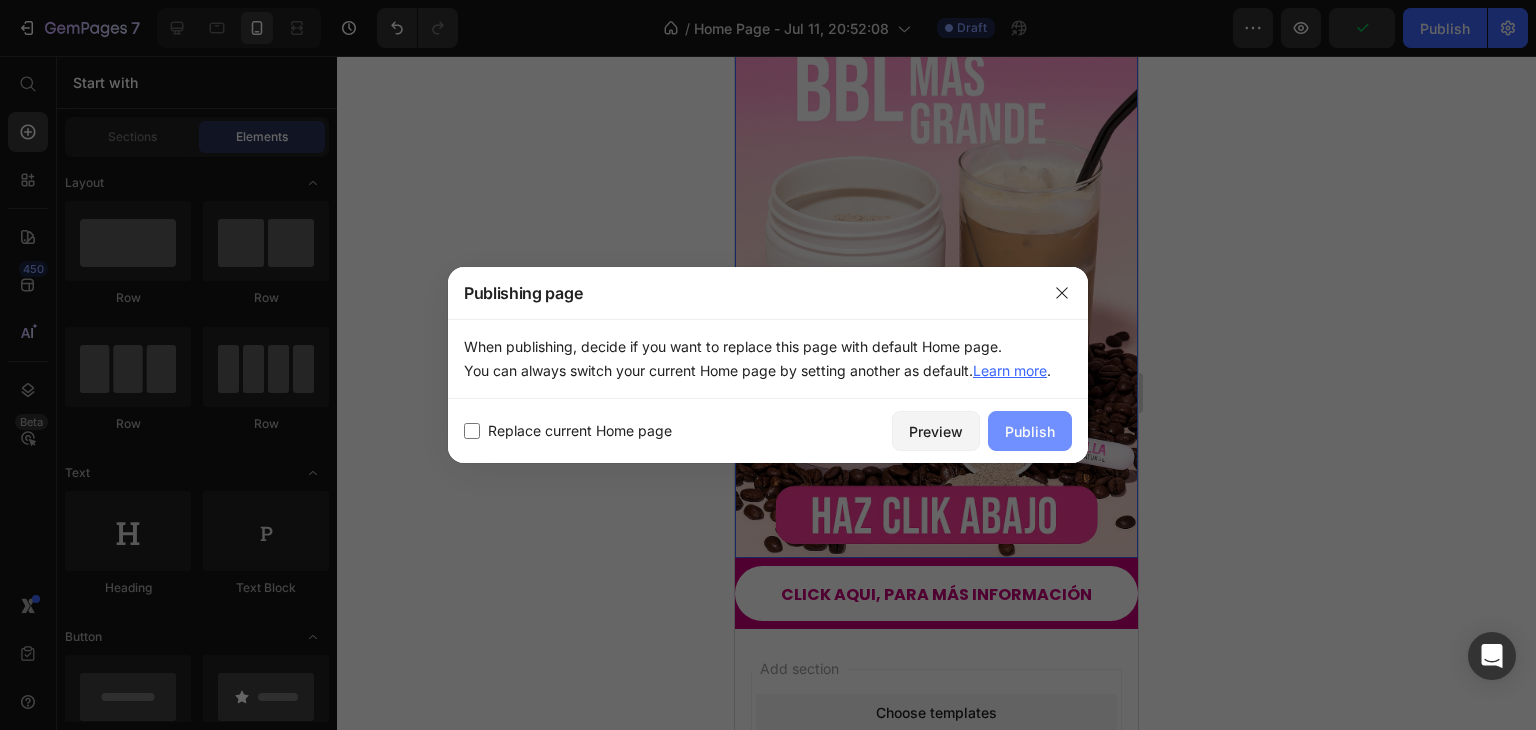 click on "Publish" at bounding box center (1030, 431) 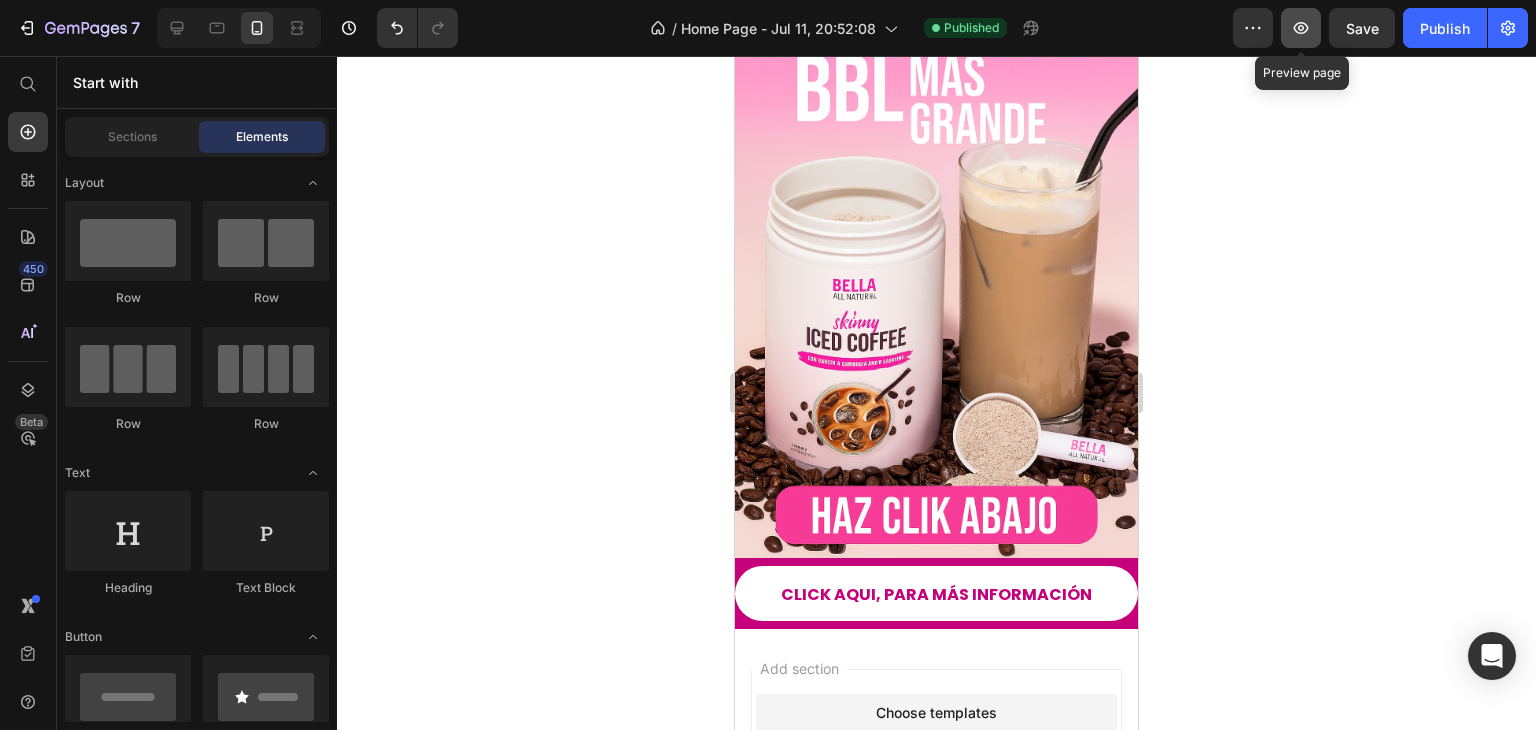 click 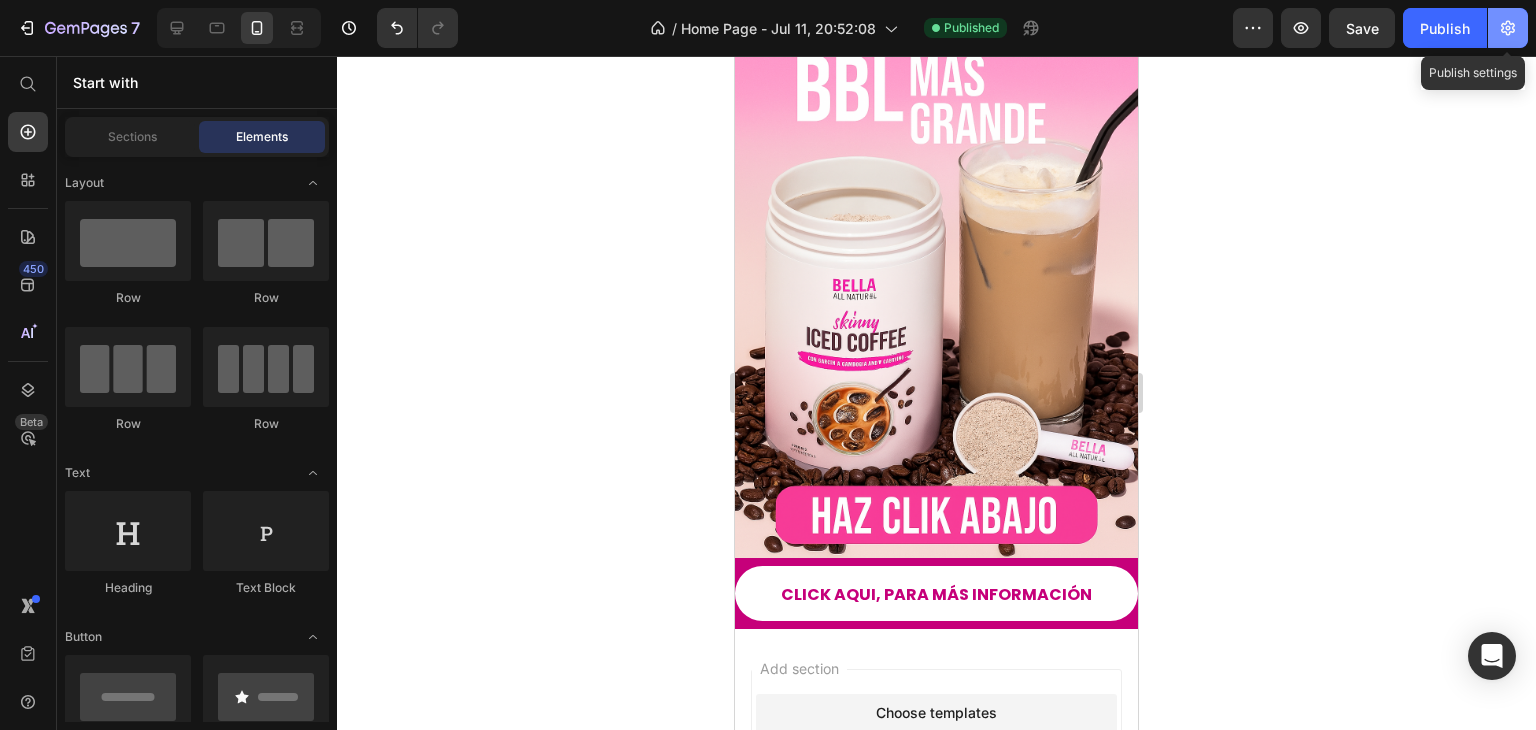 click 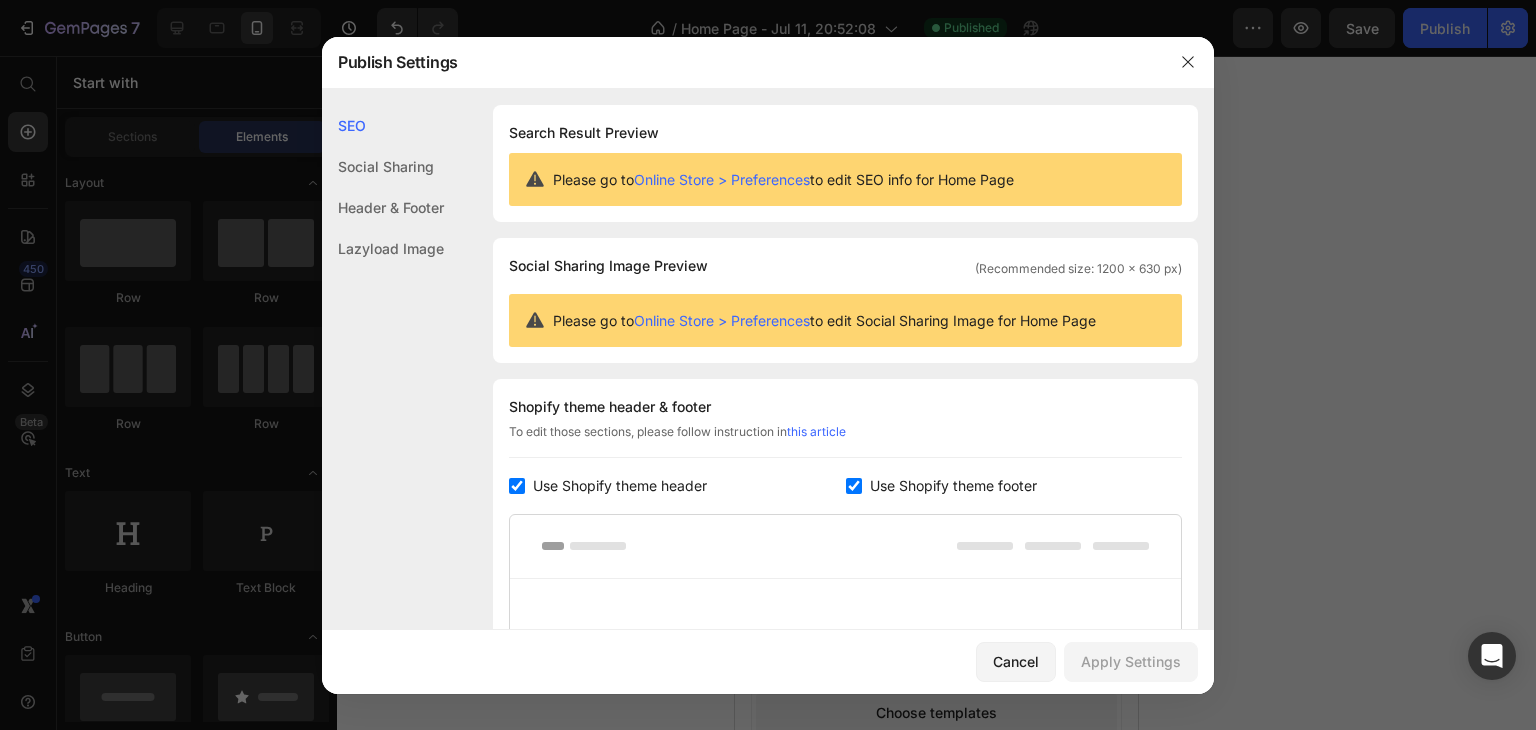 click at bounding box center [517, 486] 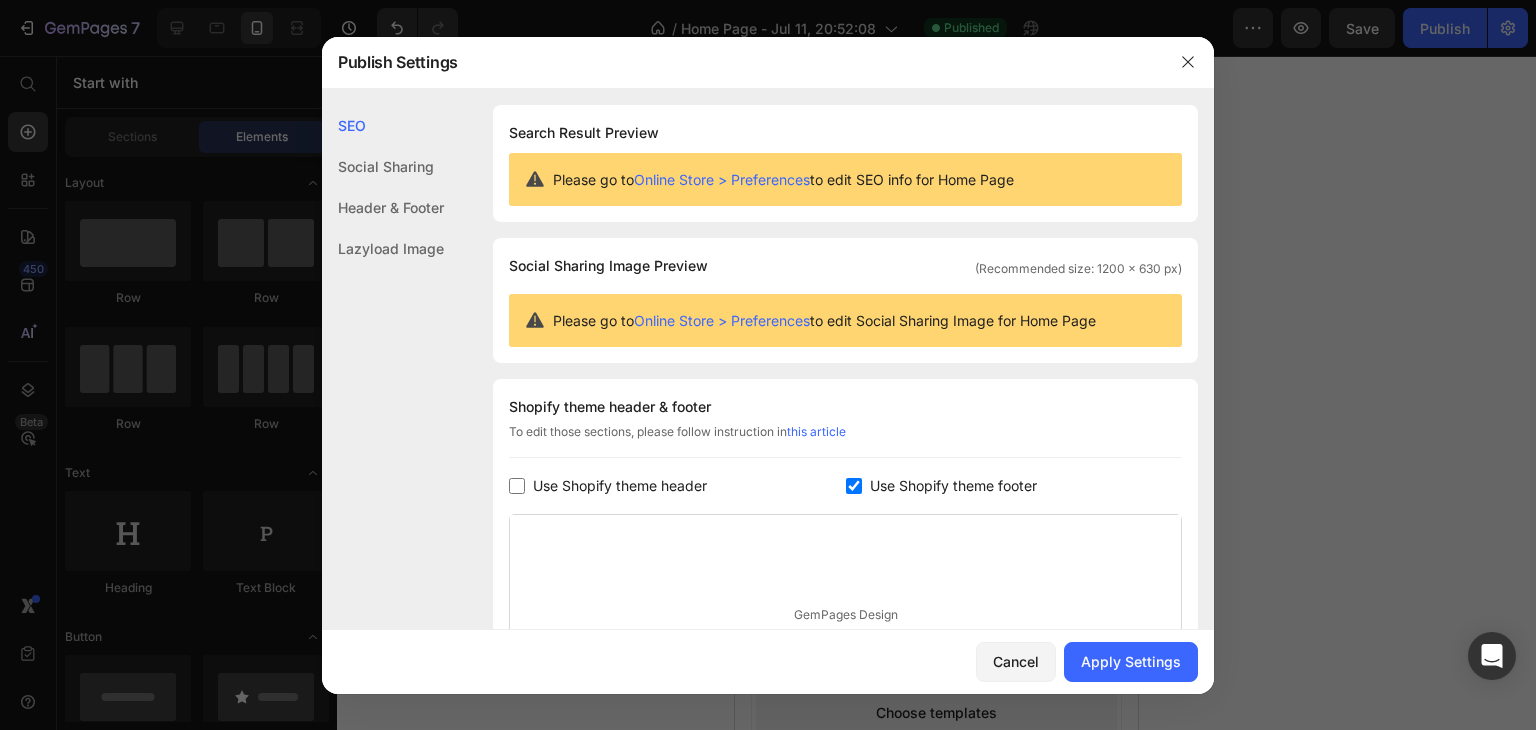drag, startPoint x: 844, startPoint y: 488, endPoint x: 938, endPoint y: 521, distance: 99.62429 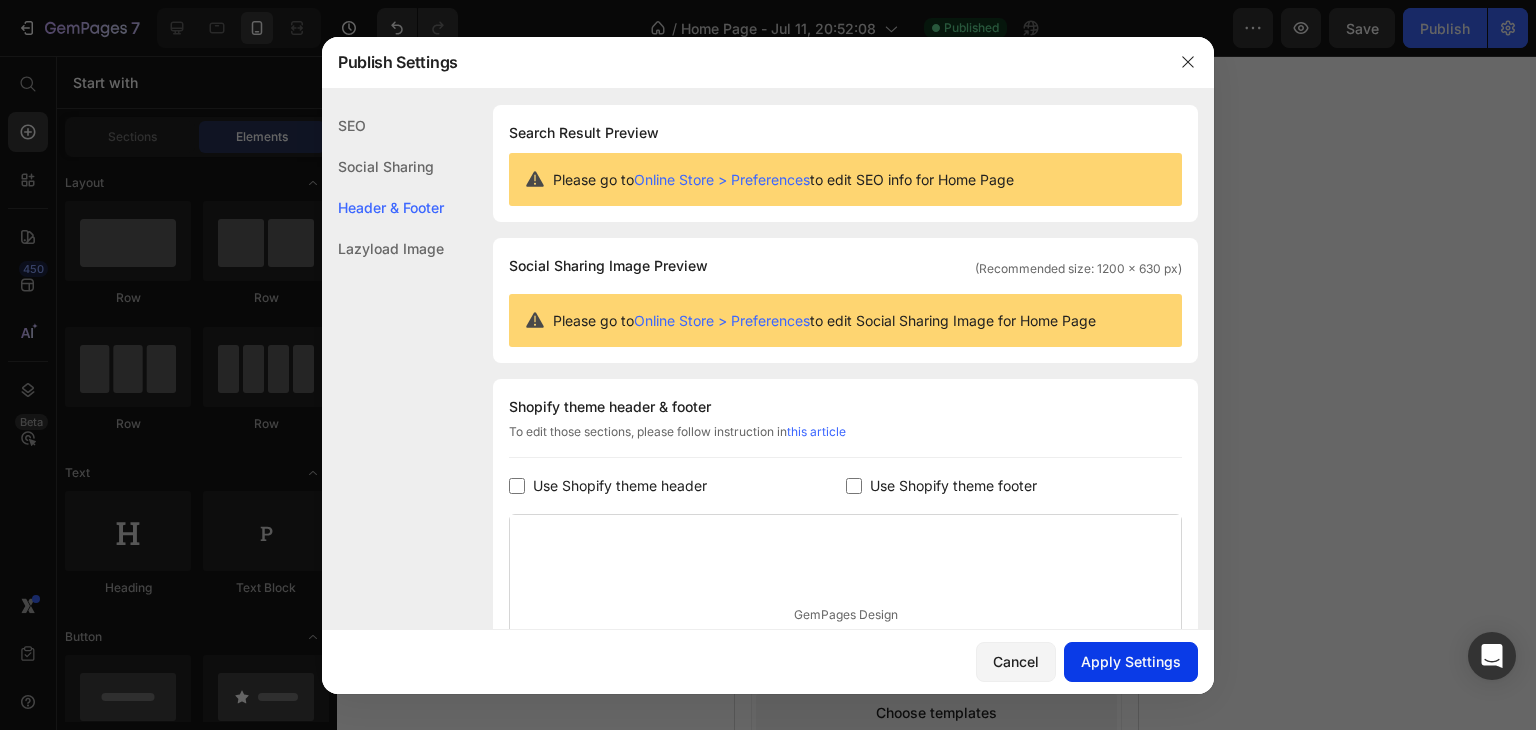 click on "Apply Settings" 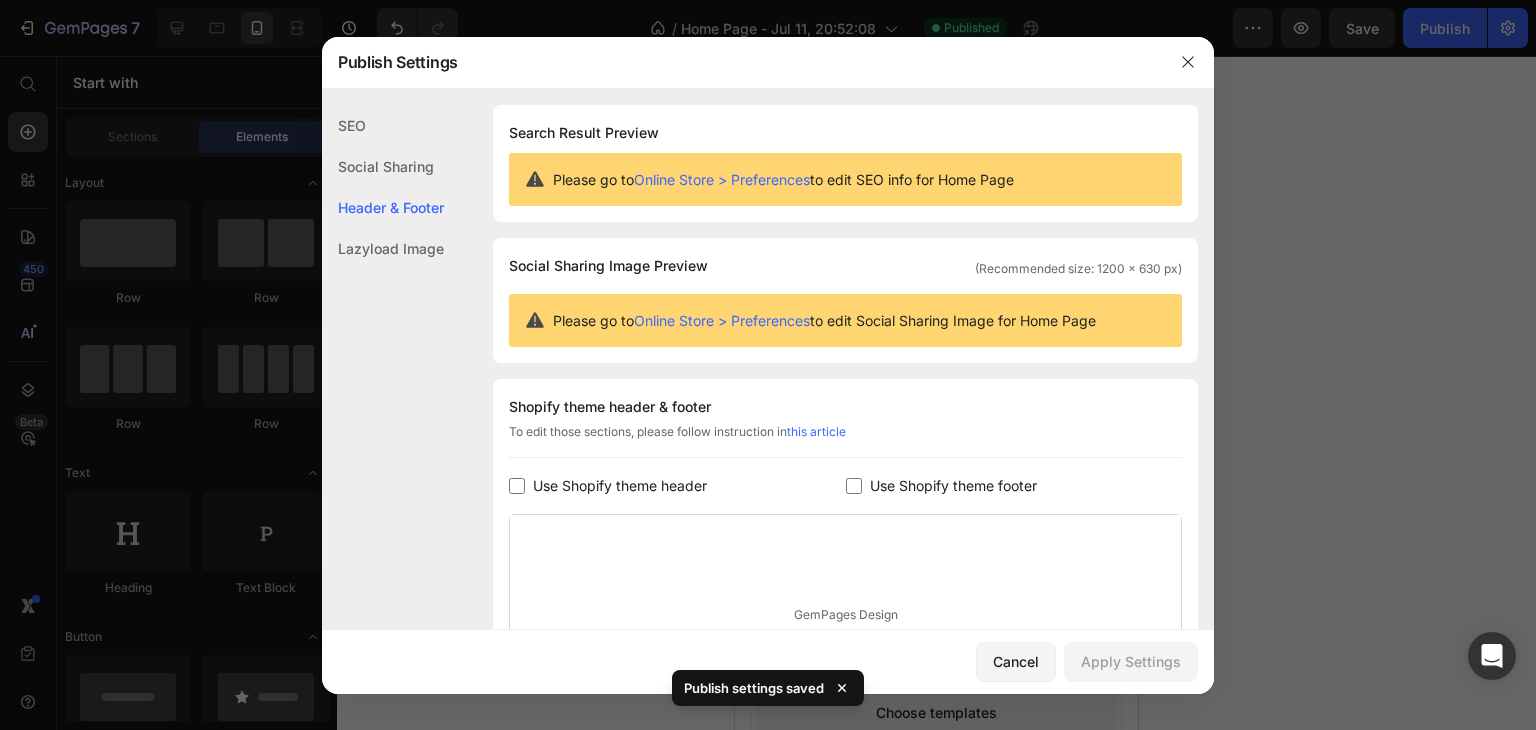 click at bounding box center (768, 365) 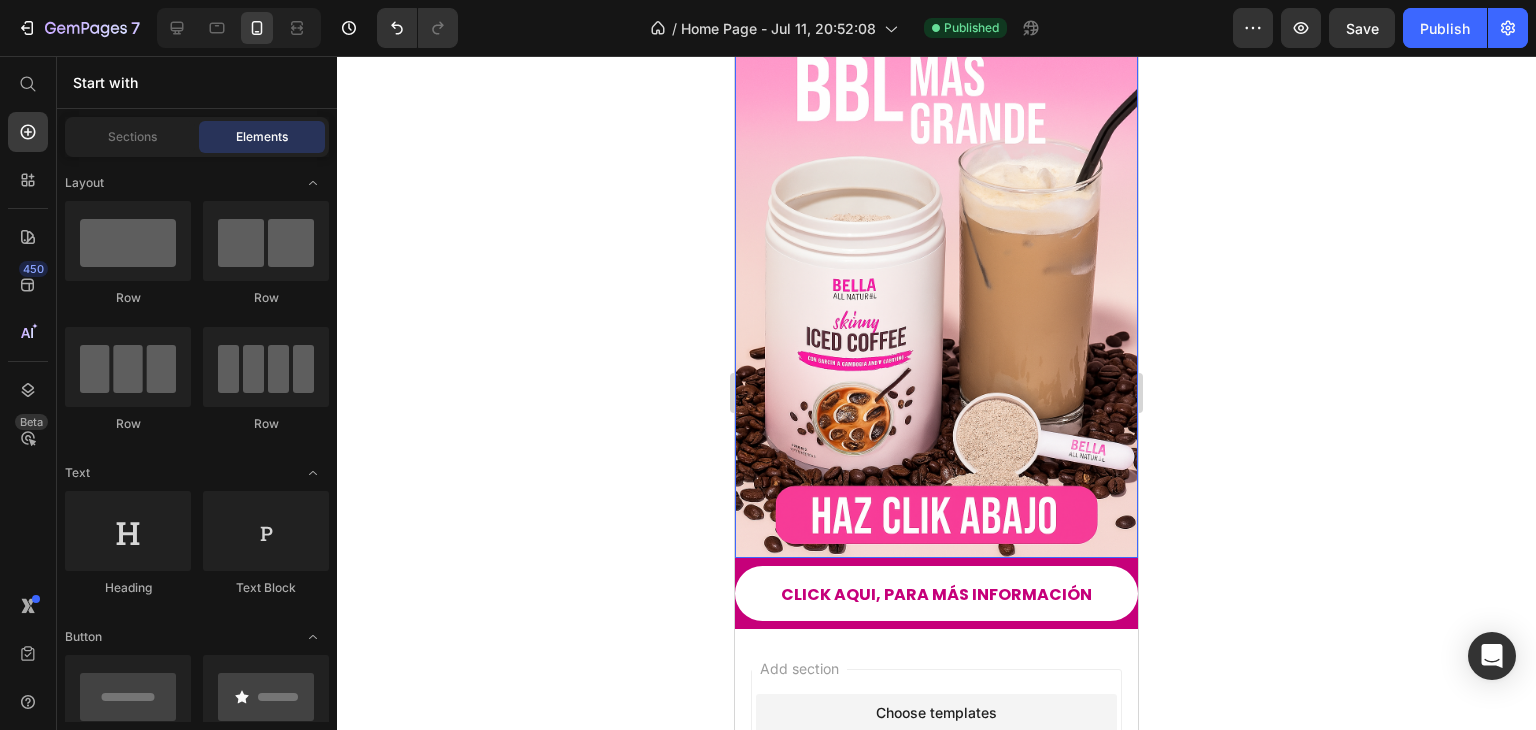 click at bounding box center [936, 255] 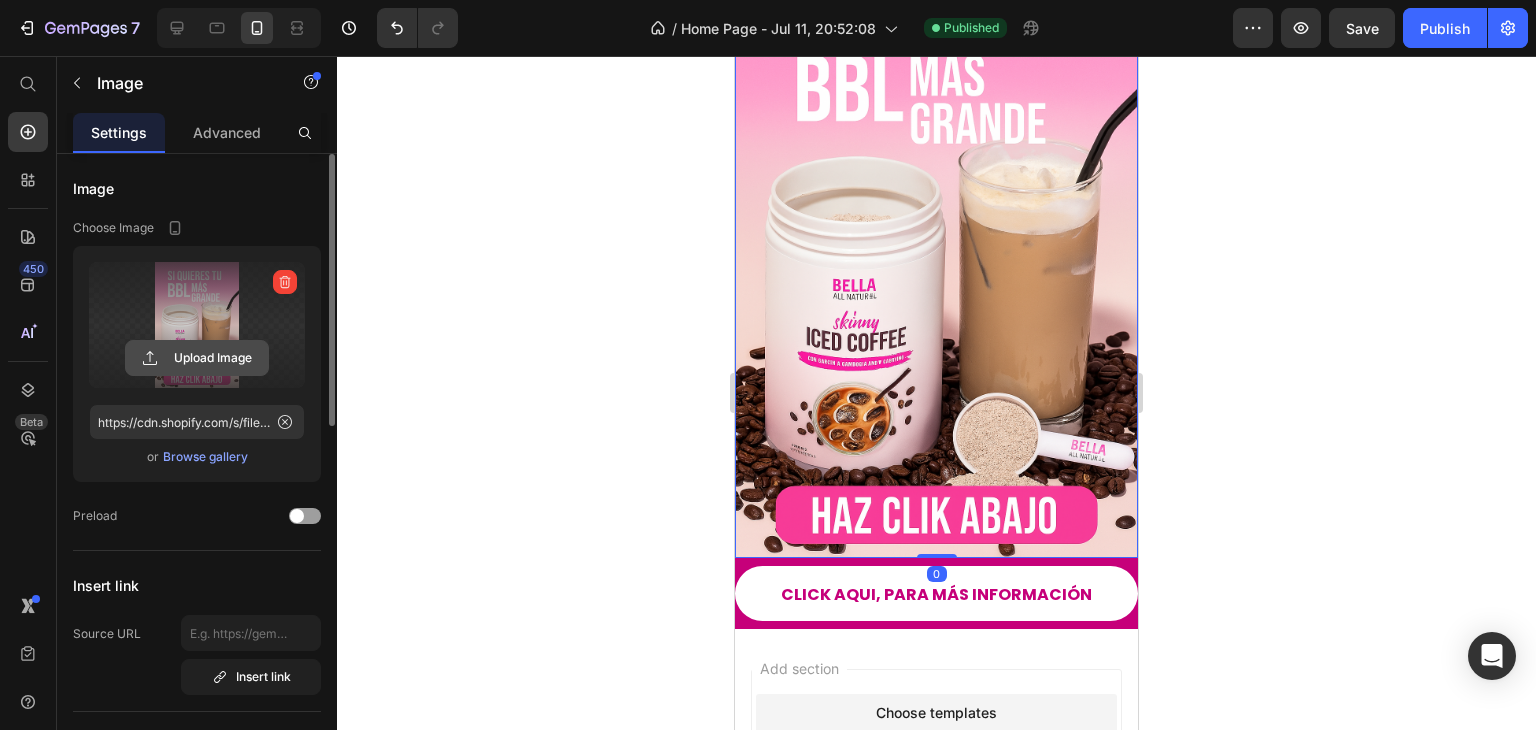 click 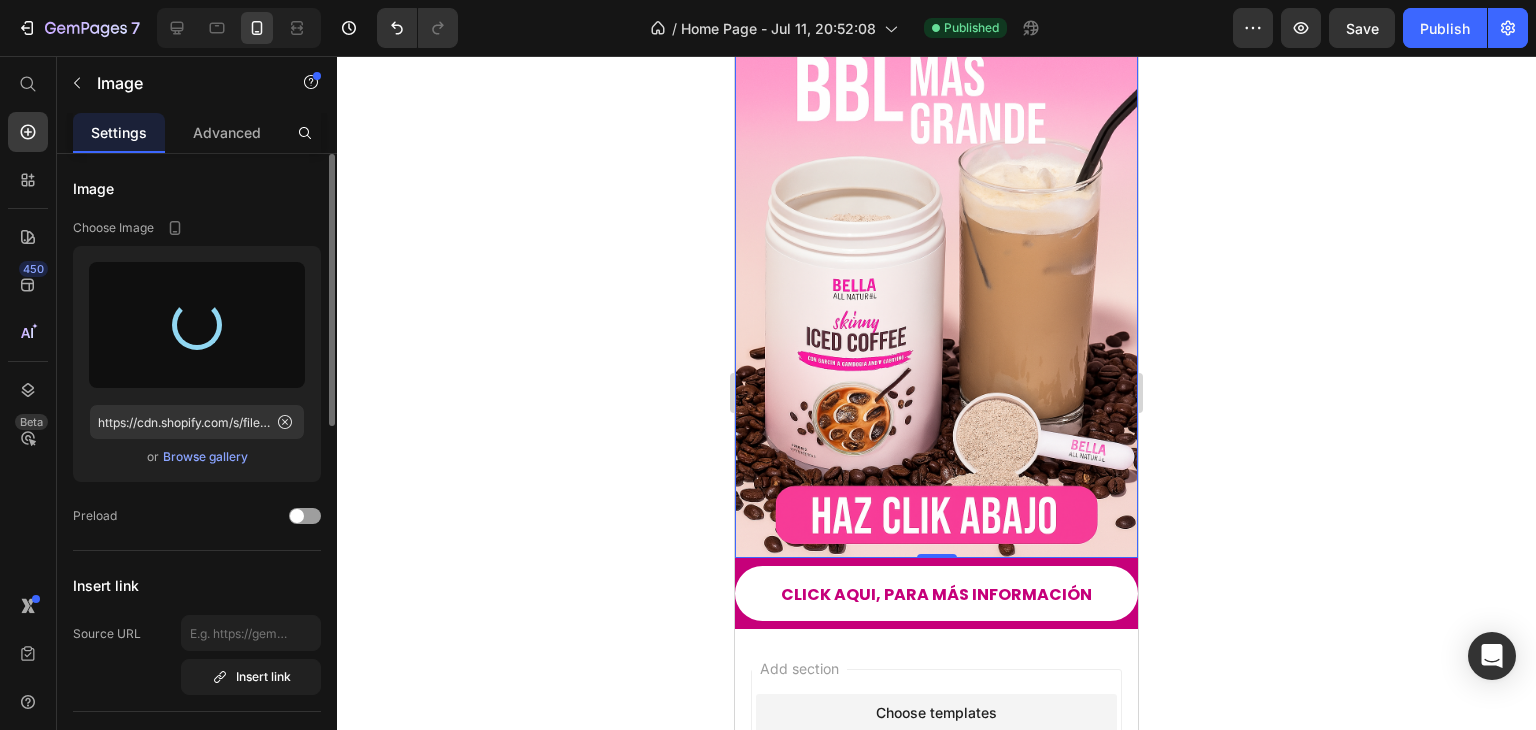 type on "https://cdn.shopify.com/s/files/1/0735/8598/3774/files/gempages_474026245059773383-7a907b3b-c695-43cf-9140-cfe4aa29c263.png" 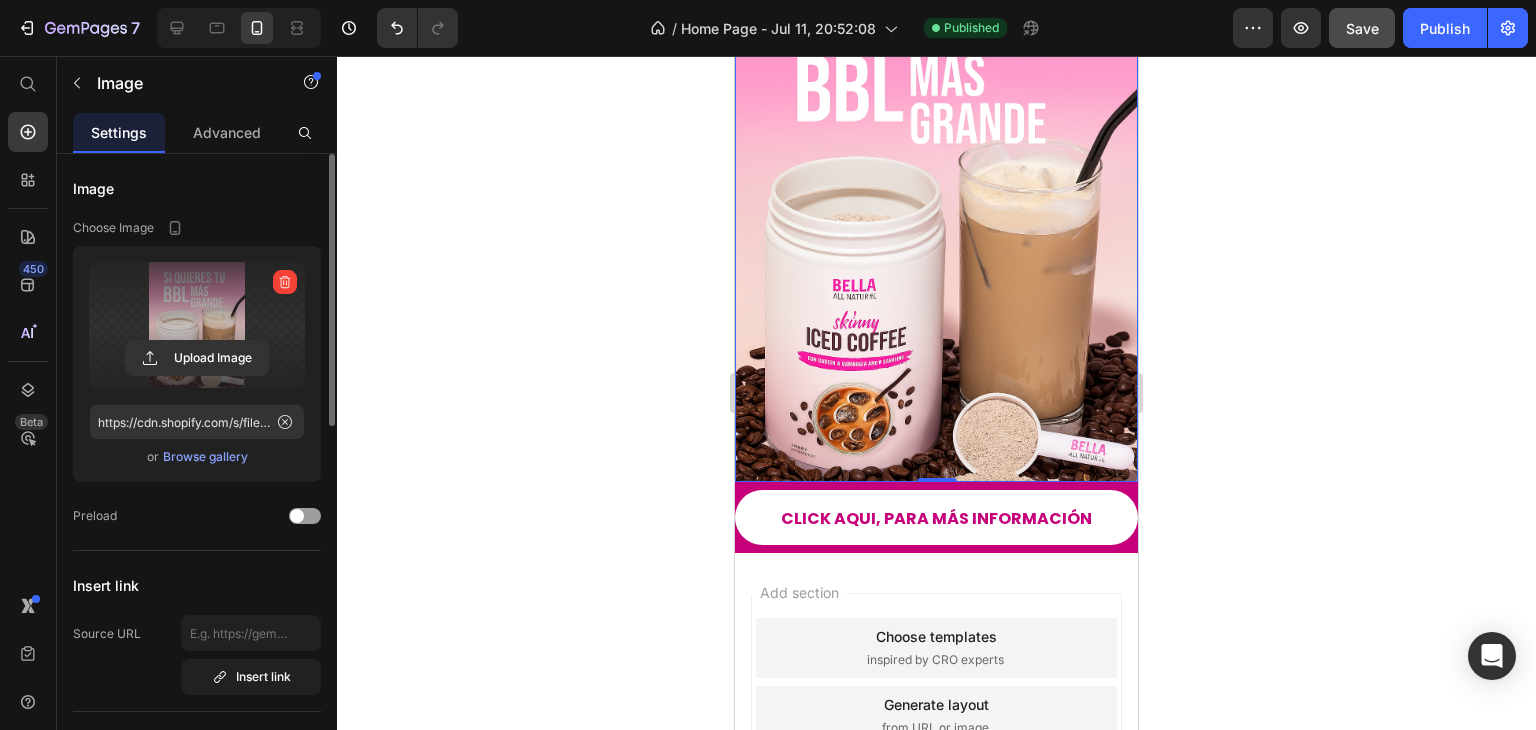 click on "Save" 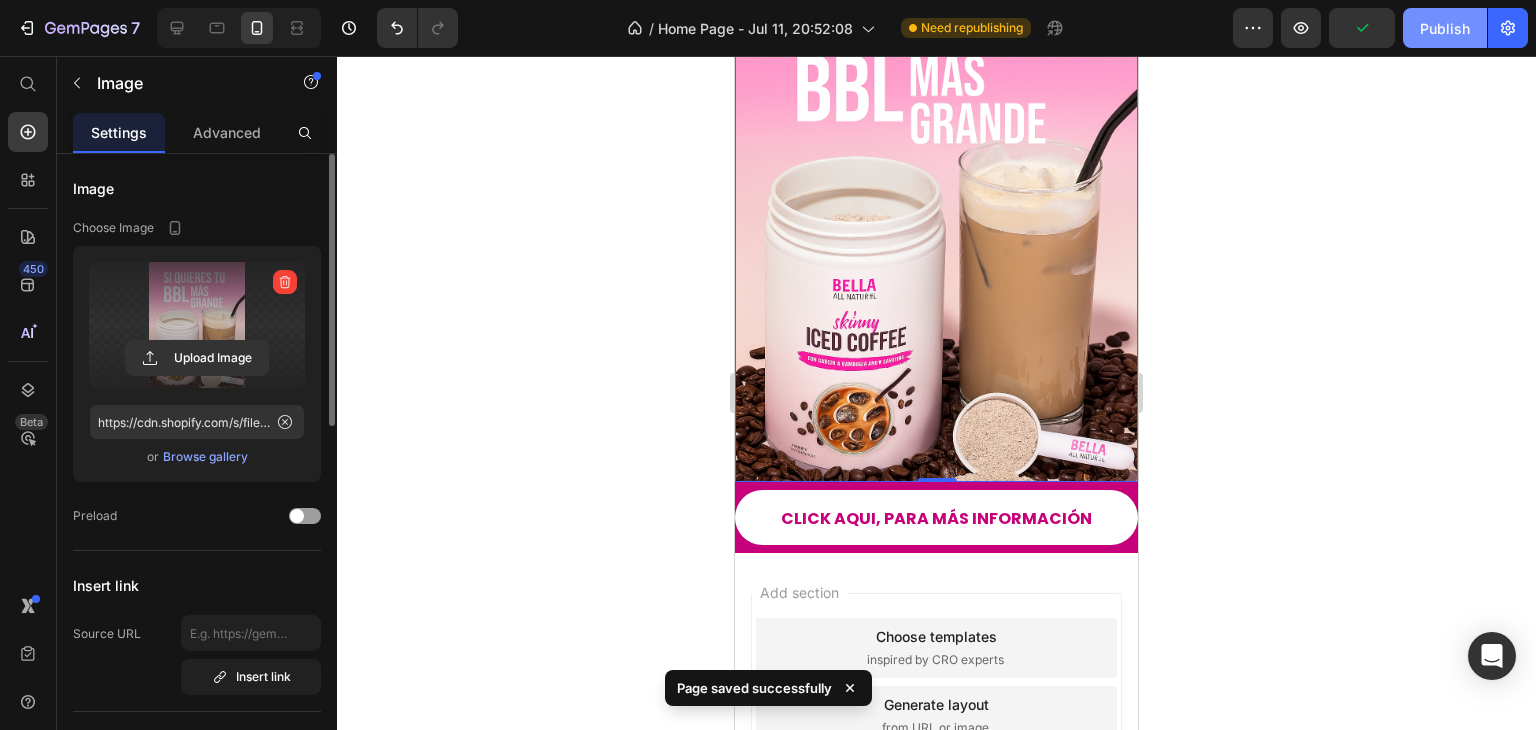 click on "Publish" at bounding box center (1445, 28) 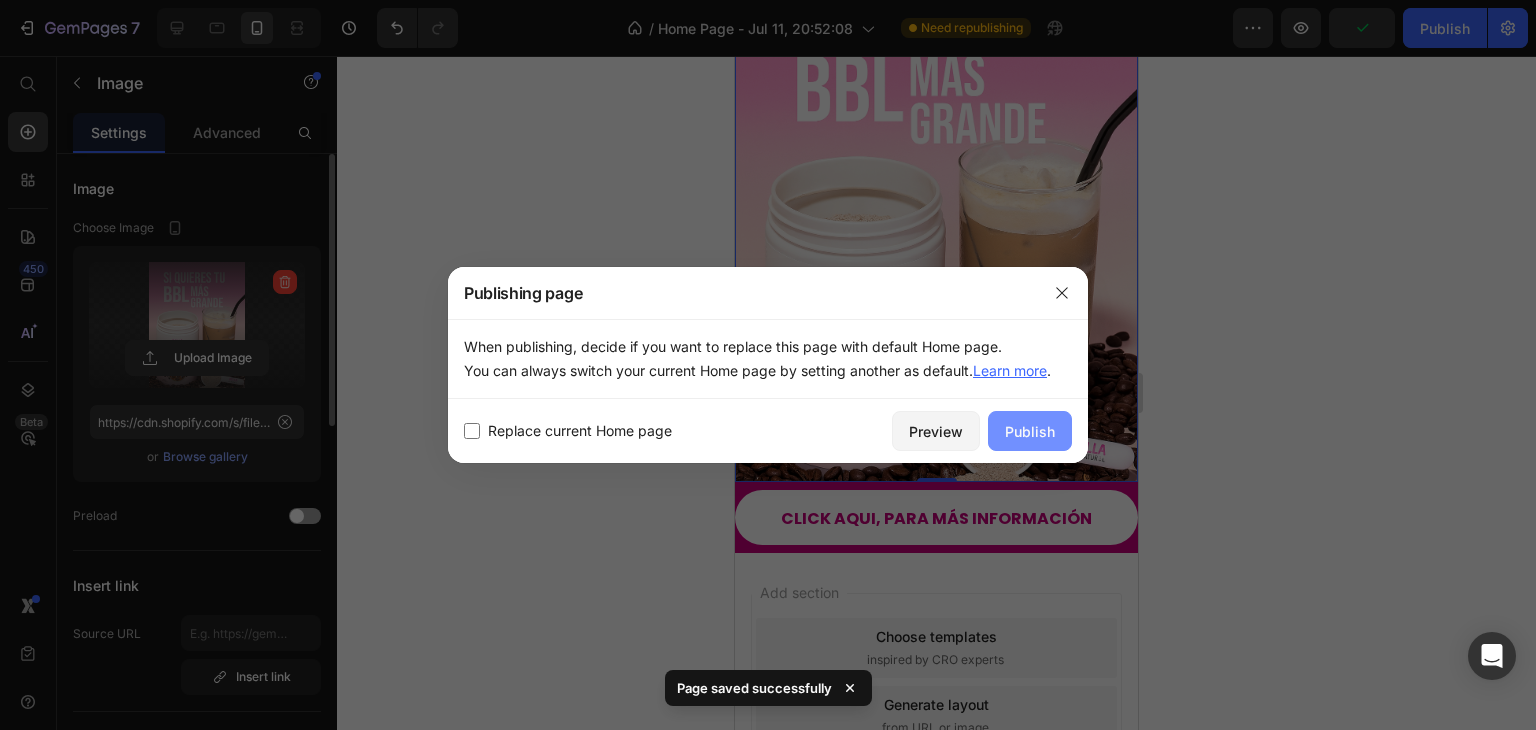 click on "Publish" at bounding box center (1030, 431) 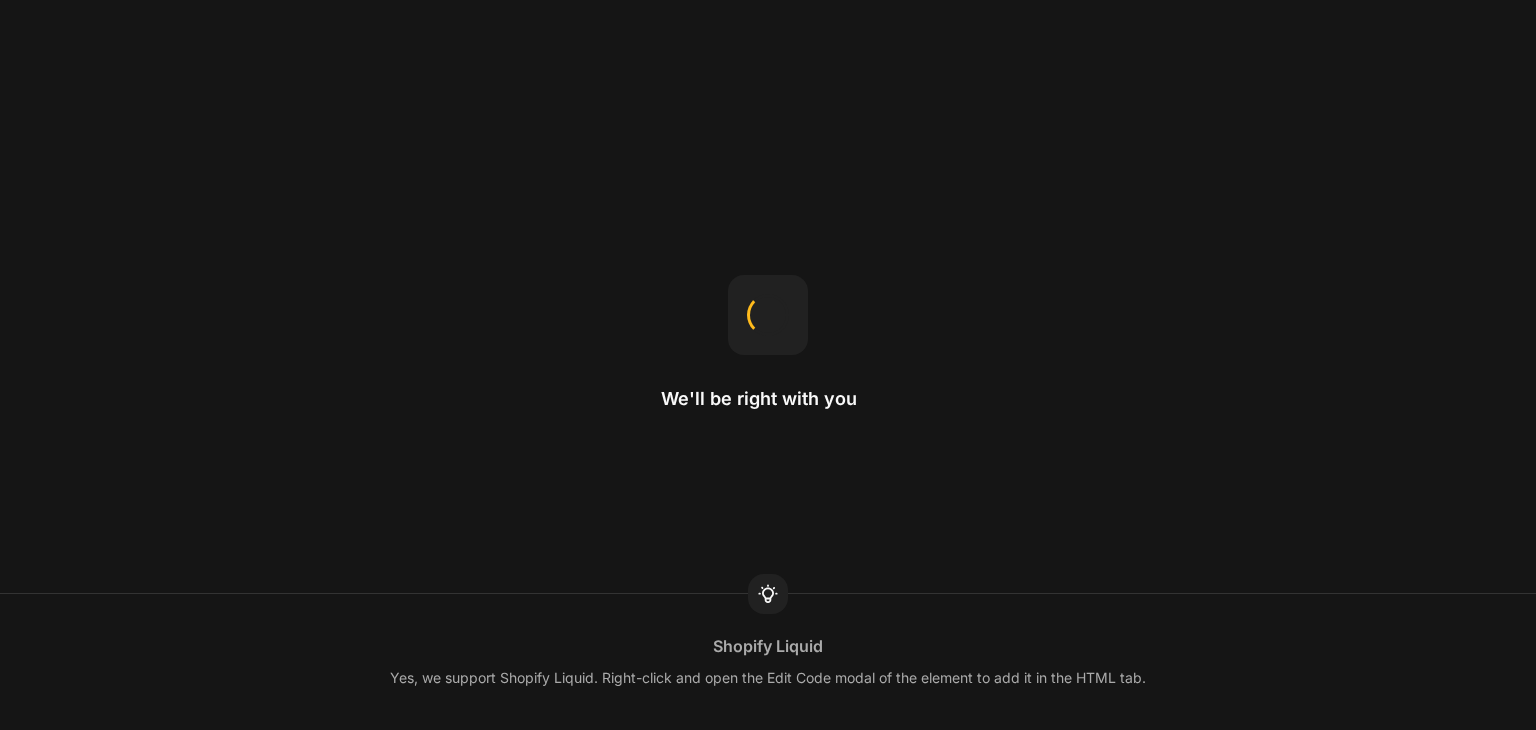 scroll, scrollTop: 0, scrollLeft: 0, axis: both 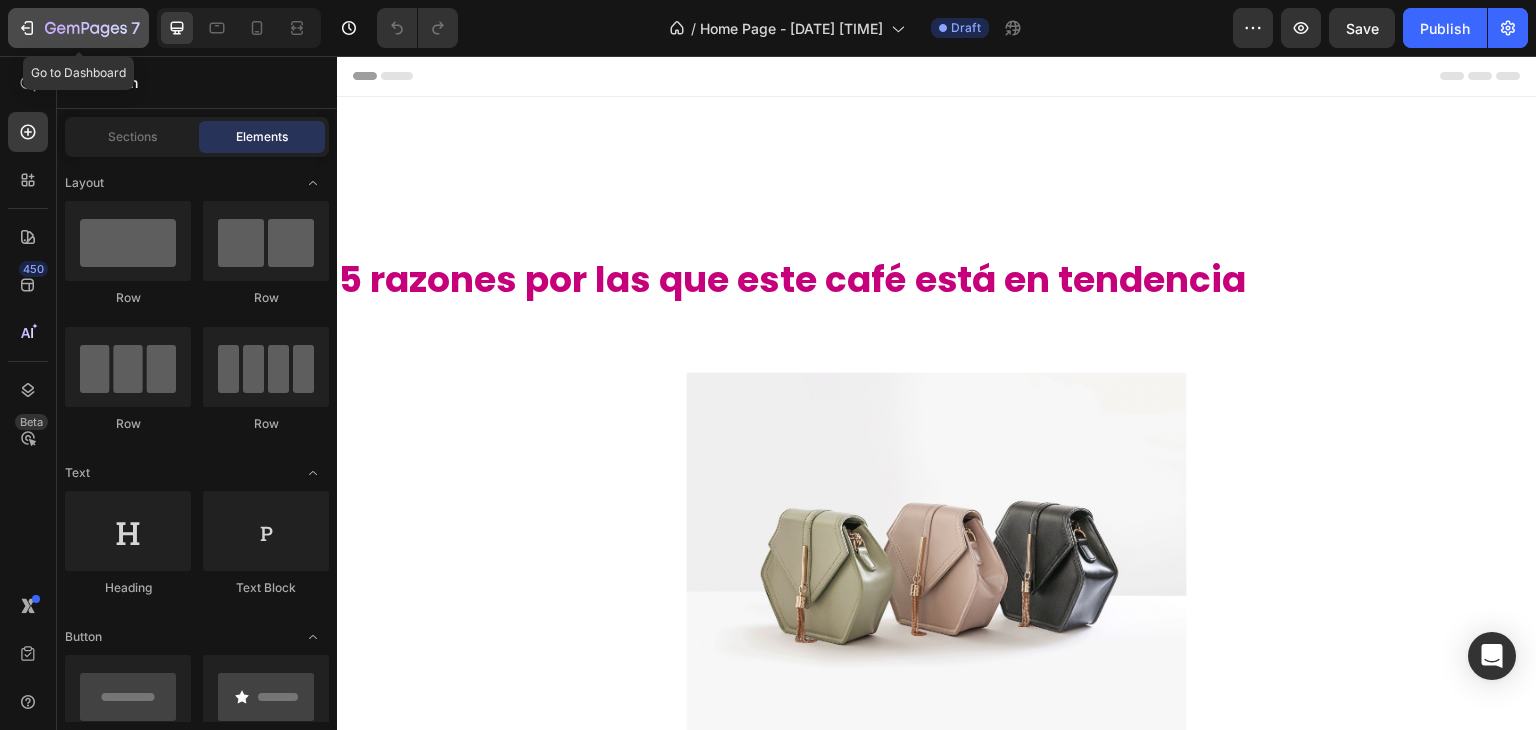 click 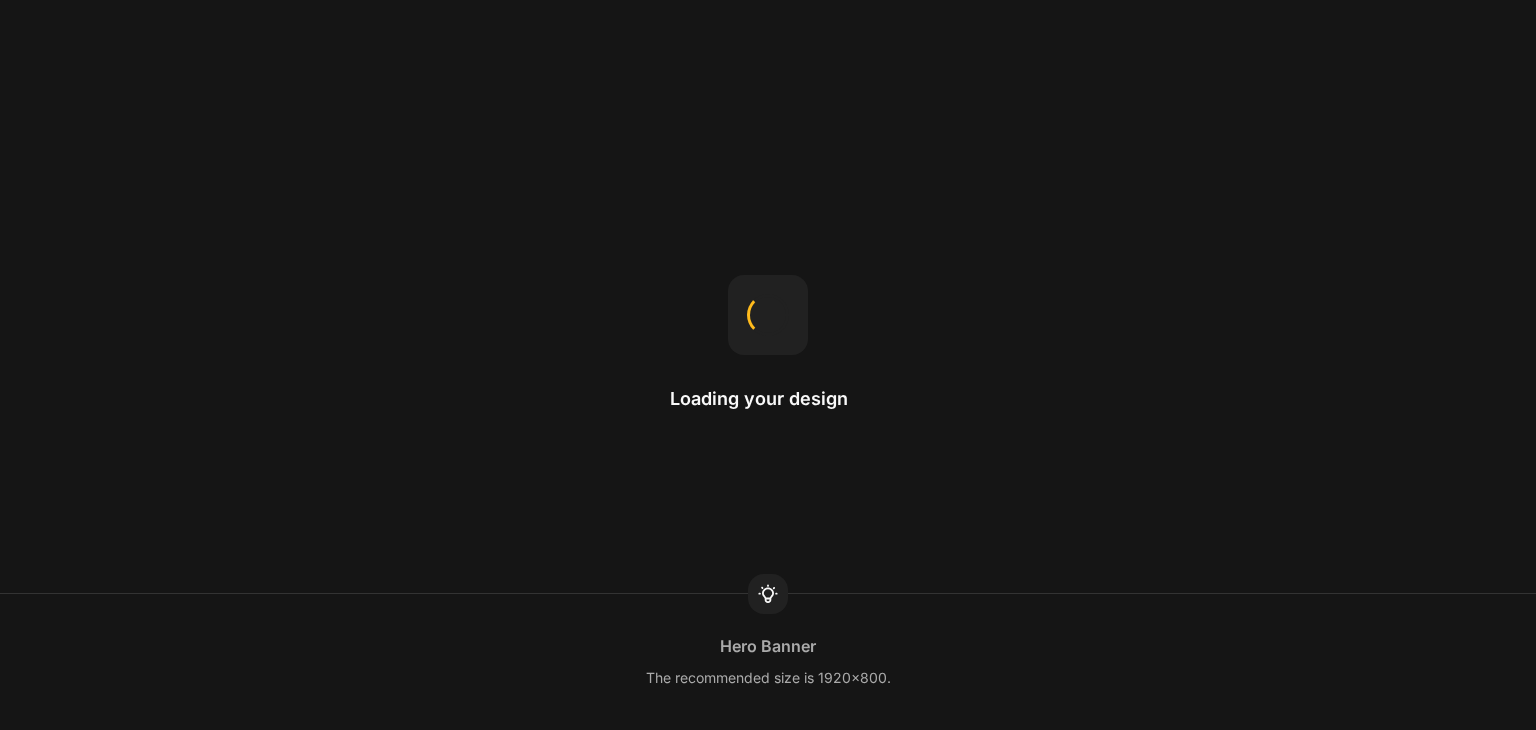 scroll, scrollTop: 0, scrollLeft: 0, axis: both 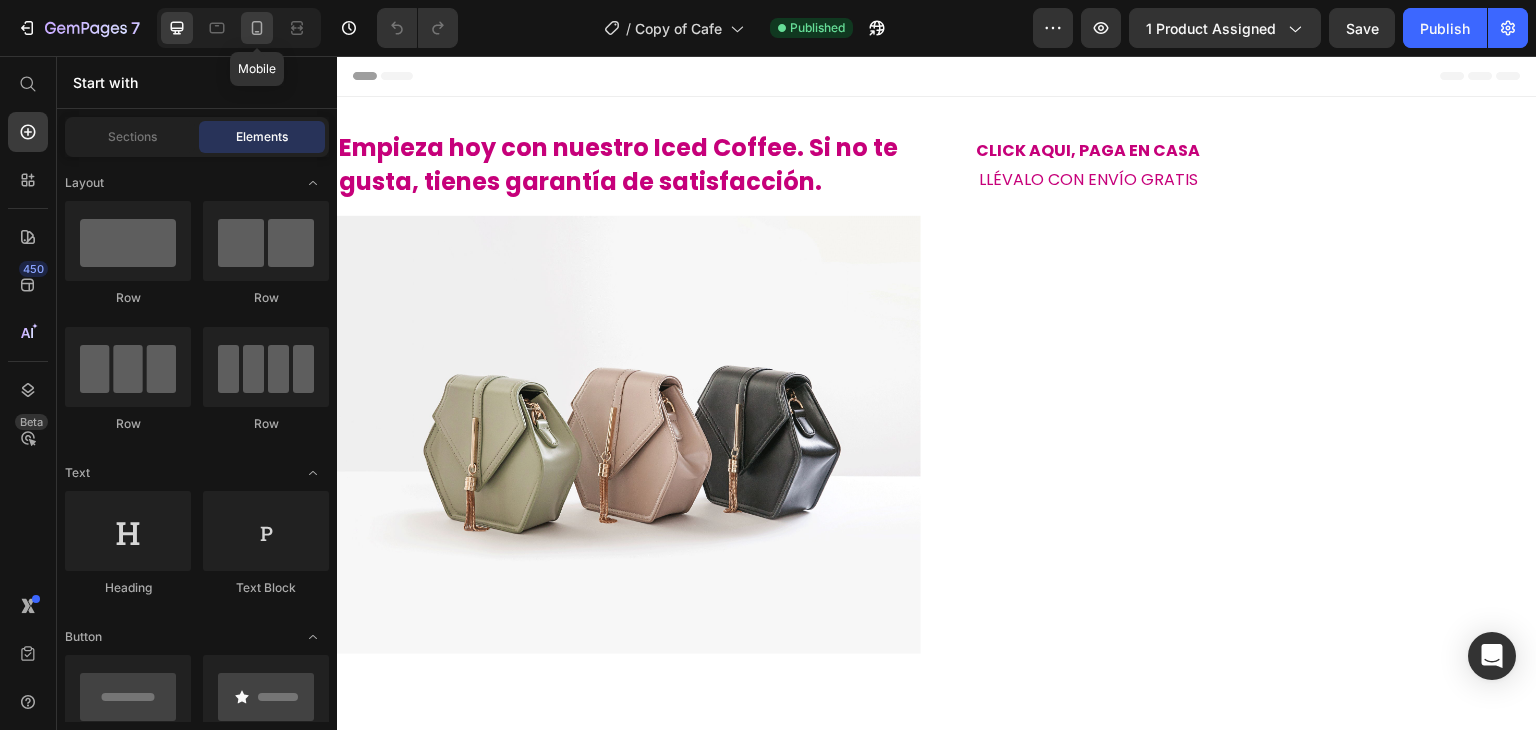 click 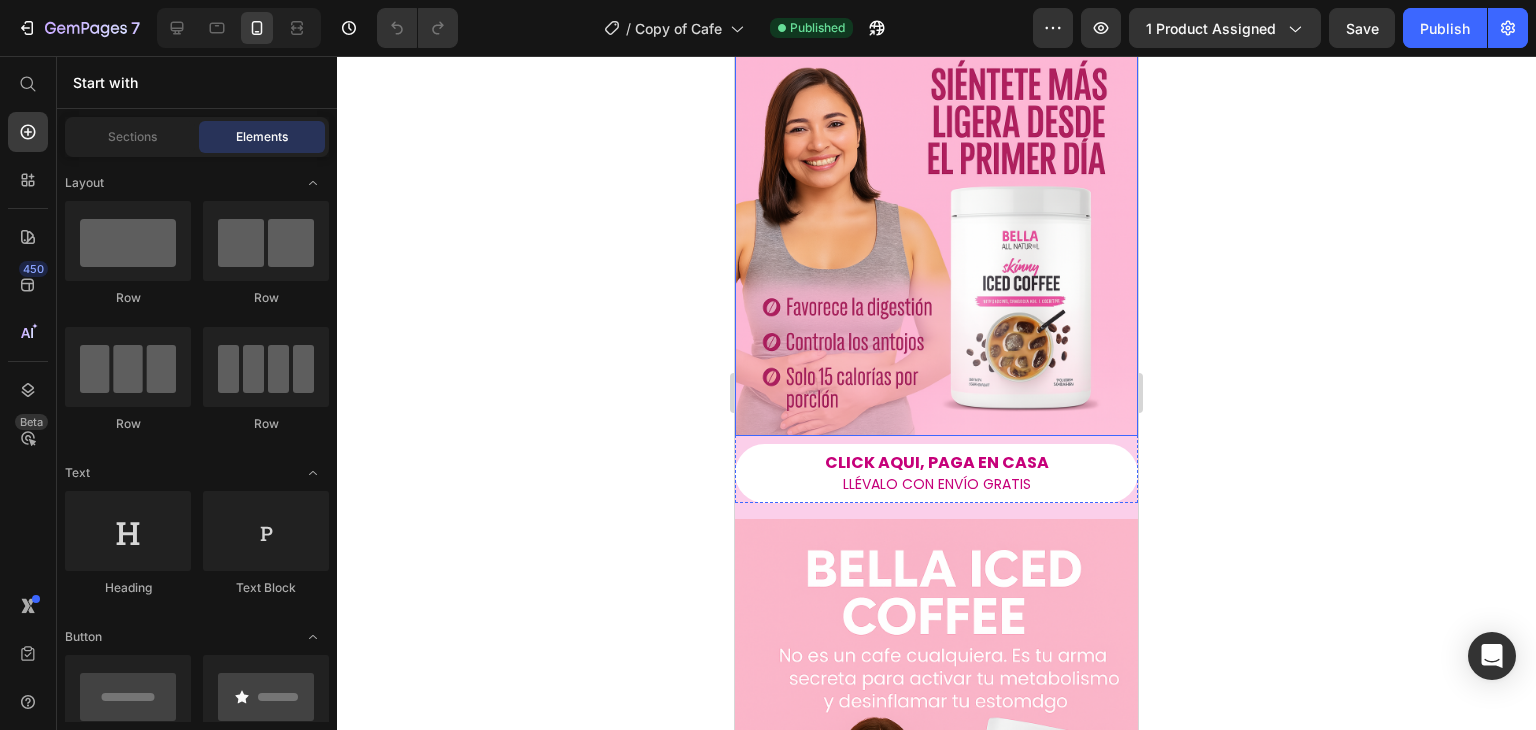 scroll, scrollTop: 200, scrollLeft: 0, axis: vertical 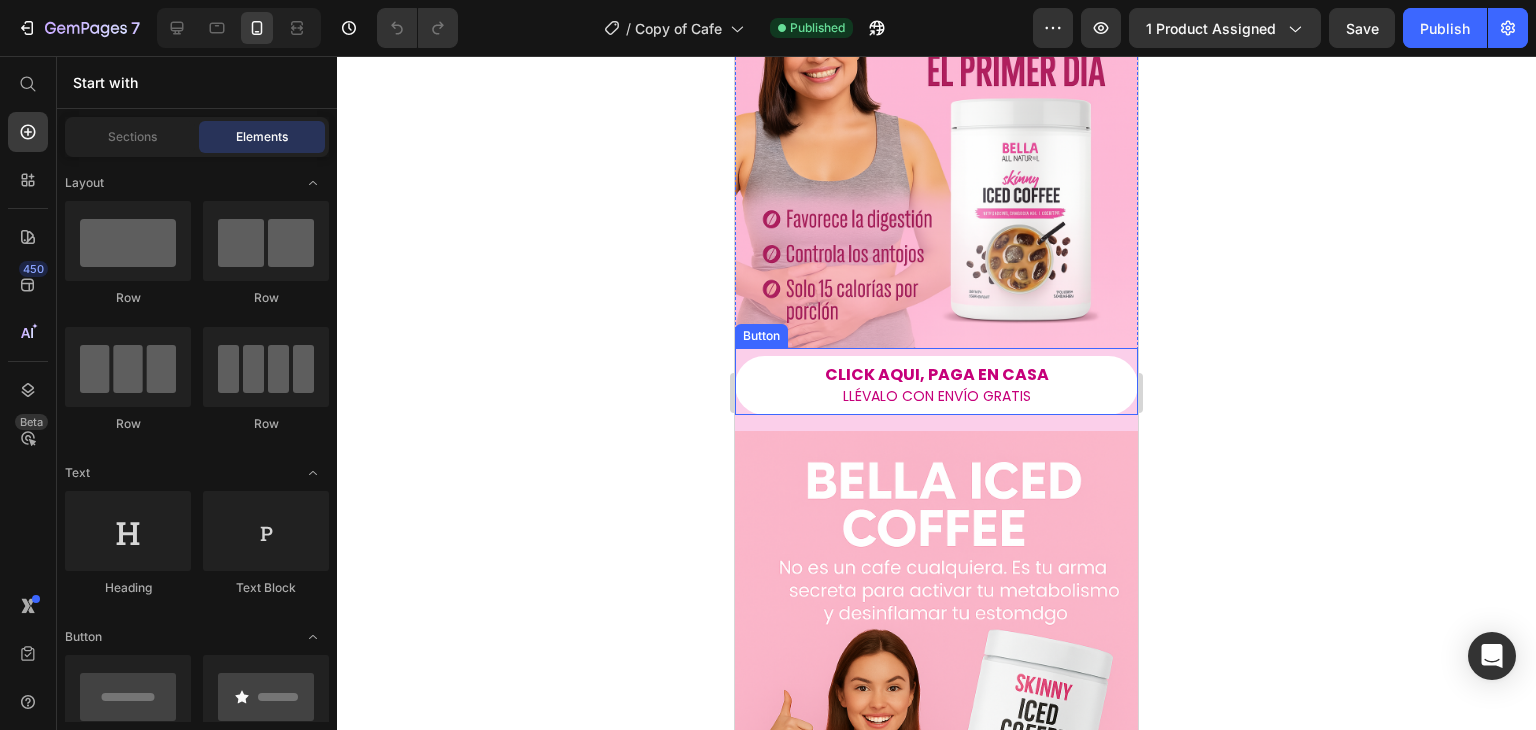 click on "CLICK AQUI, PAGA EN CASA LLÉVALO CON ENVÍO GRATIS   Button" at bounding box center [936, 381] 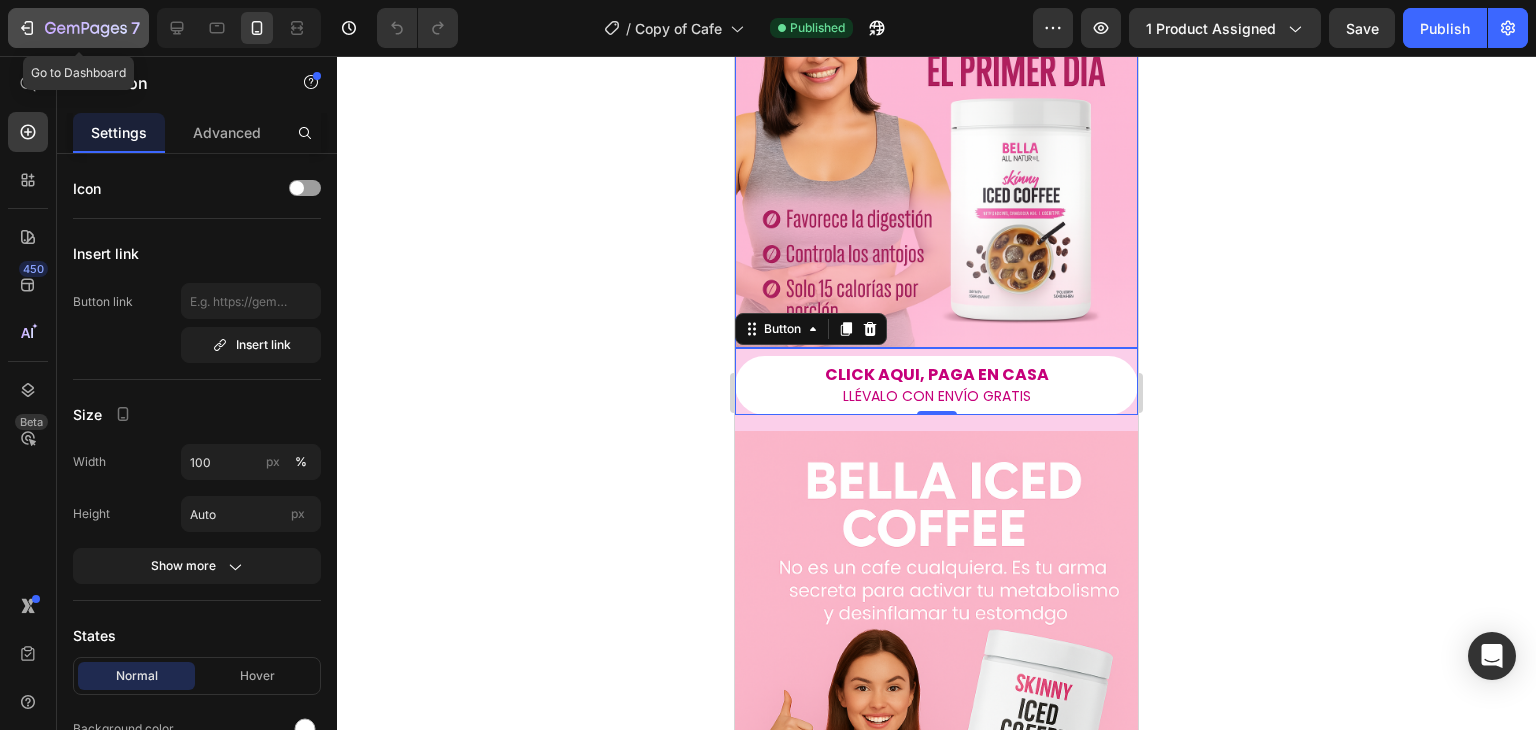 click 